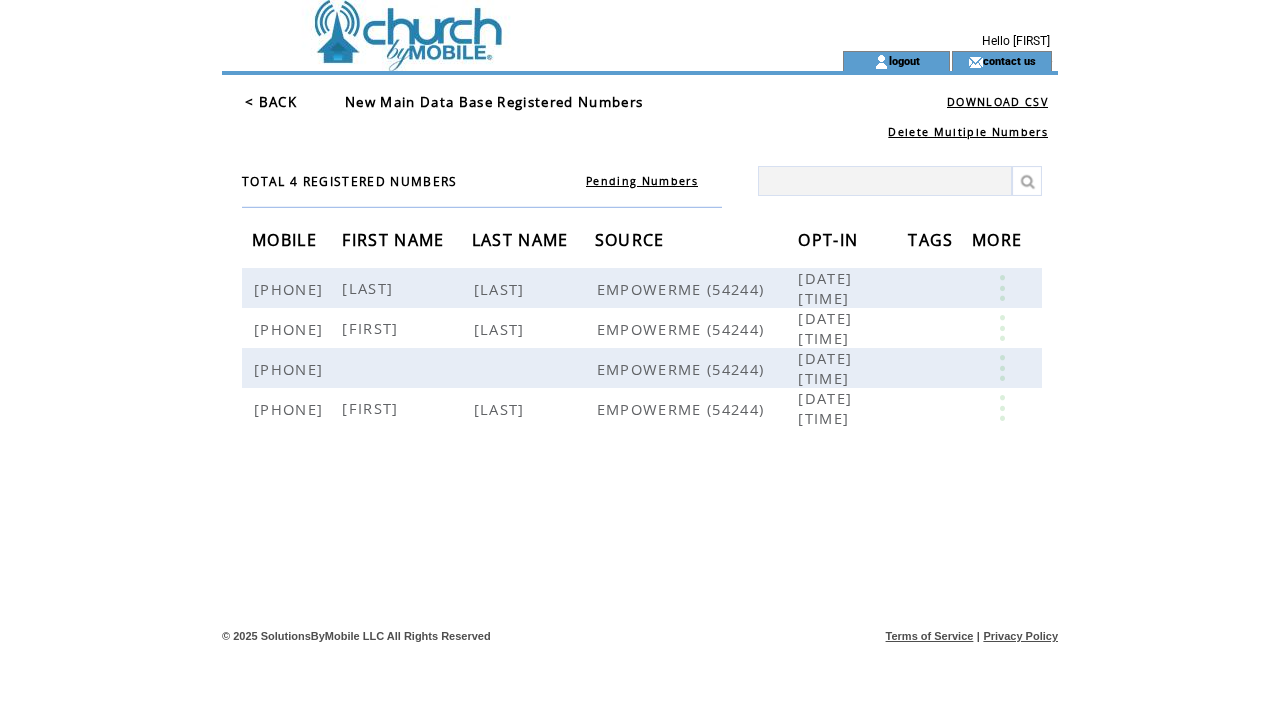 scroll, scrollTop: 0, scrollLeft: 0, axis: both 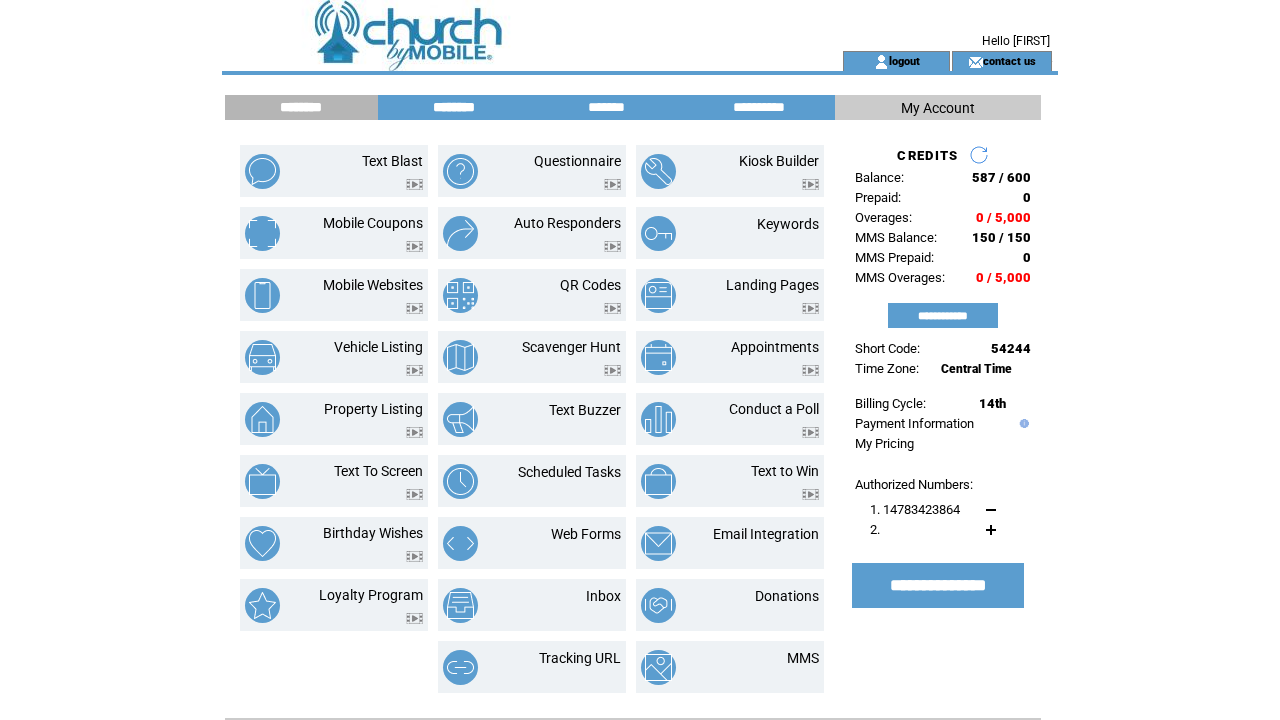click on "********" at bounding box center [454, 107] 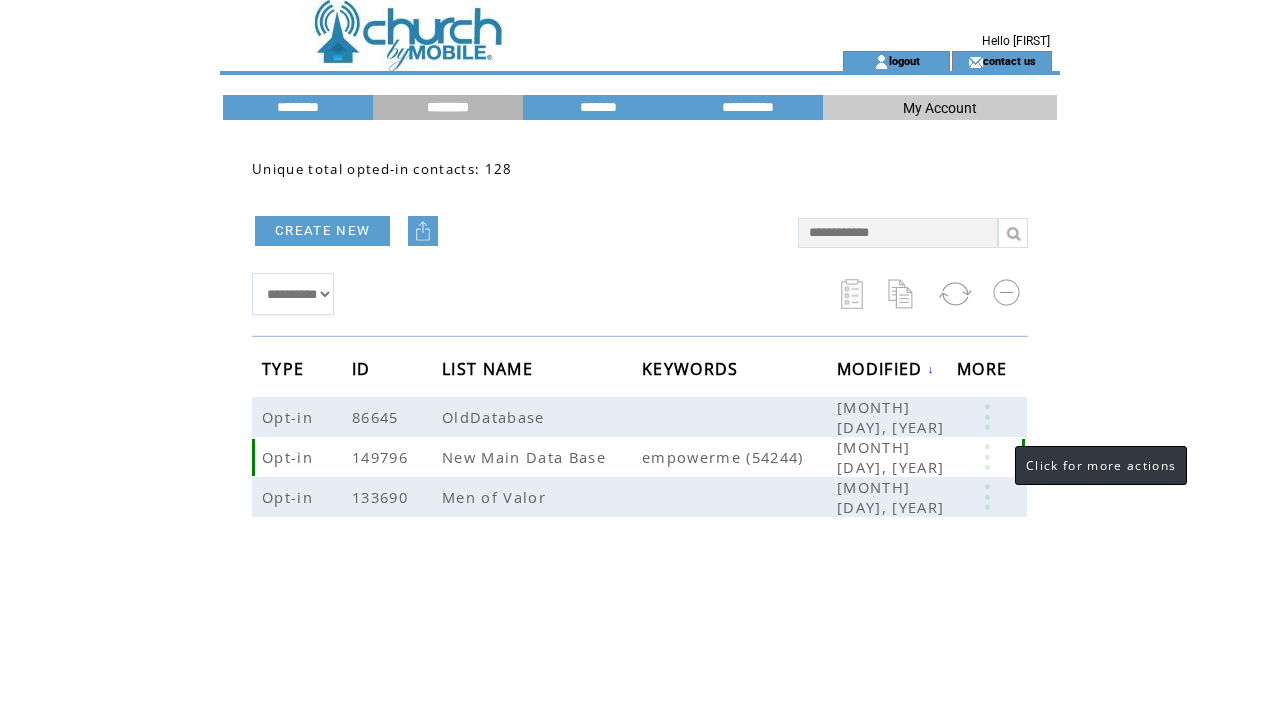 click at bounding box center [987, 457] 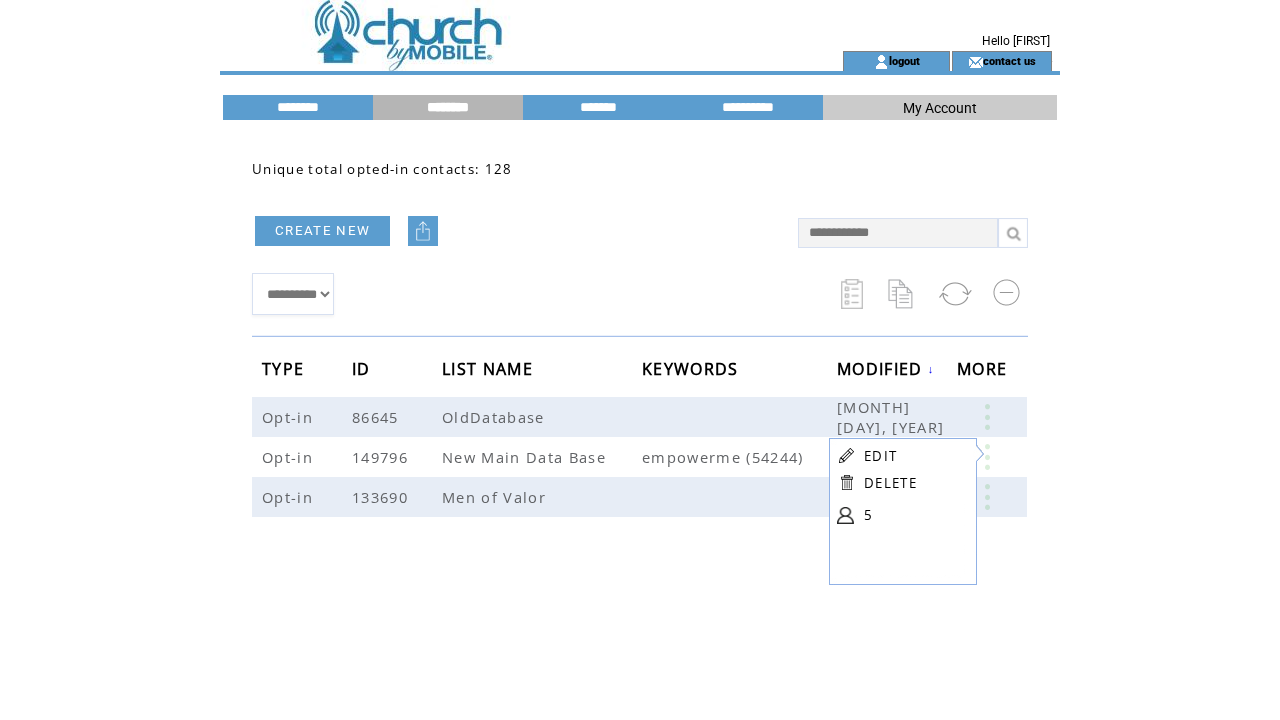 click on "EDIT DELETE 5" at bounding box center [900, 488] 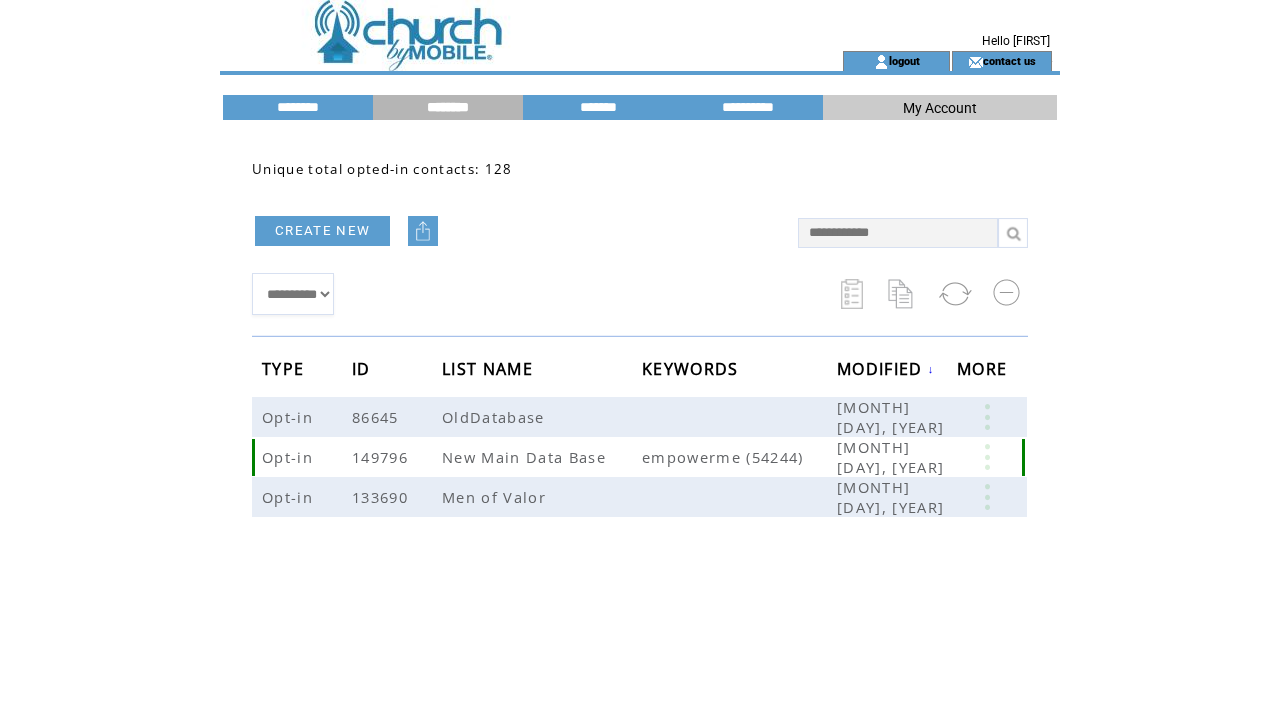 click at bounding box center (987, 457) 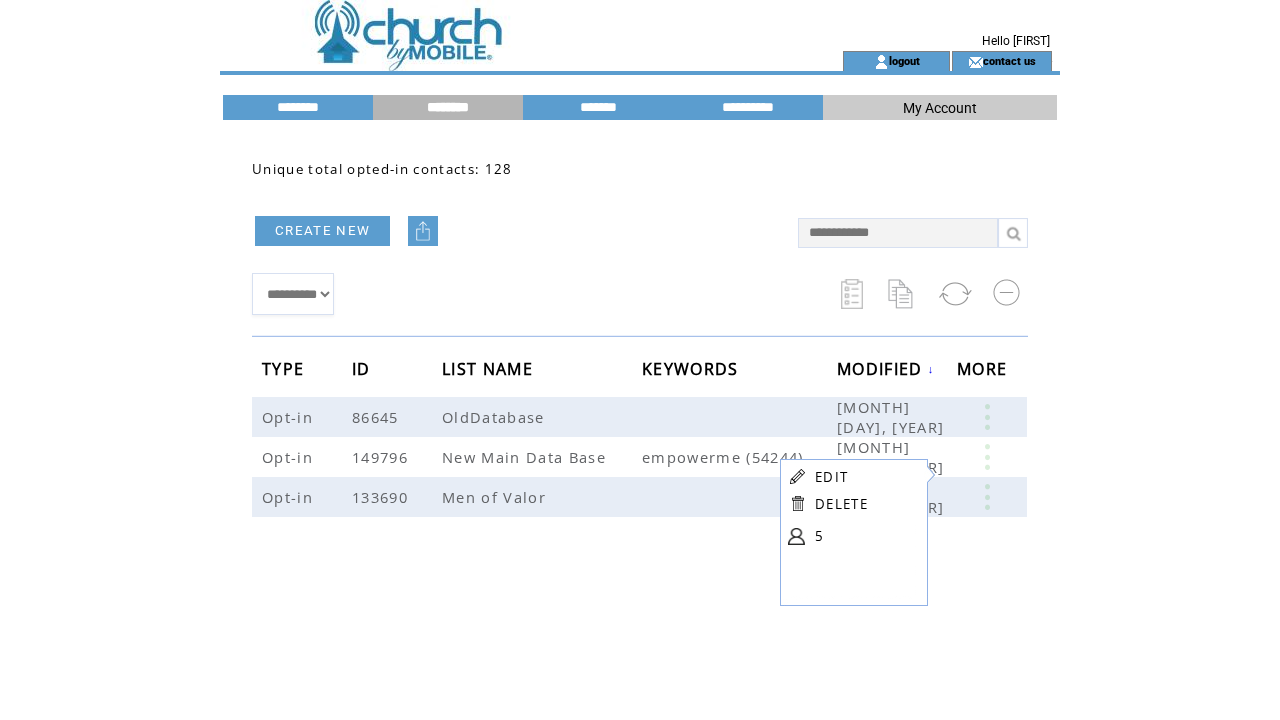 click at bounding box center [796, 536] 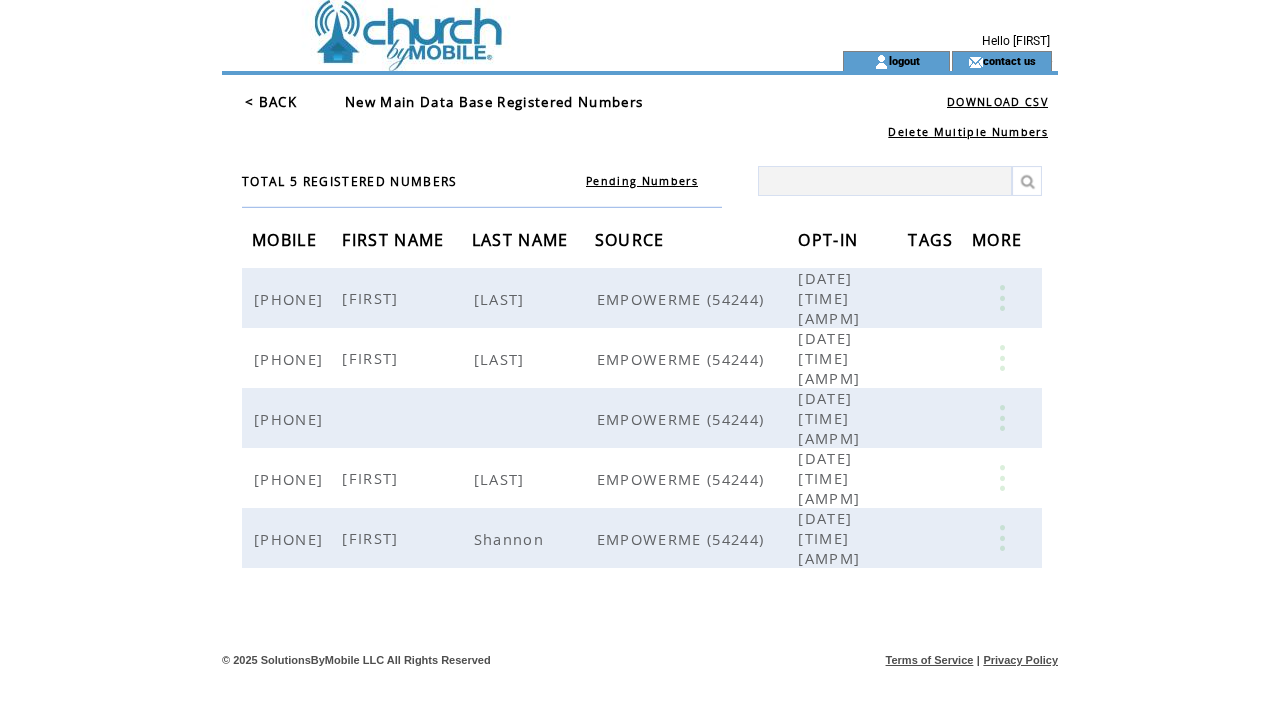 scroll, scrollTop: 0, scrollLeft: 0, axis: both 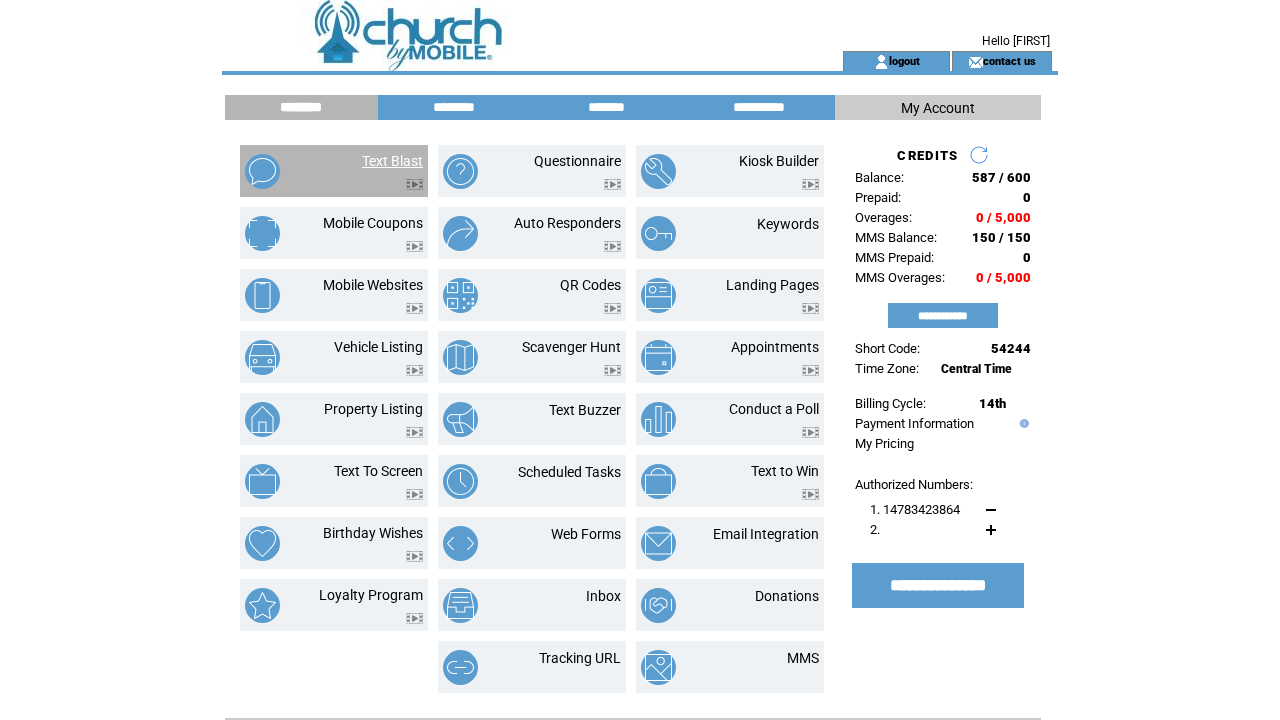 click on "Text Blast" at bounding box center [392, 161] 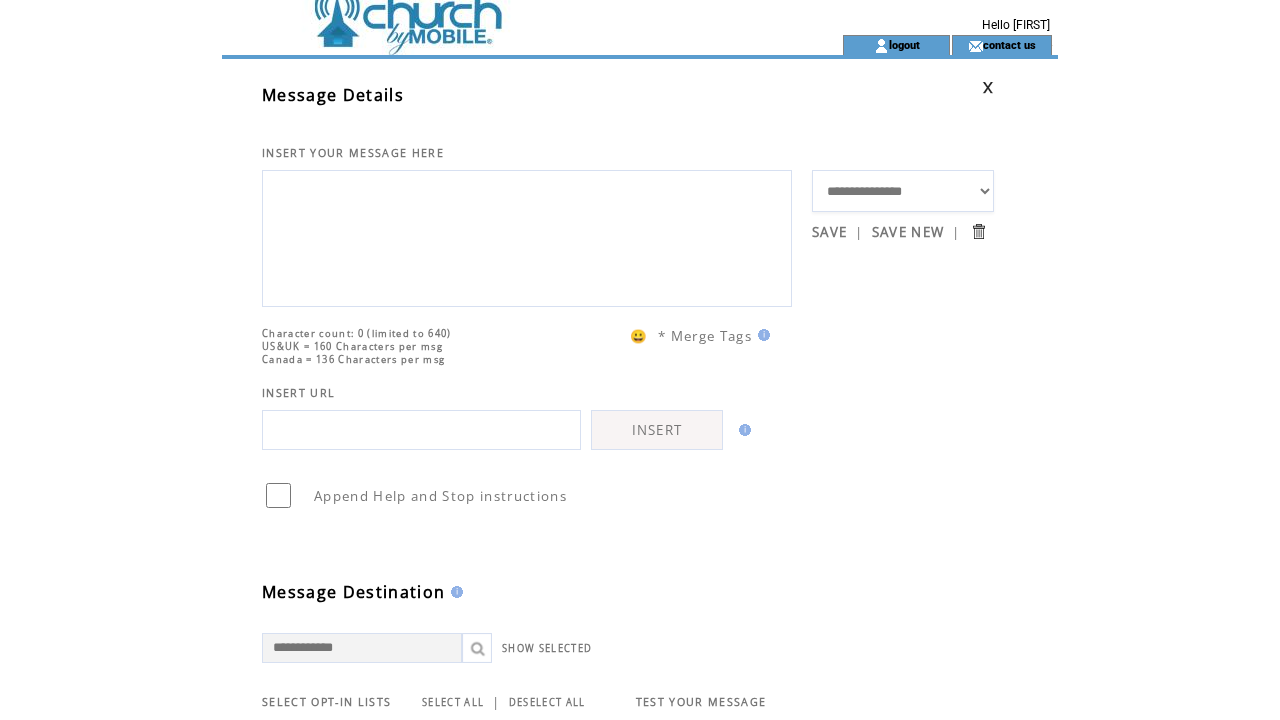 scroll, scrollTop: 16, scrollLeft: 0, axis: vertical 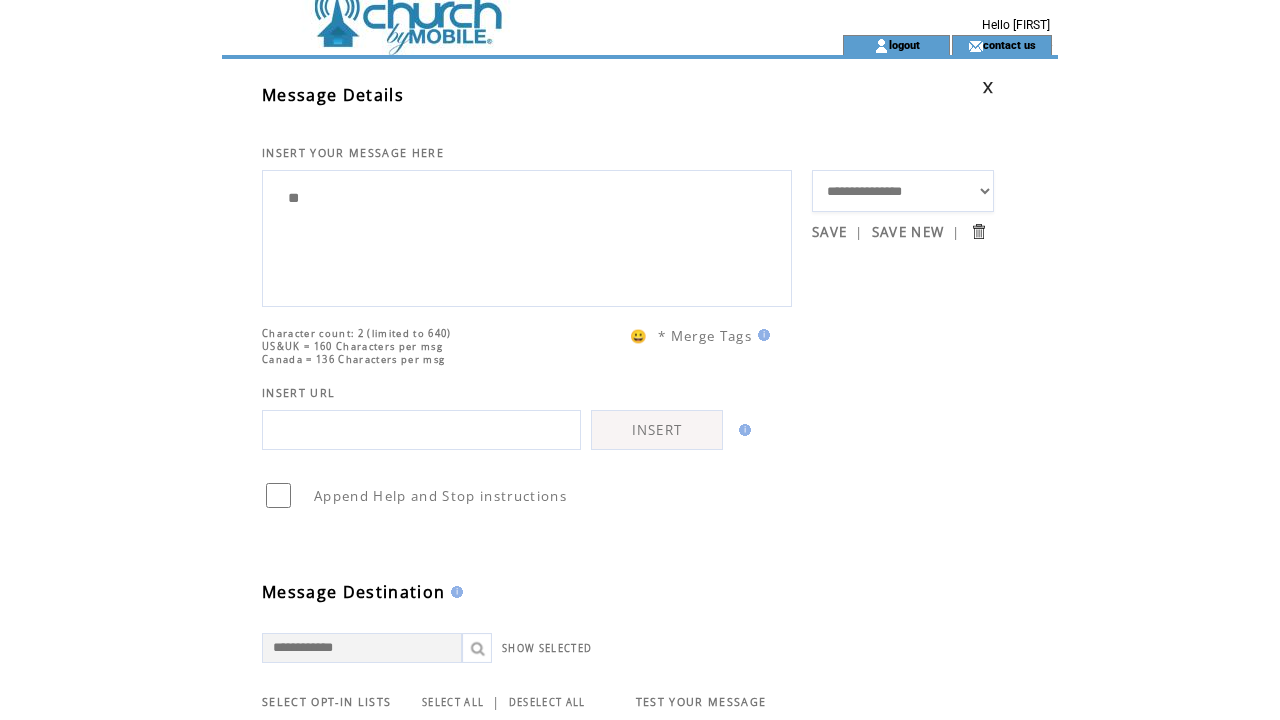 type on "*" 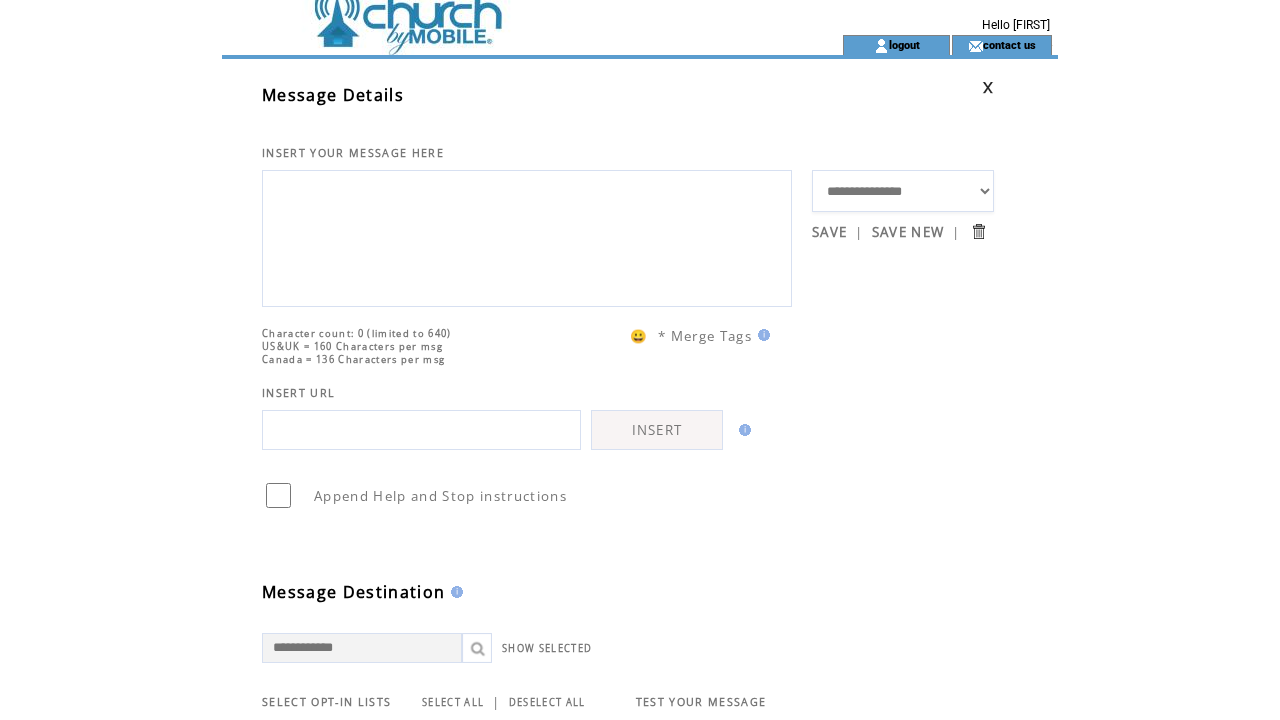 paste on "**********" 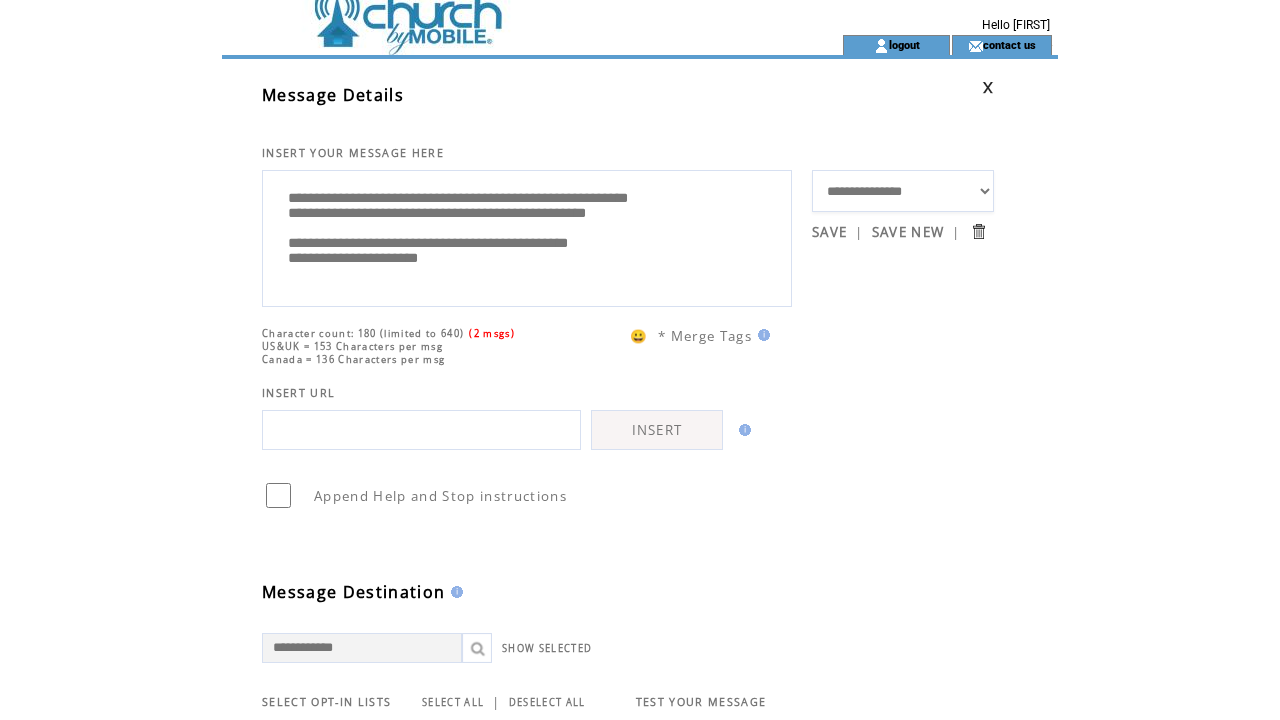 click on "**********" at bounding box center (527, 236) 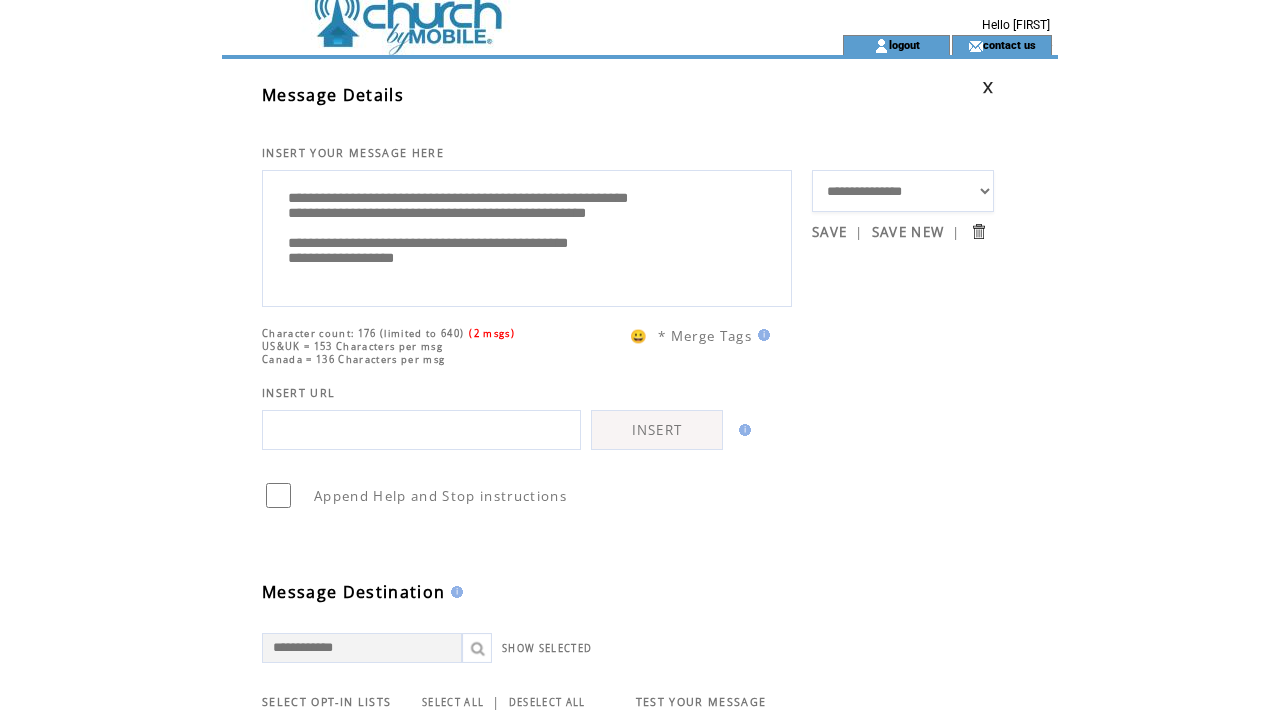 click on "**********" at bounding box center (527, 236) 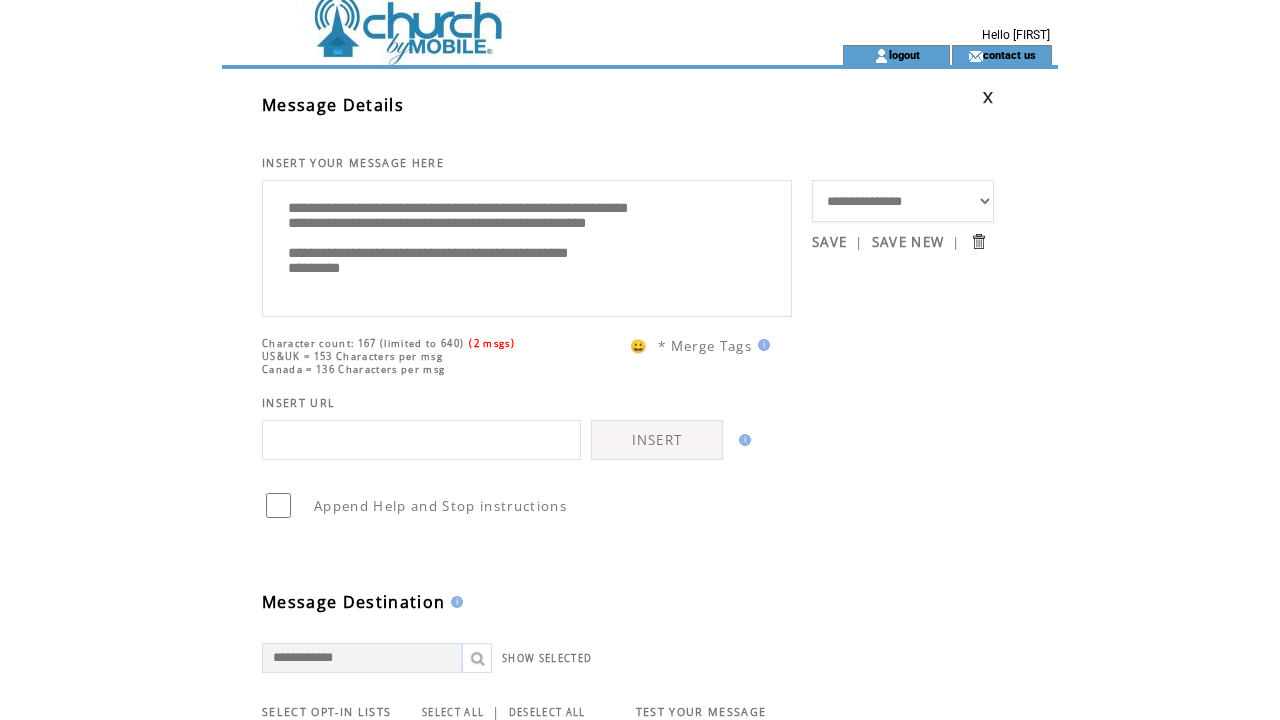 scroll, scrollTop: 0, scrollLeft: 0, axis: both 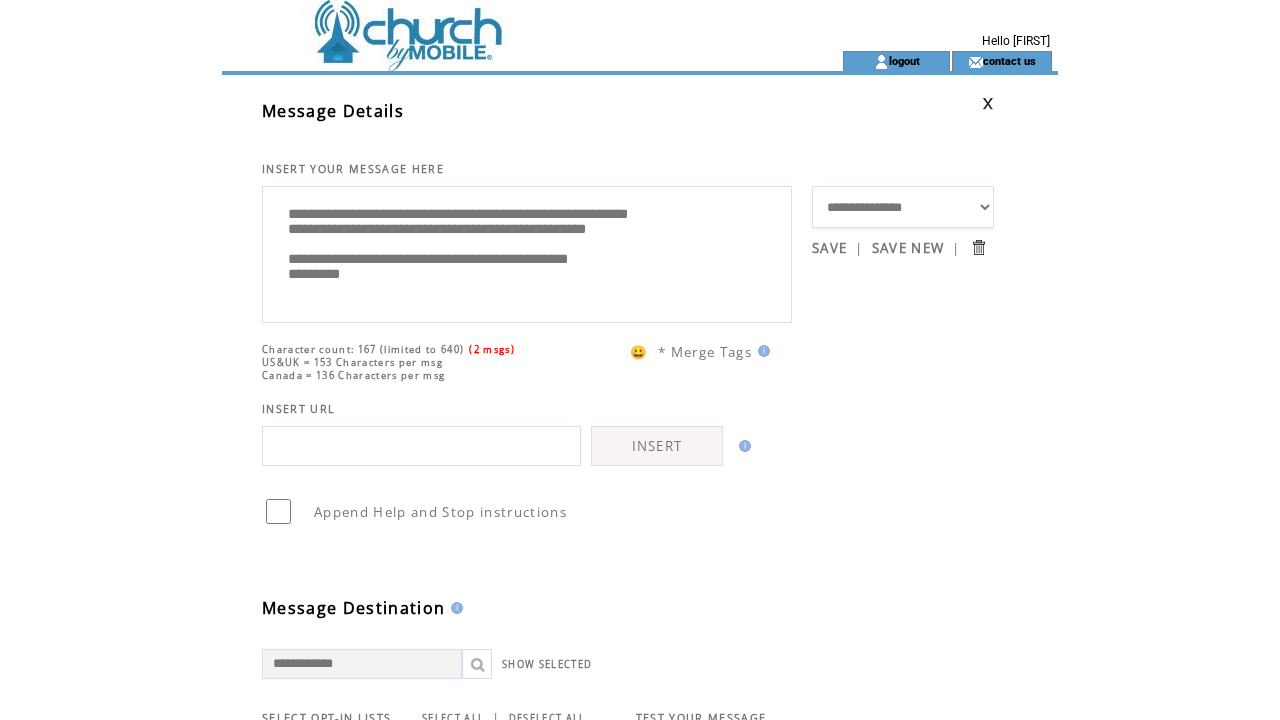 click on "**********" at bounding box center [527, 252] 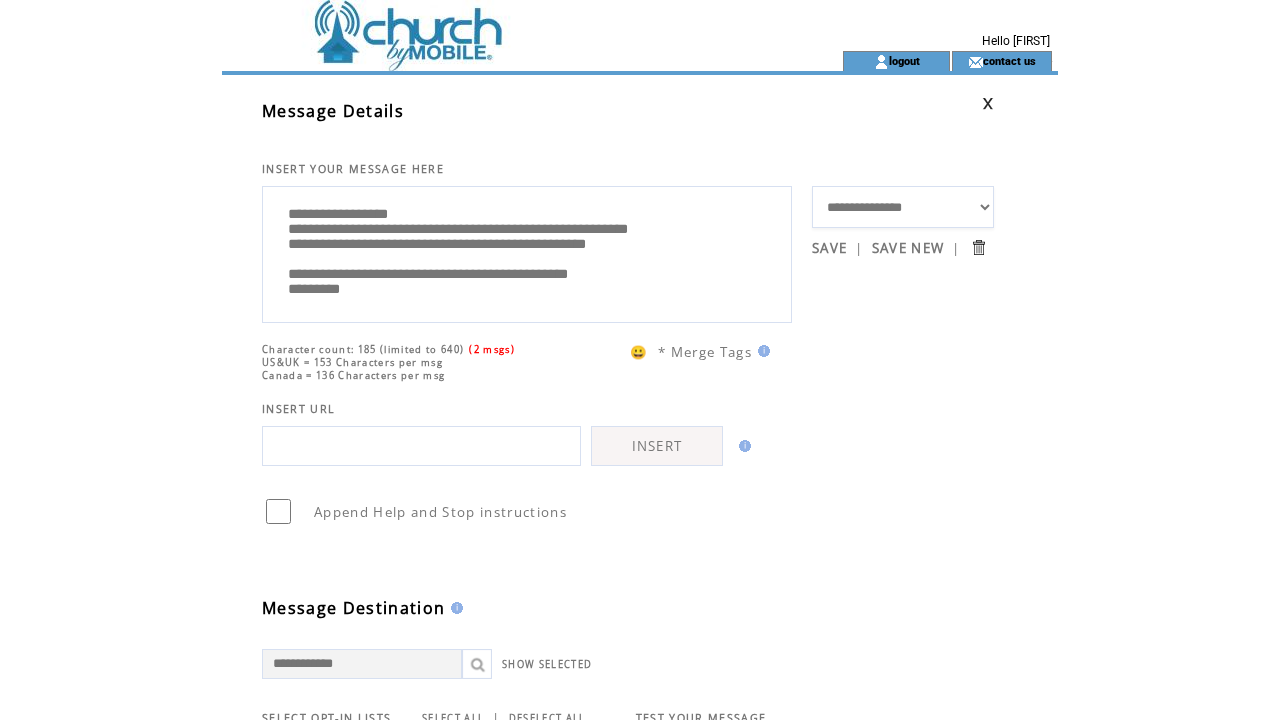 click on "**********" at bounding box center [527, 252] 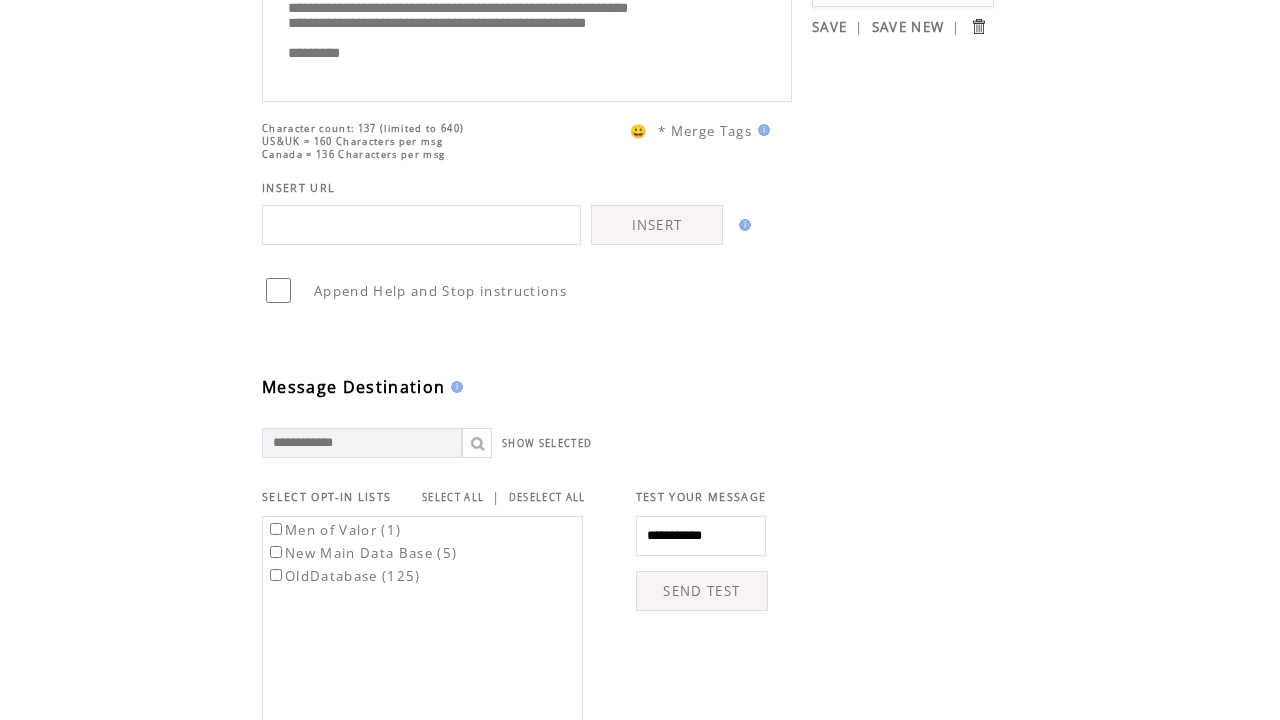 scroll, scrollTop: 213, scrollLeft: 0, axis: vertical 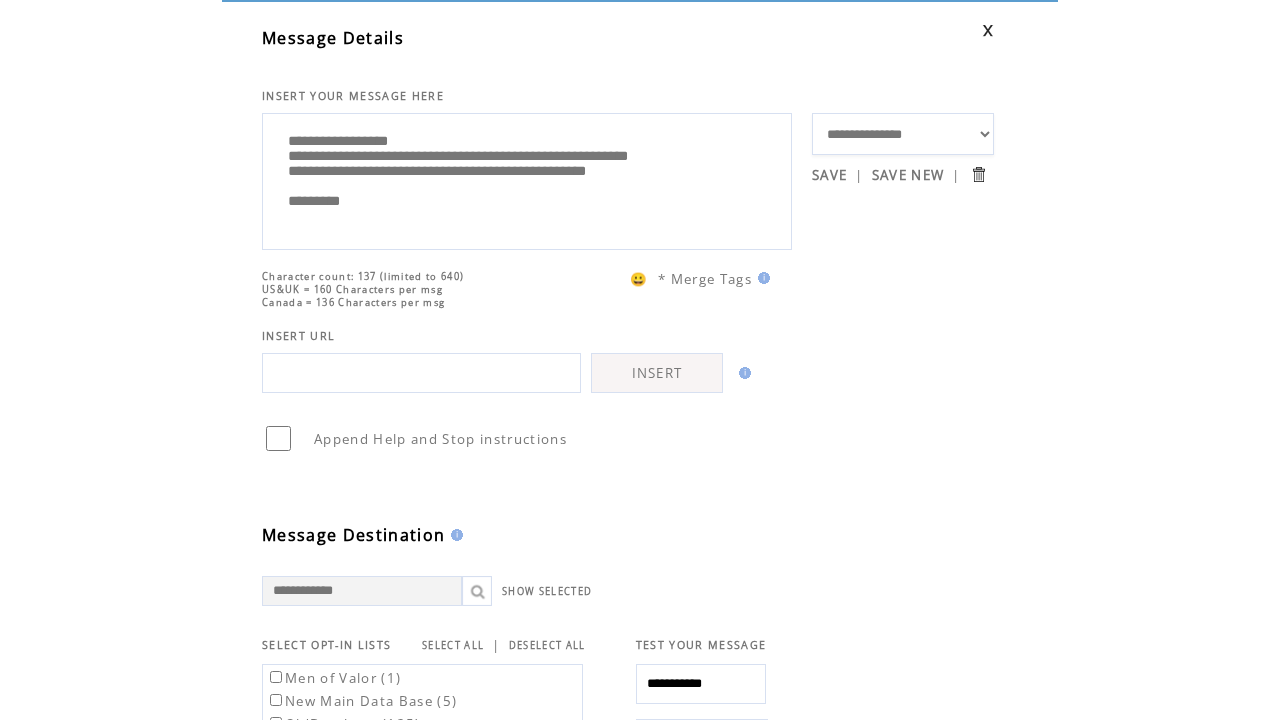 click on "**********" at bounding box center [527, 179] 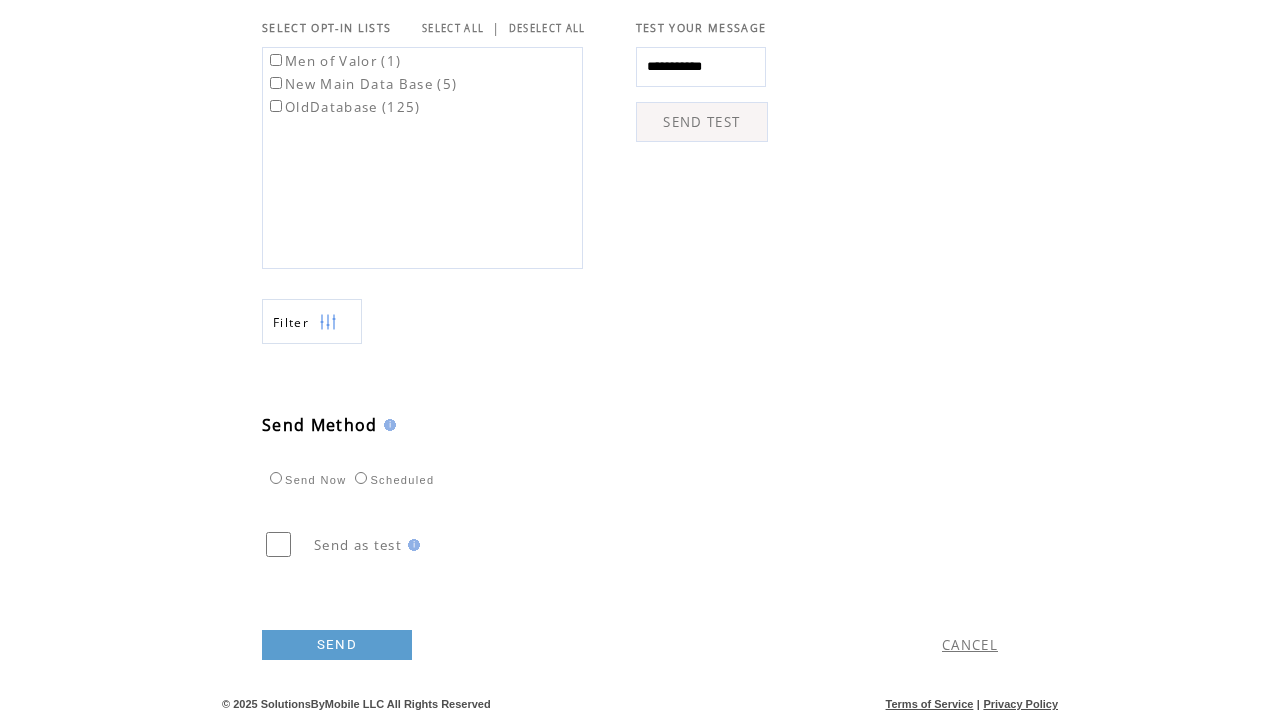 scroll, scrollTop: 731, scrollLeft: 0, axis: vertical 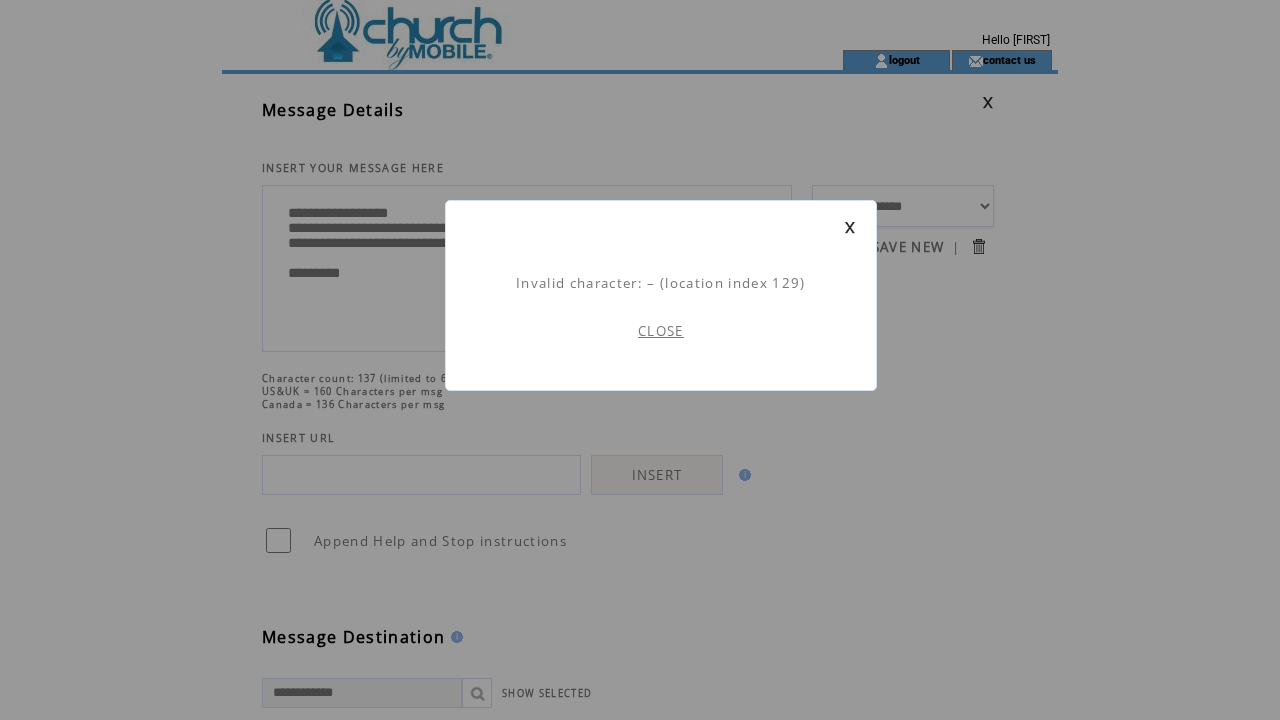 click on "CLOSE" at bounding box center [661, 331] 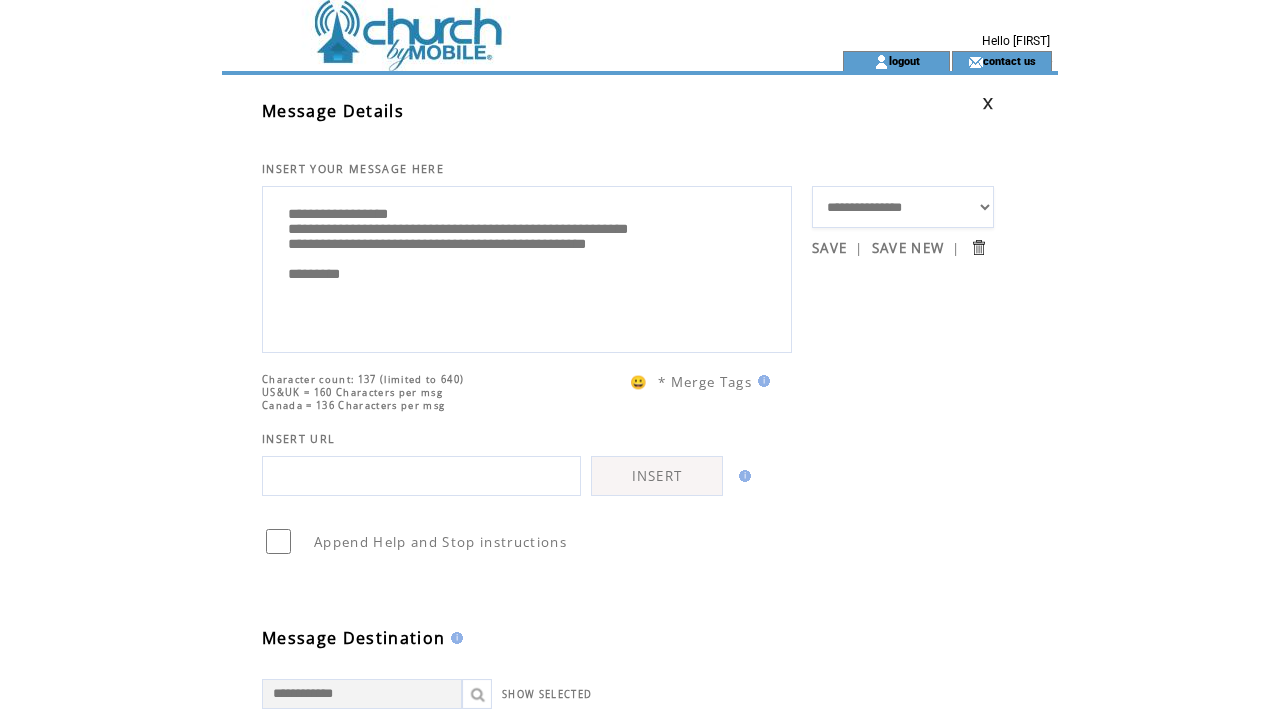 scroll, scrollTop: 0, scrollLeft: 0, axis: both 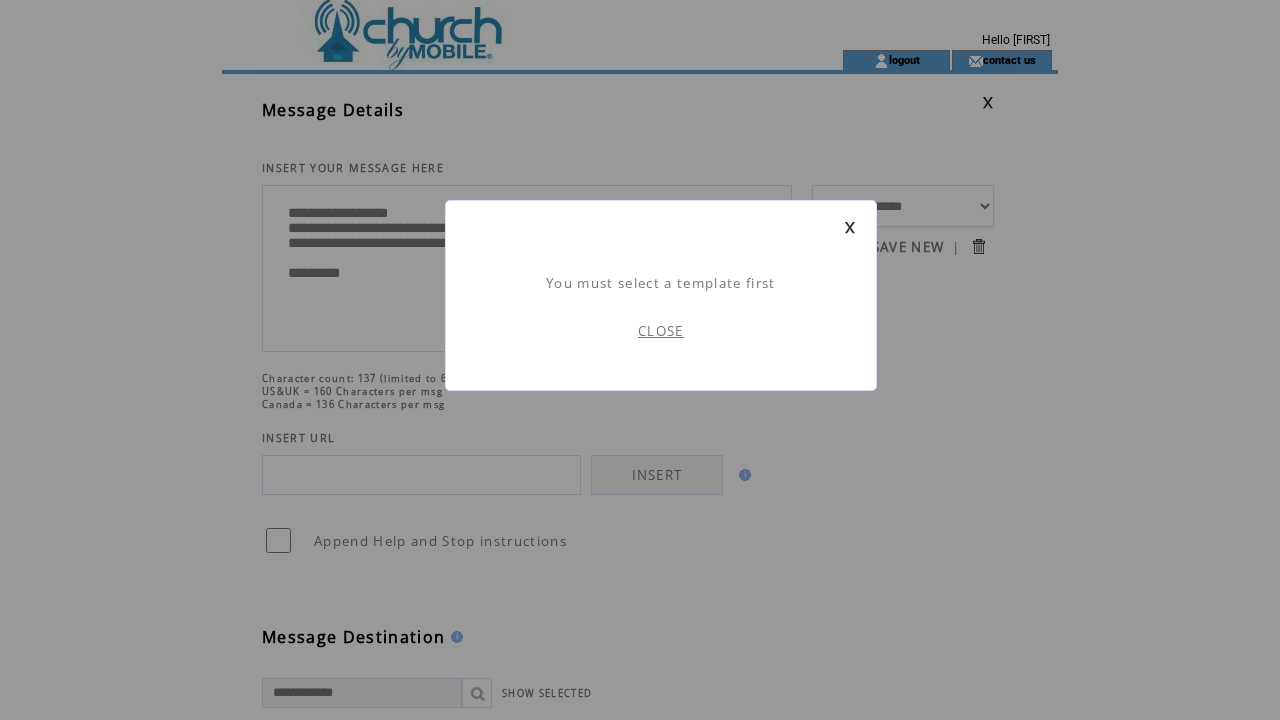 drag, startPoint x: 664, startPoint y: 338, endPoint x: 796, endPoint y: 289, distance: 140.80128 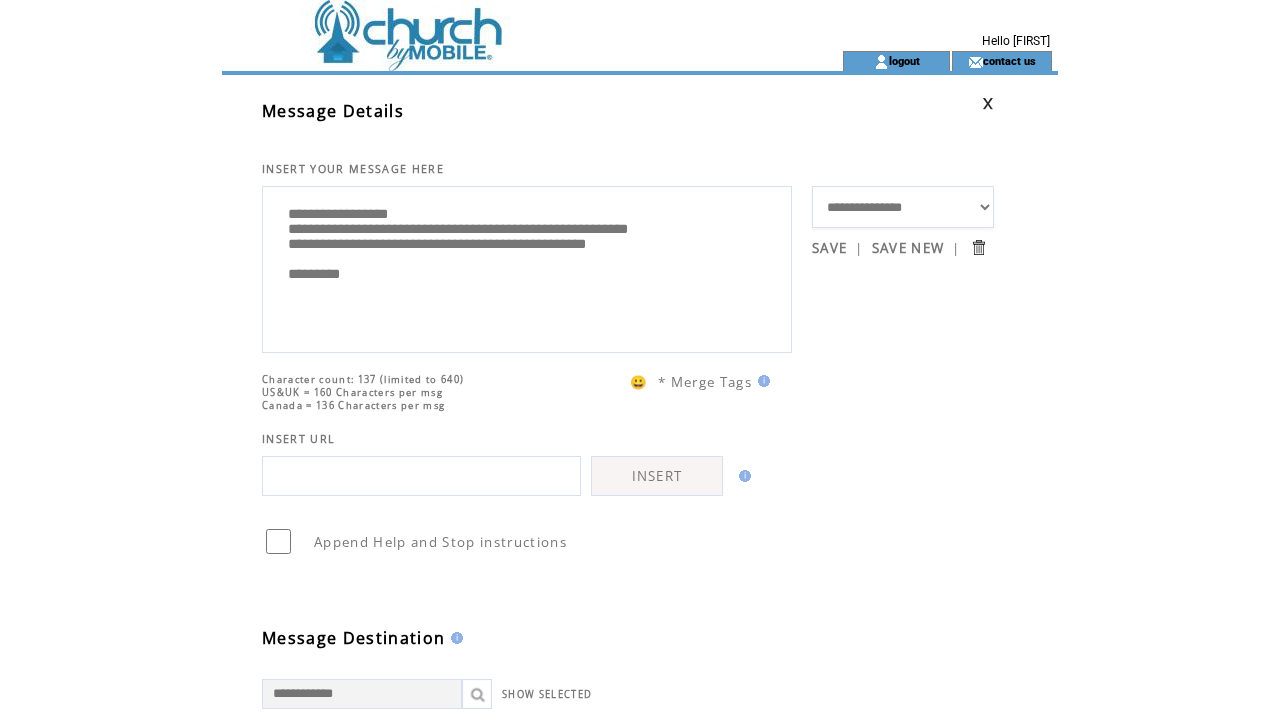 click on "SAVE NEW" at bounding box center (908, 248) 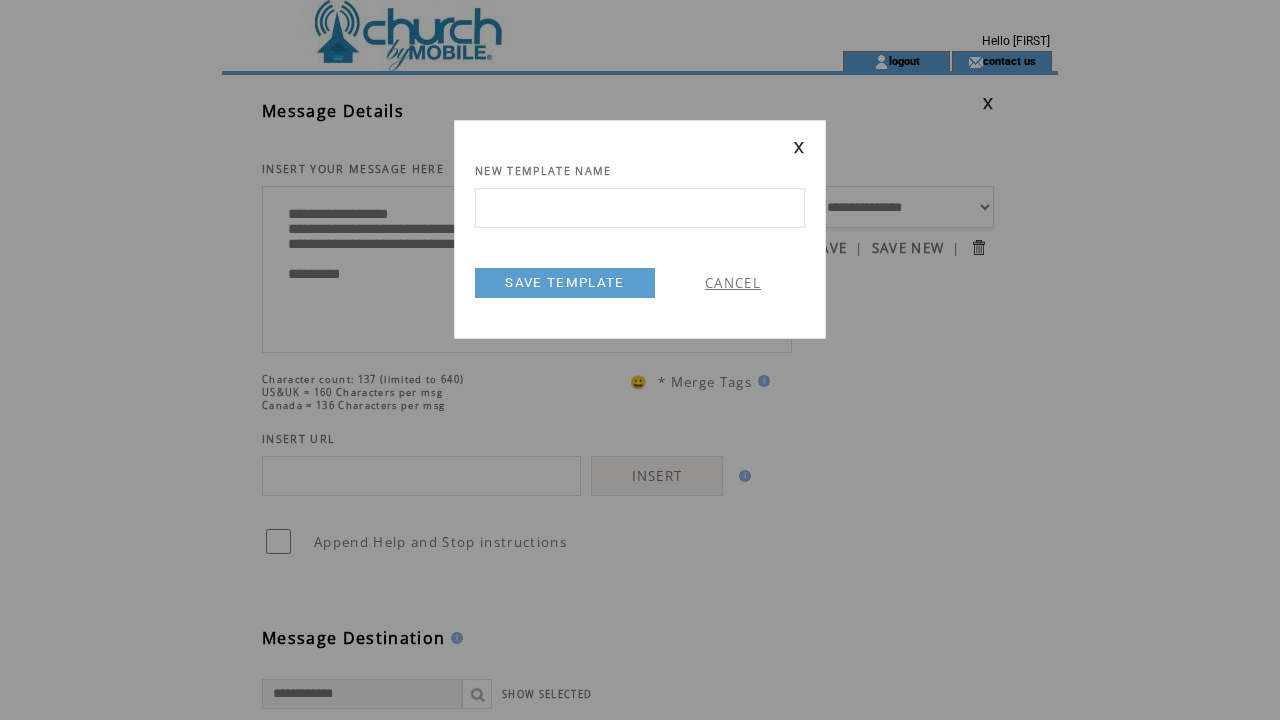scroll, scrollTop: 0, scrollLeft: 0, axis: both 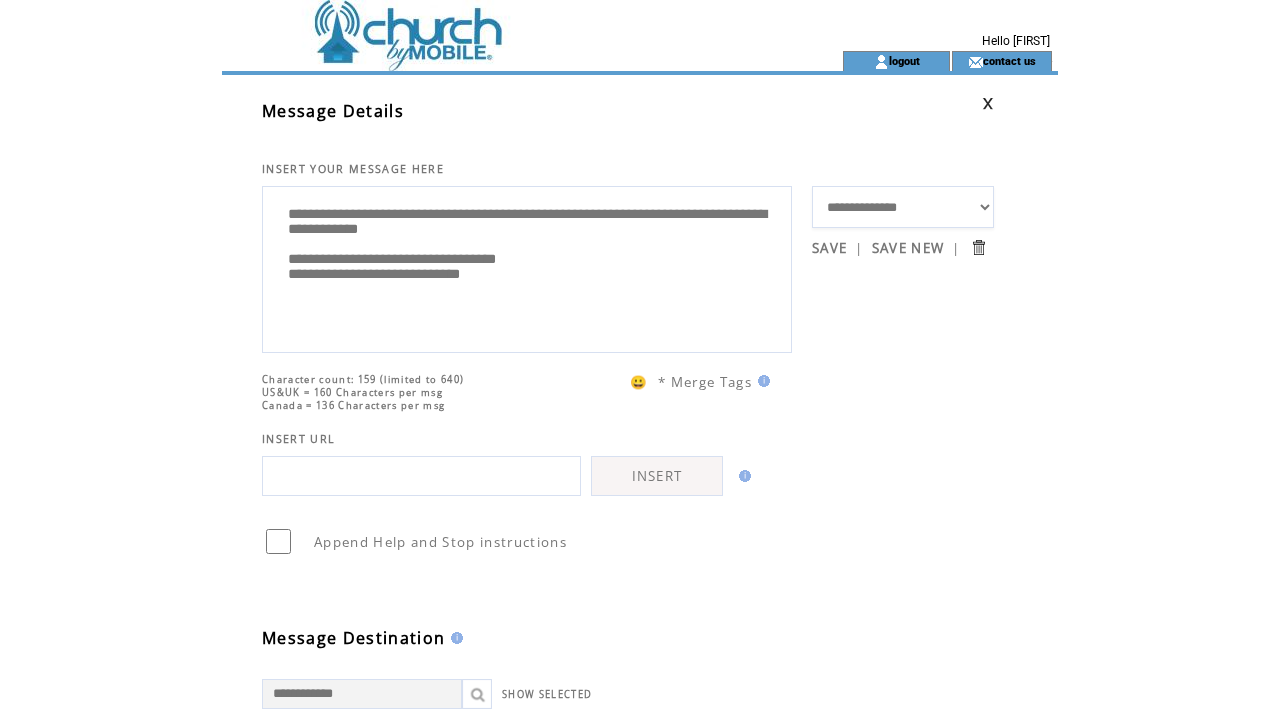 select on "**" 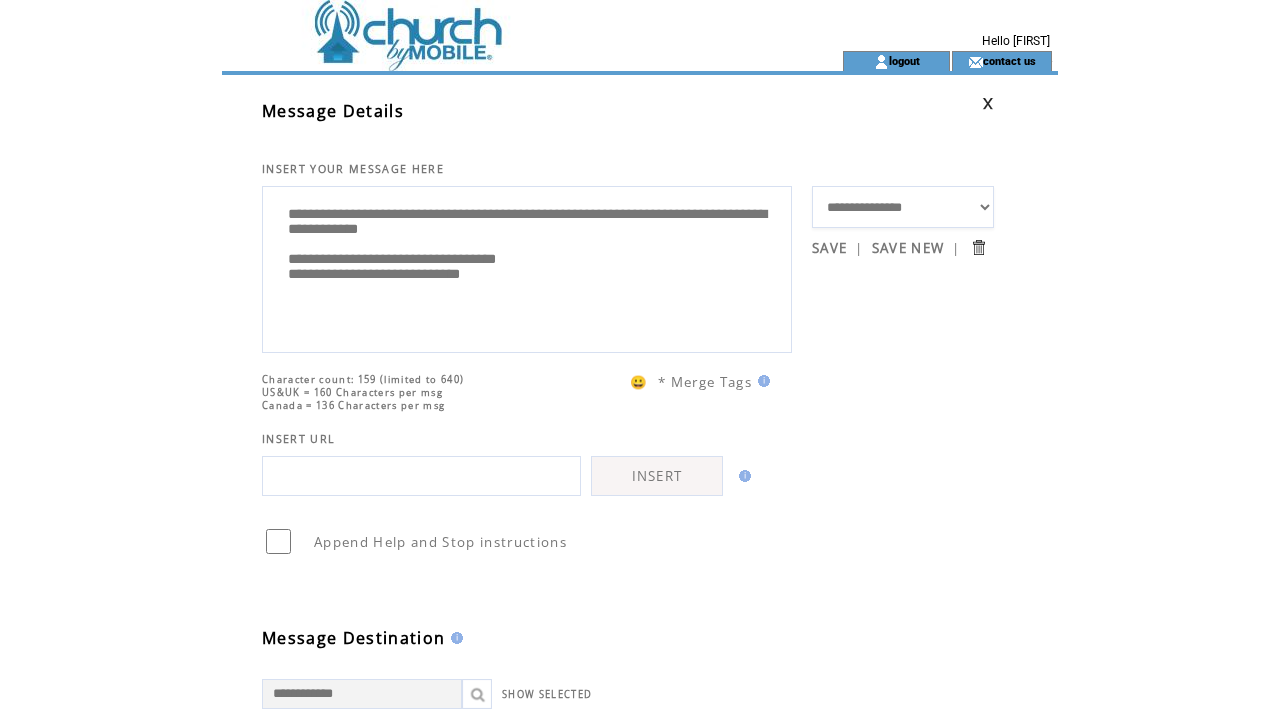 click on "**********" at bounding box center (527, 267) 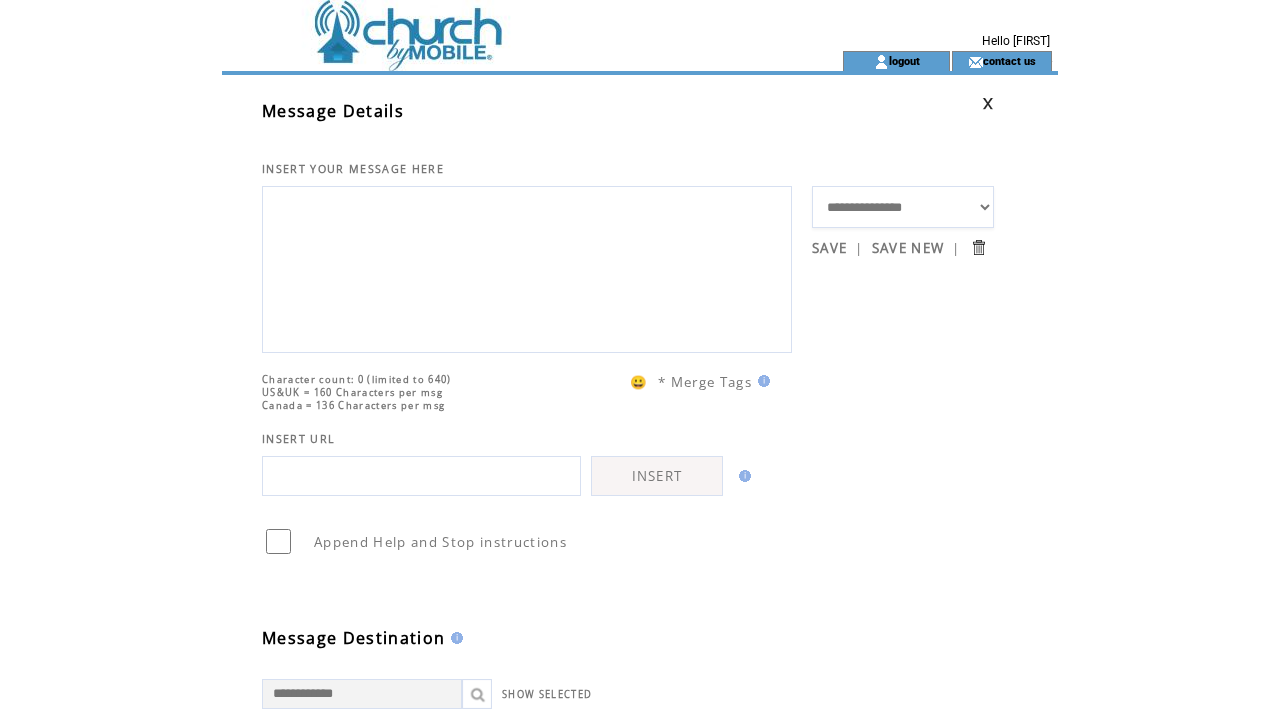 paste on "**********" 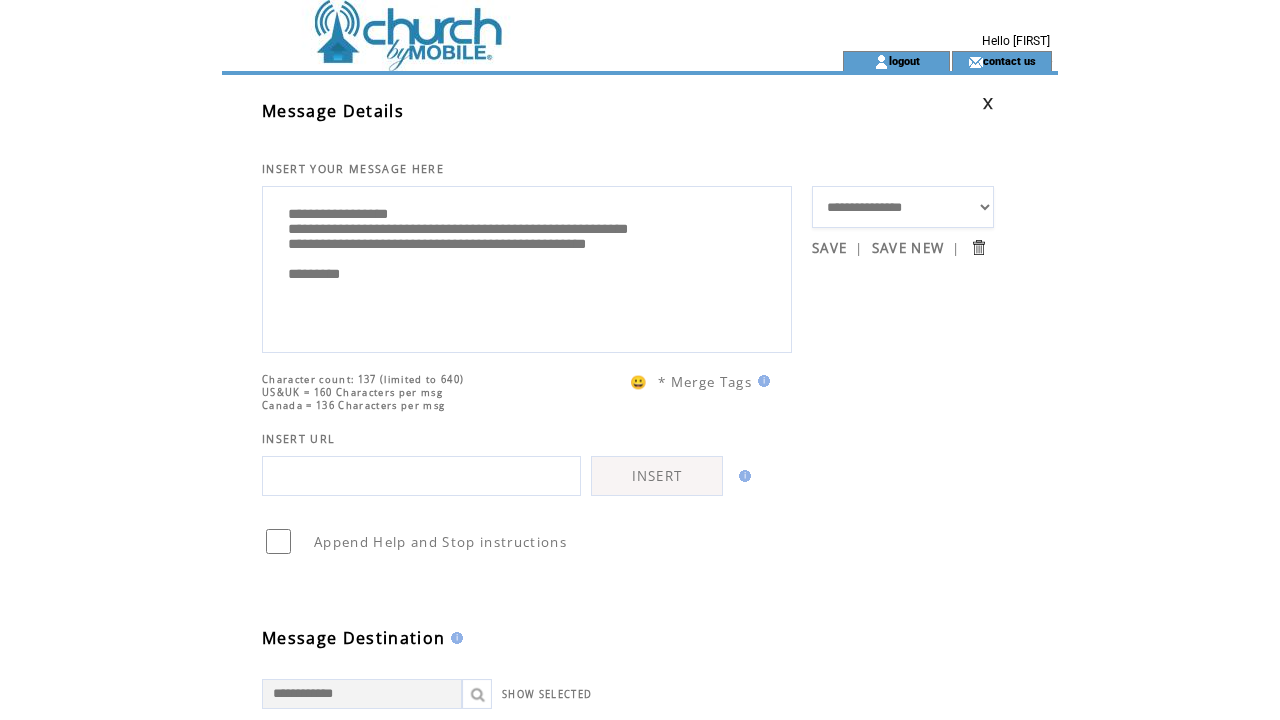 type on "**********" 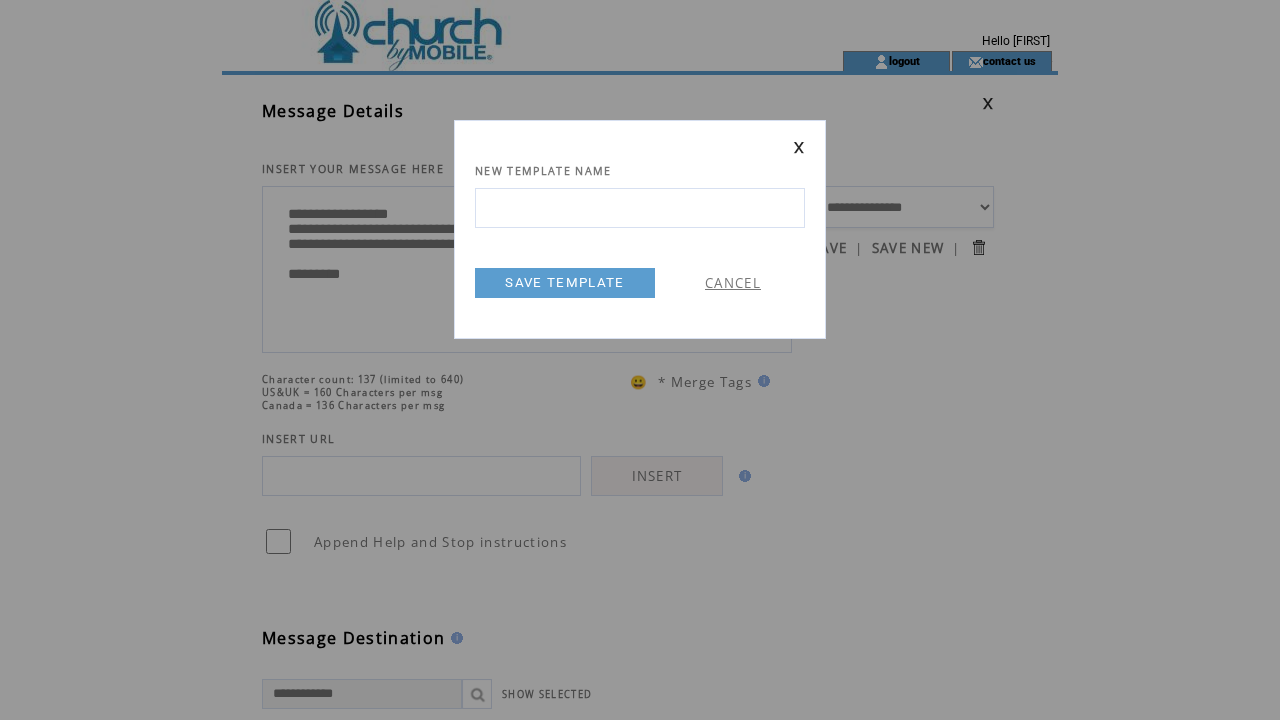 scroll, scrollTop: 0, scrollLeft: 0, axis: both 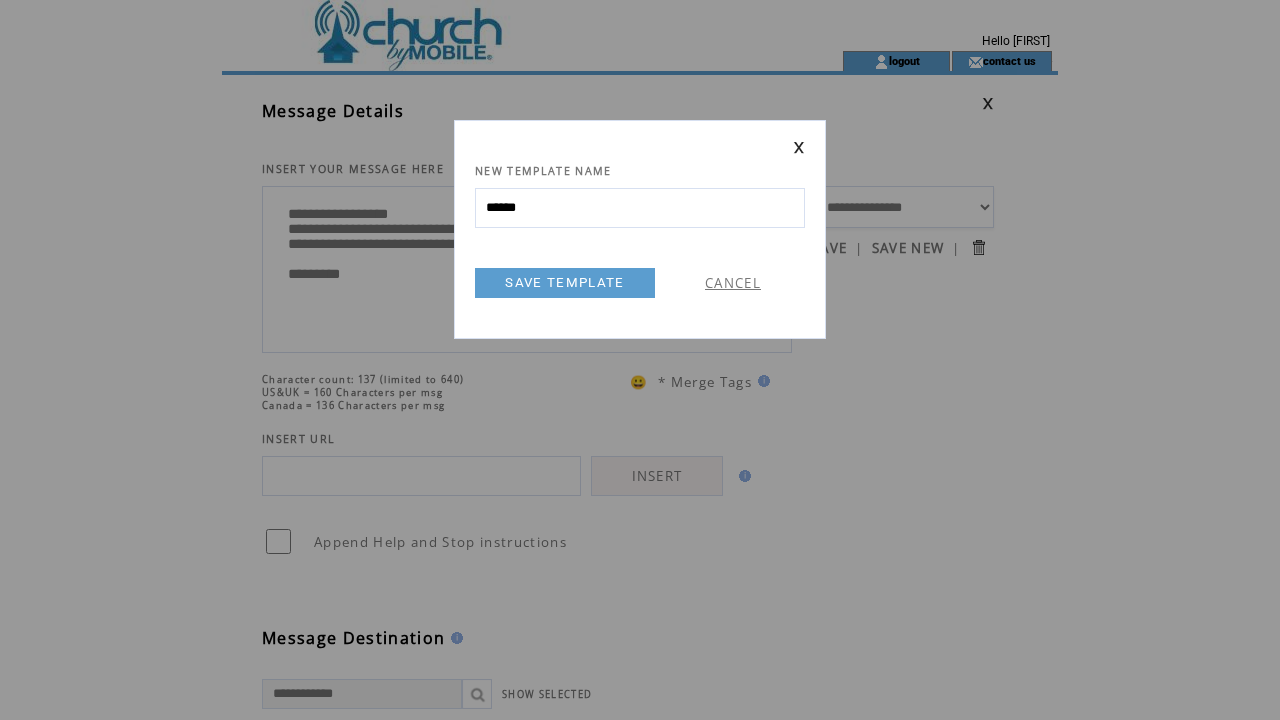 type on "******" 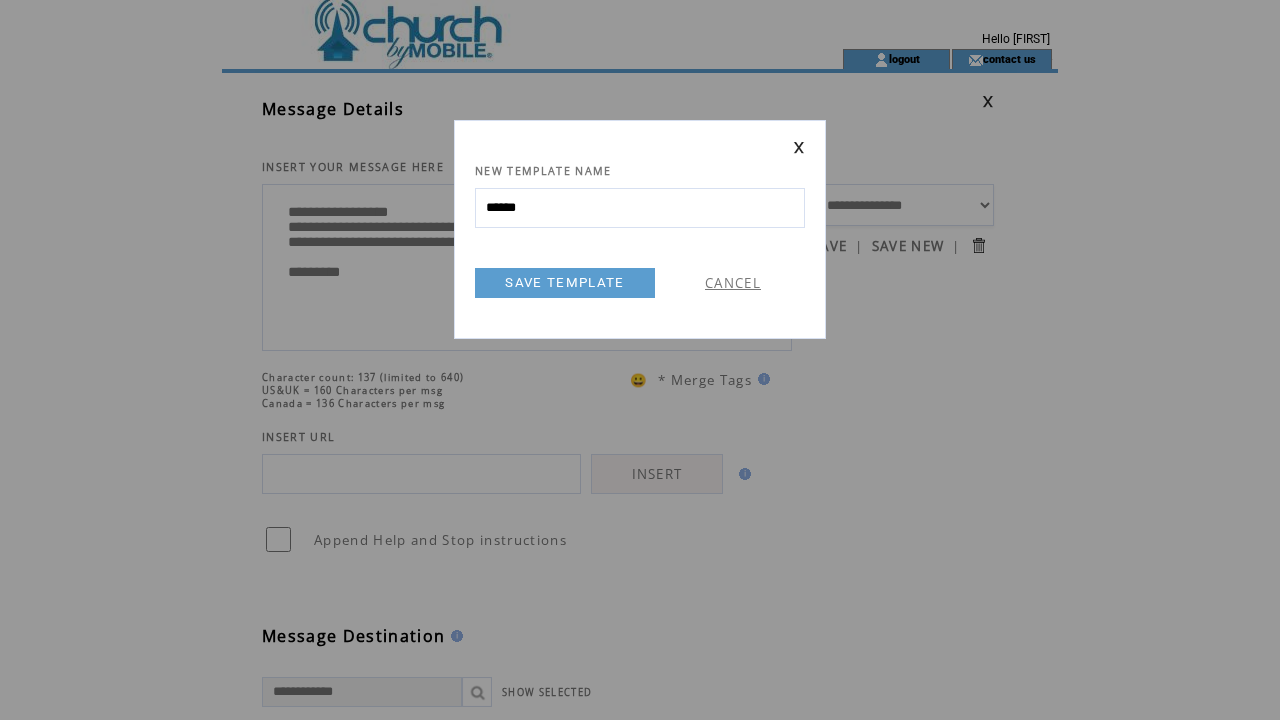 click on "SAVE TEMPLATE" at bounding box center (565, 283) 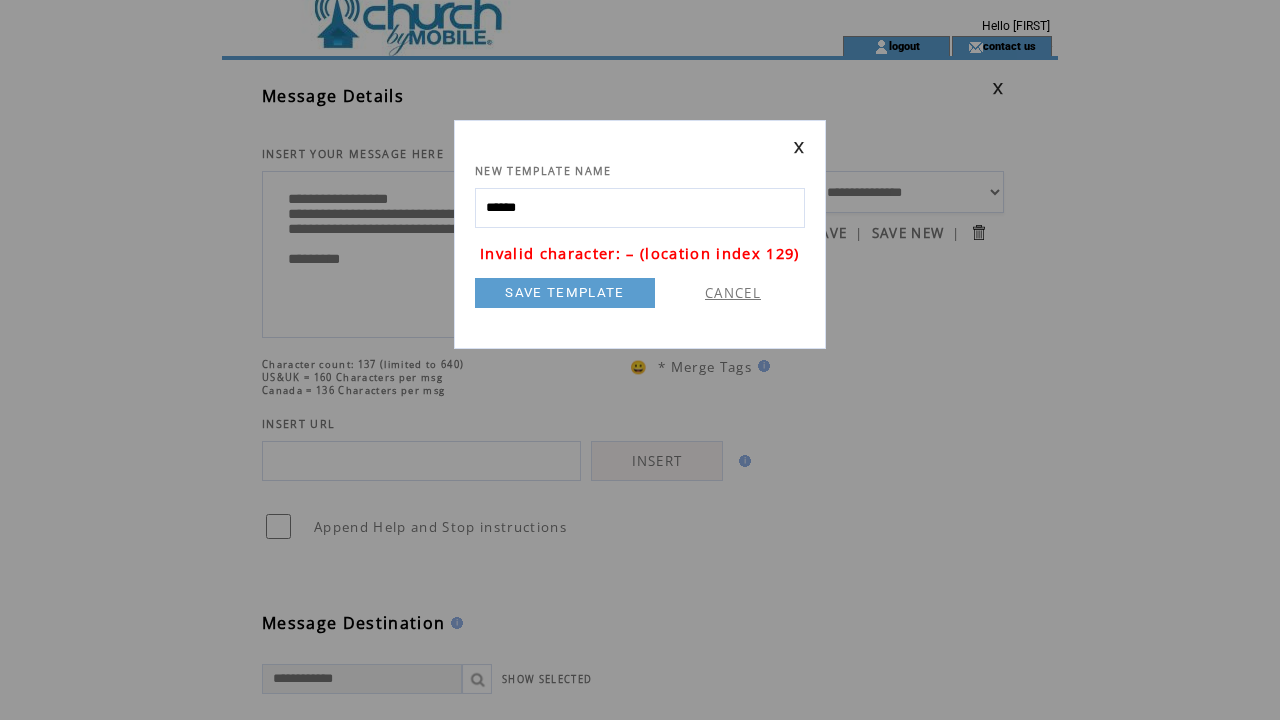 click on "SAVE TEMPLATE" at bounding box center (565, 293) 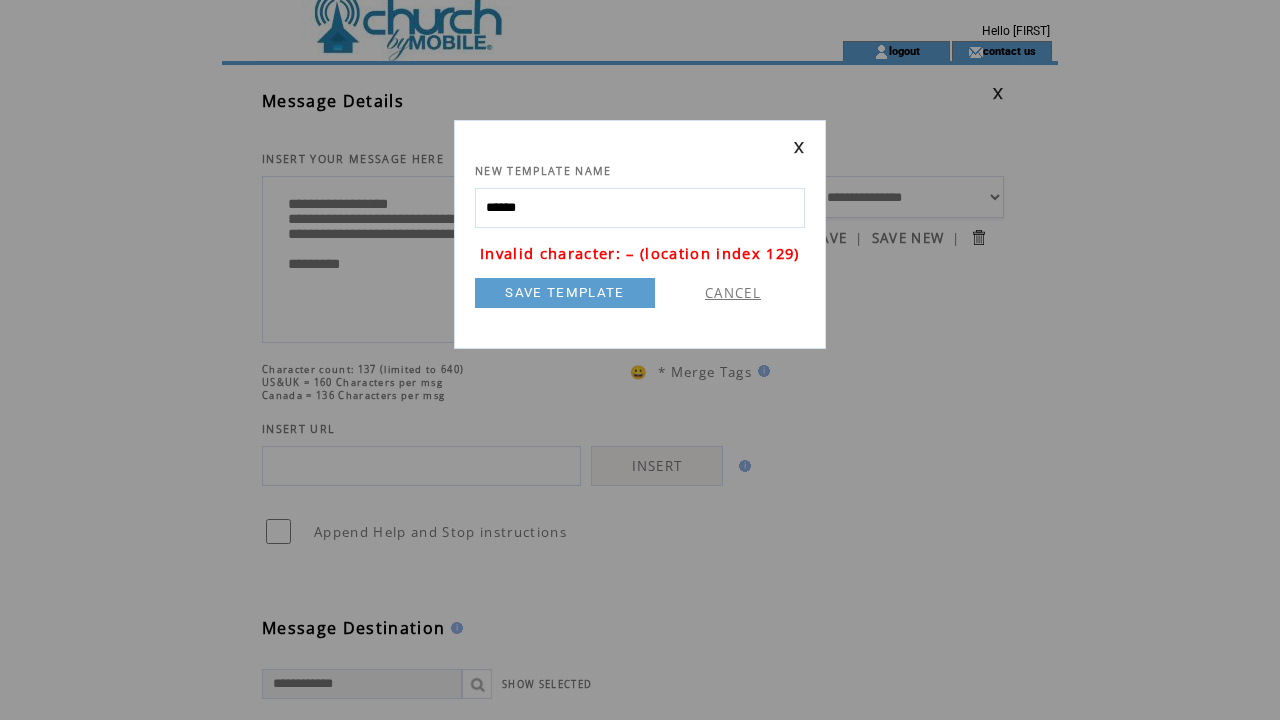 click on "******" at bounding box center (640, 208) 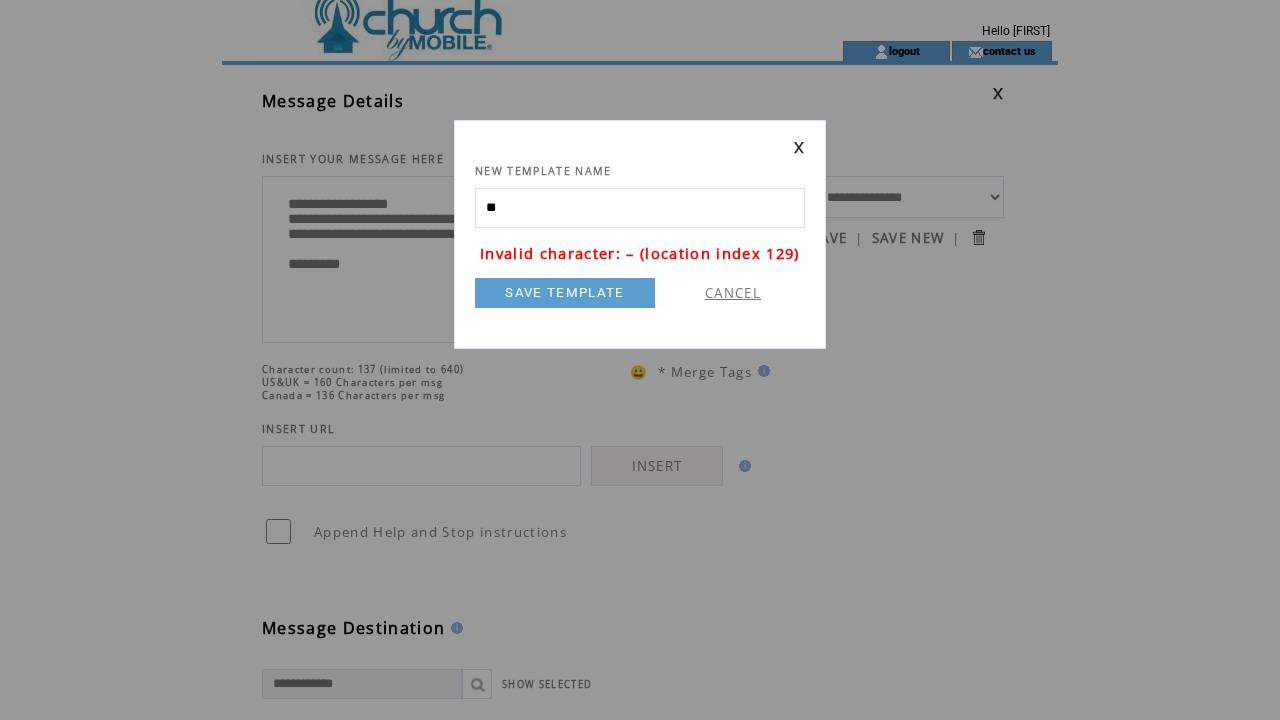 type on "*" 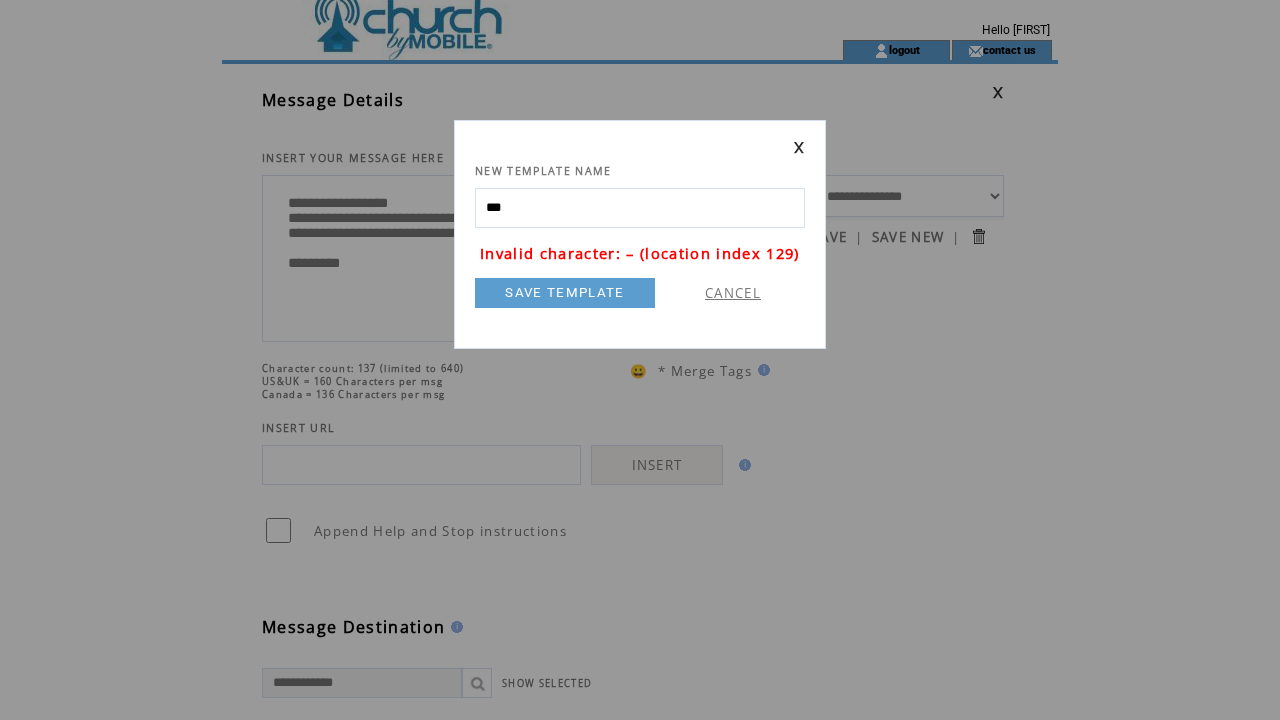 scroll, scrollTop: 10, scrollLeft: 0, axis: vertical 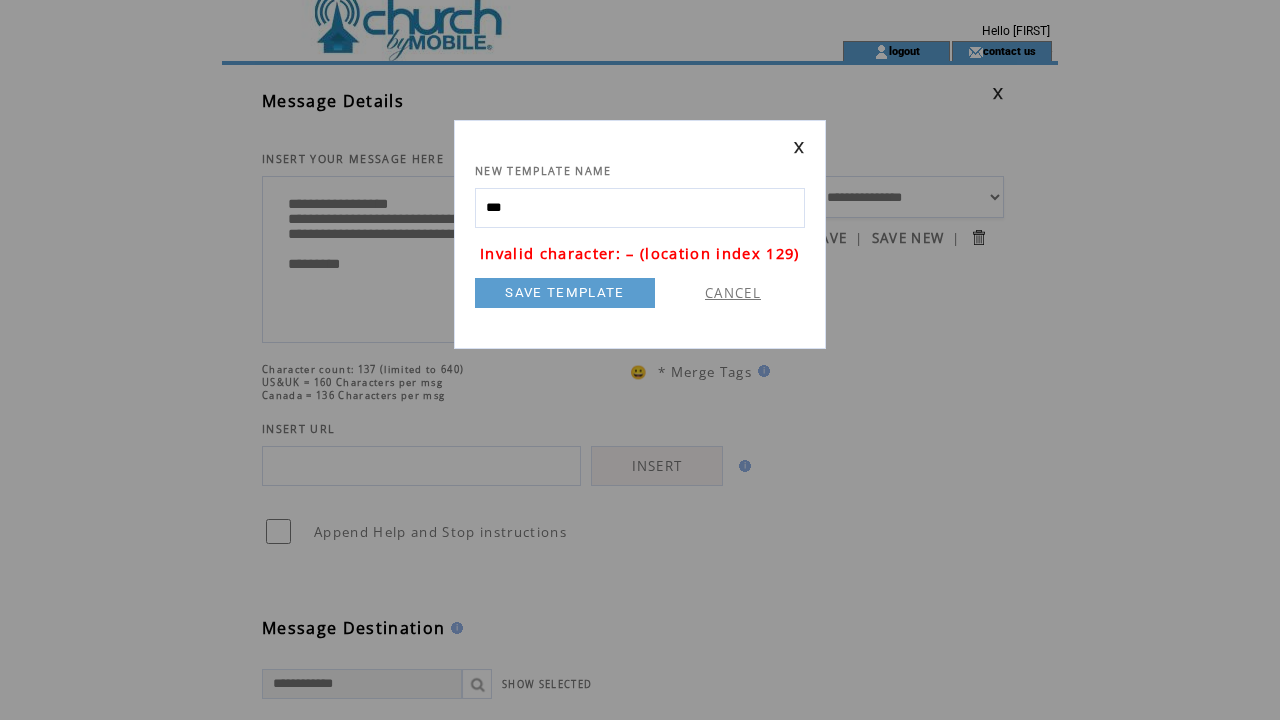 type on "***" 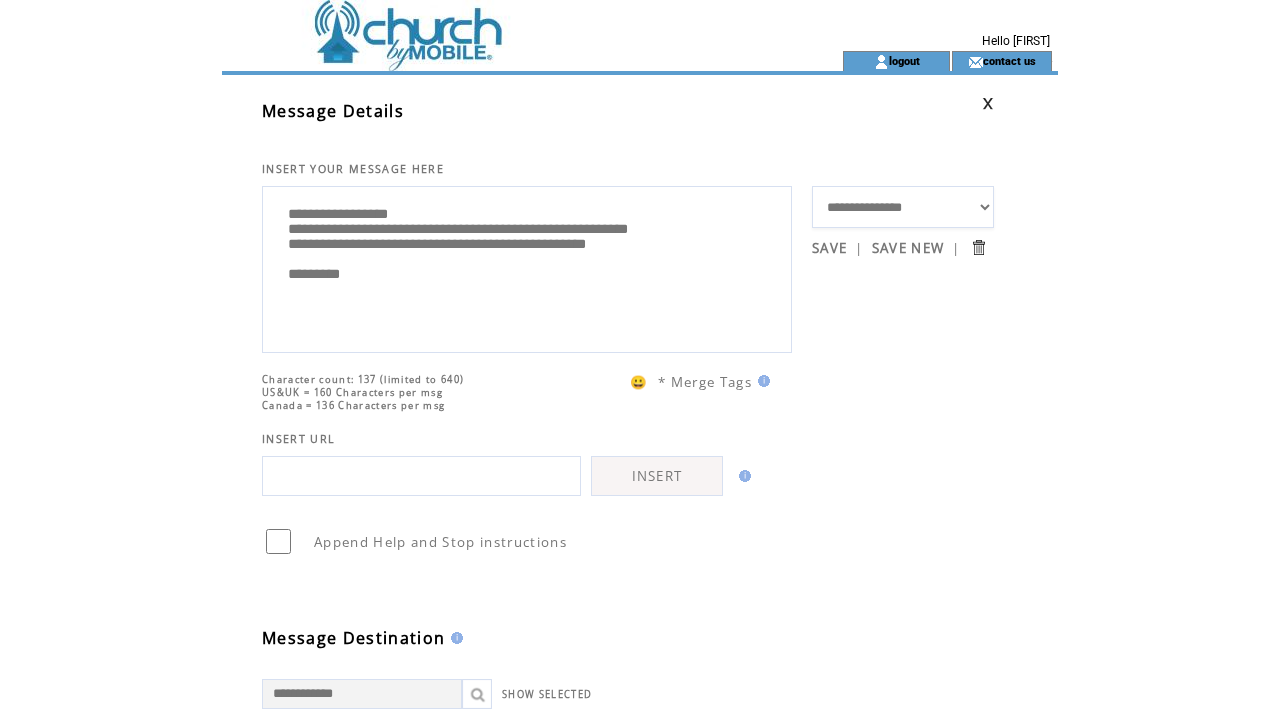 scroll, scrollTop: 0, scrollLeft: 0, axis: both 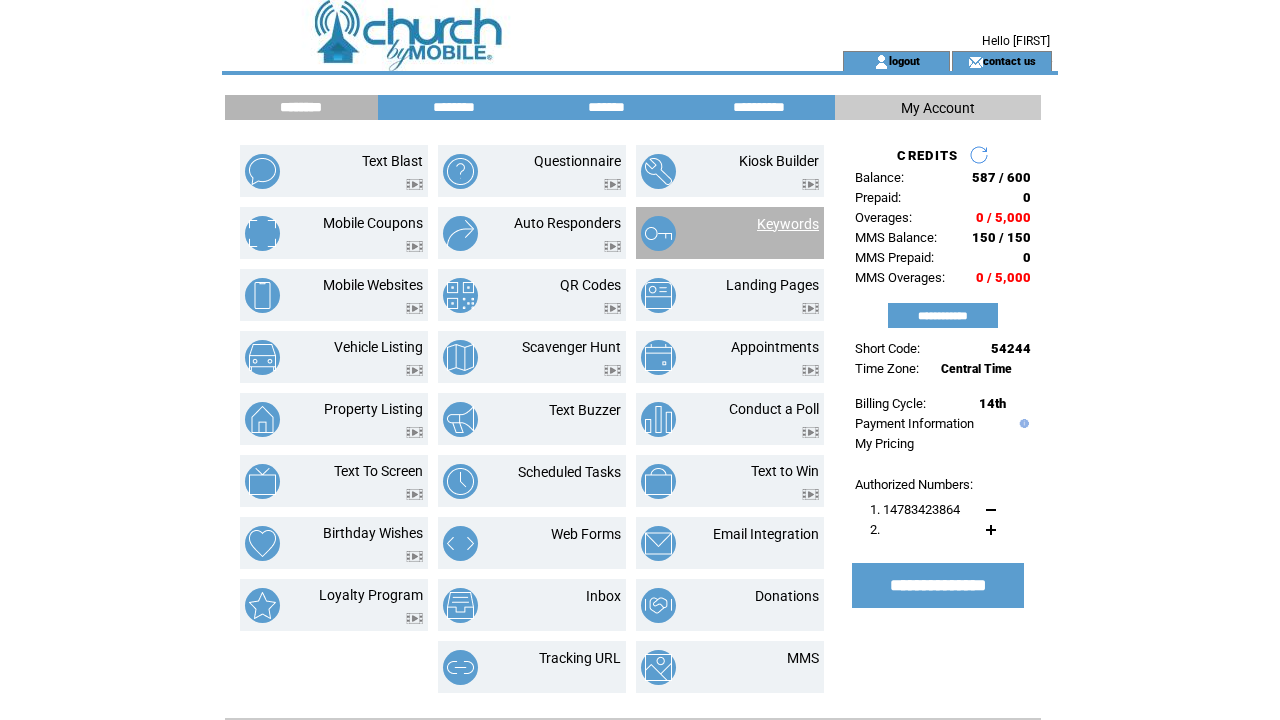 click on "Keywords" at bounding box center [788, 224] 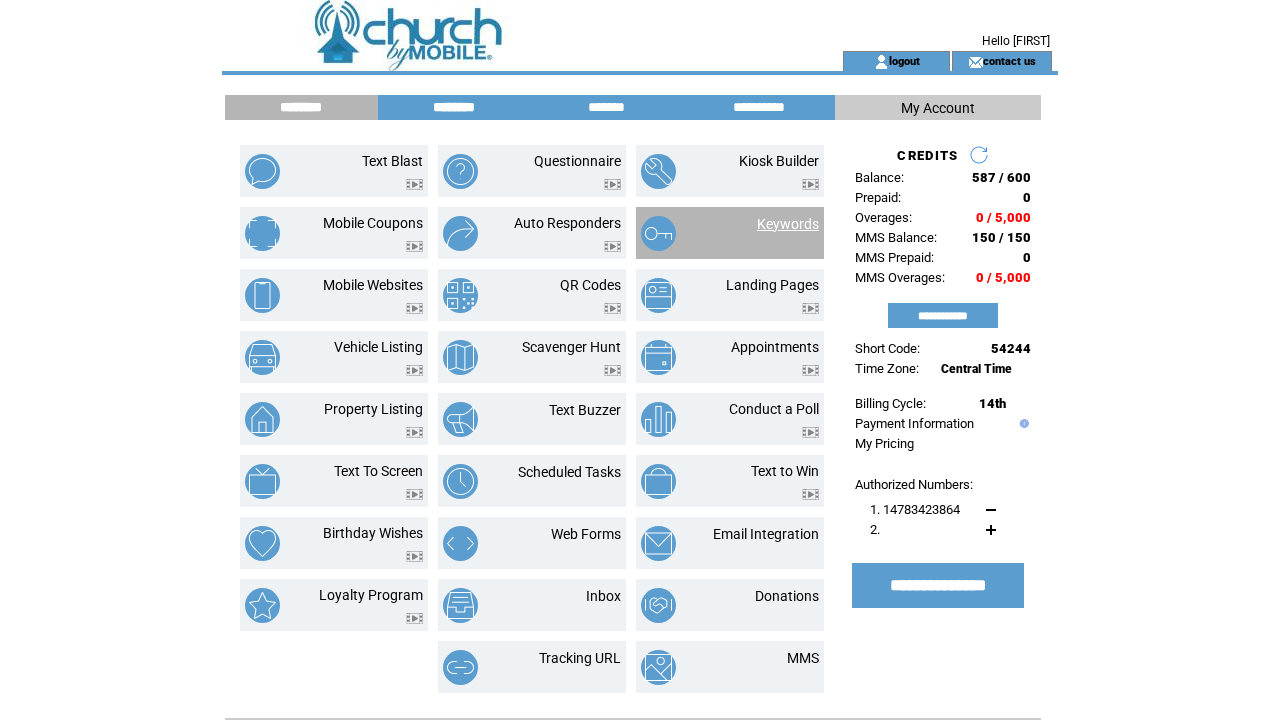 click on "********" at bounding box center (454, 107) 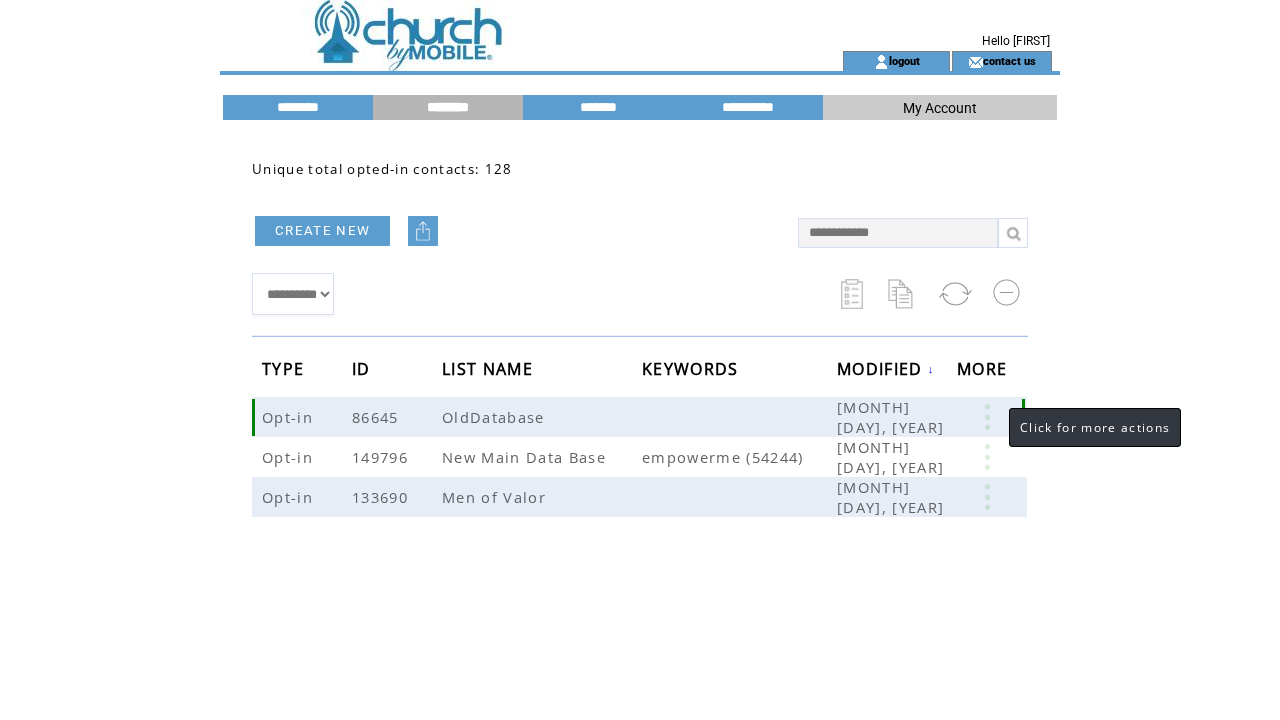 click at bounding box center [987, 417] 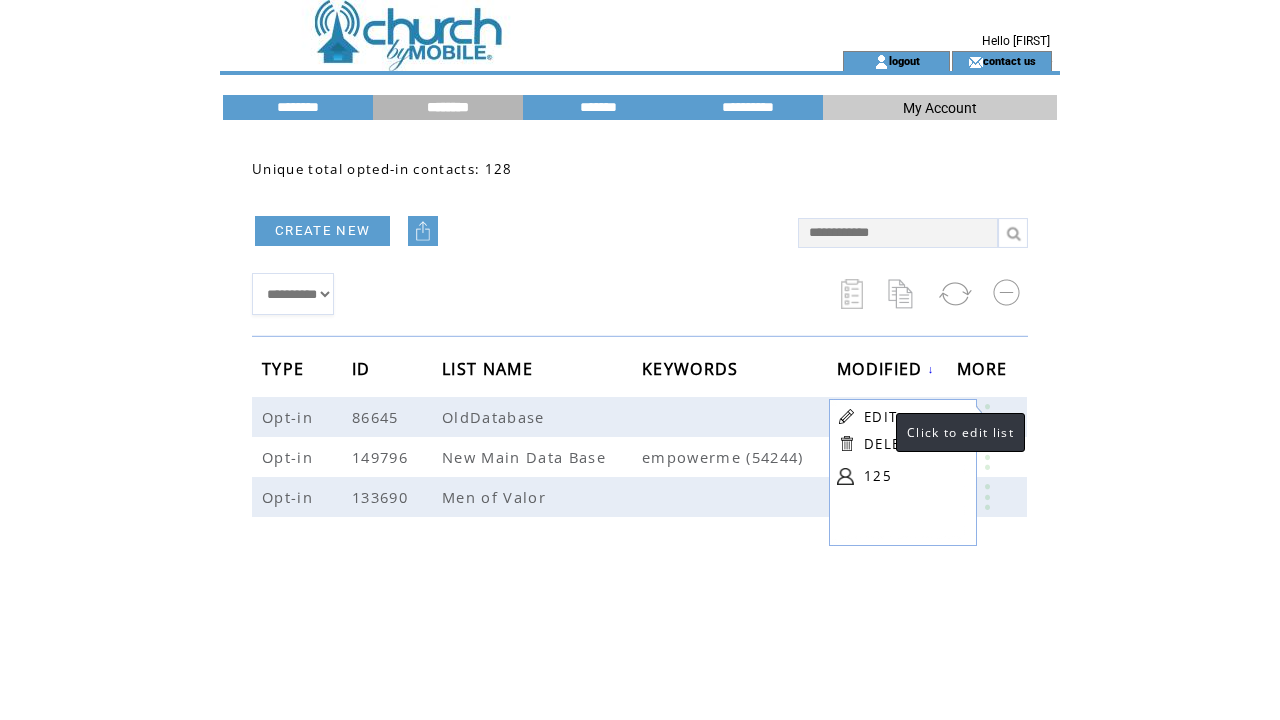 click on "EDIT" at bounding box center (880, 417) 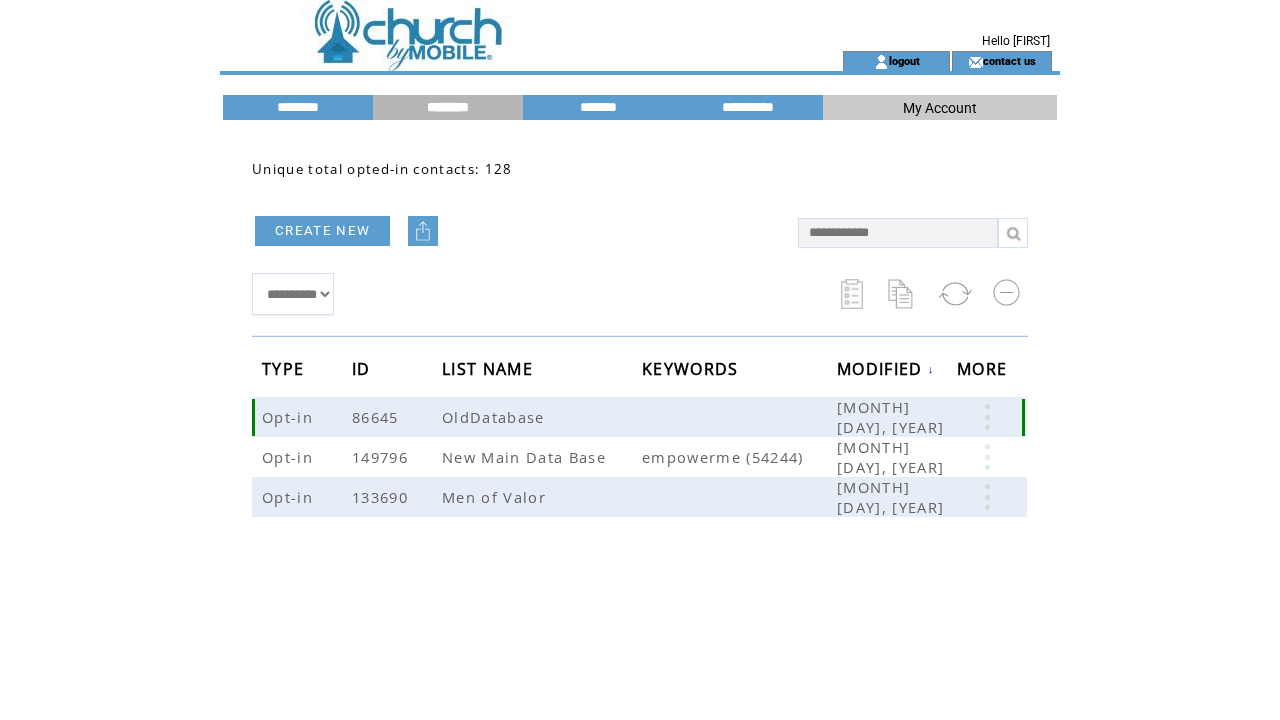 click at bounding box center (496, 25) 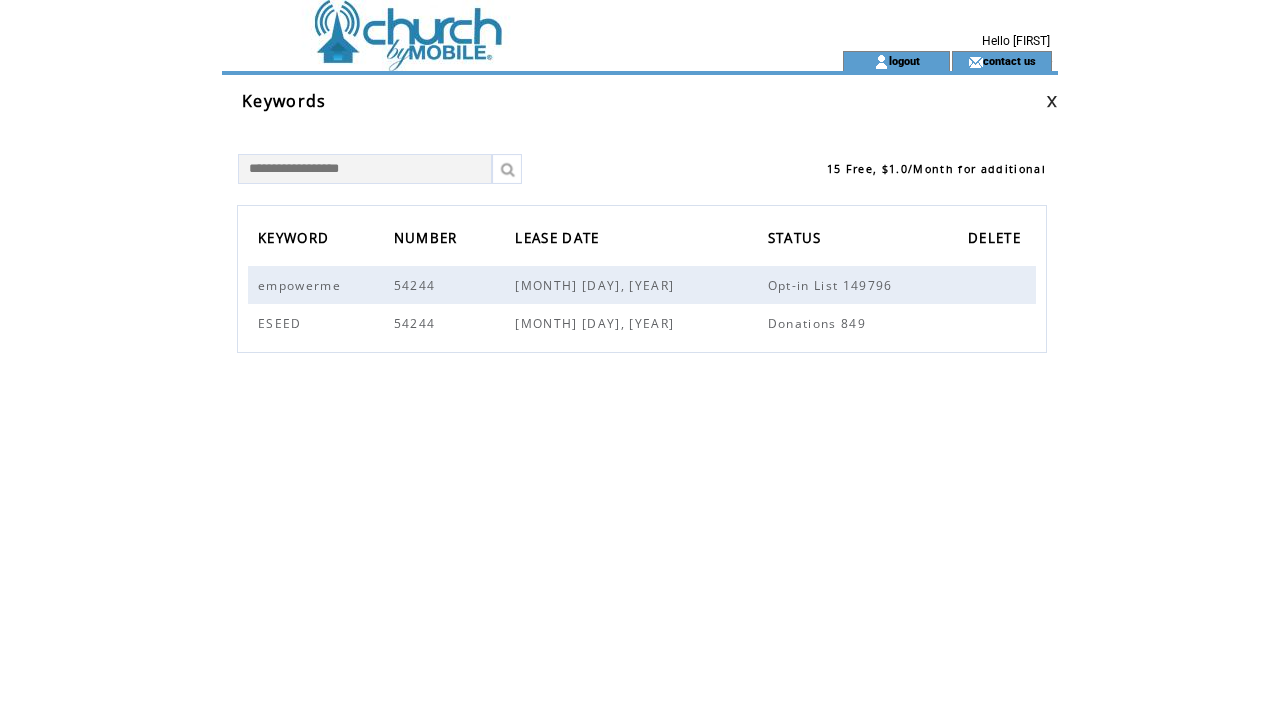 scroll, scrollTop: 0, scrollLeft: 0, axis: both 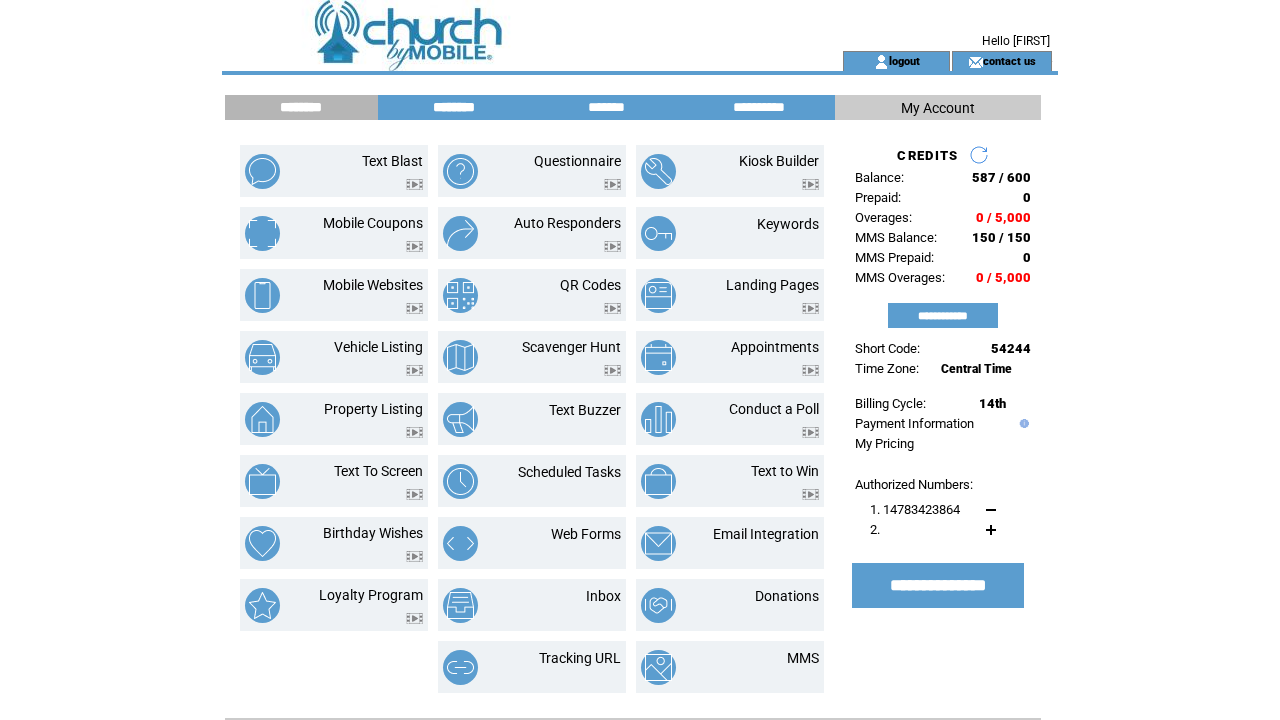click on "********" at bounding box center (454, 107) 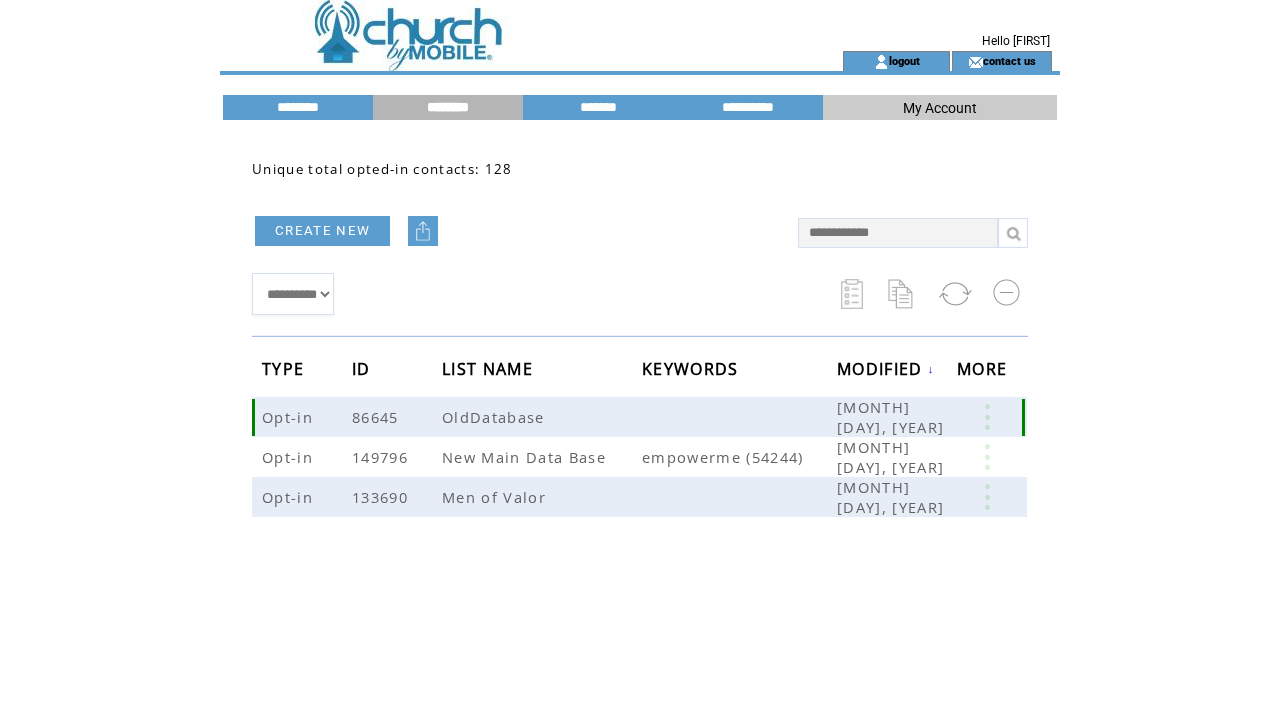 click at bounding box center [987, 417] 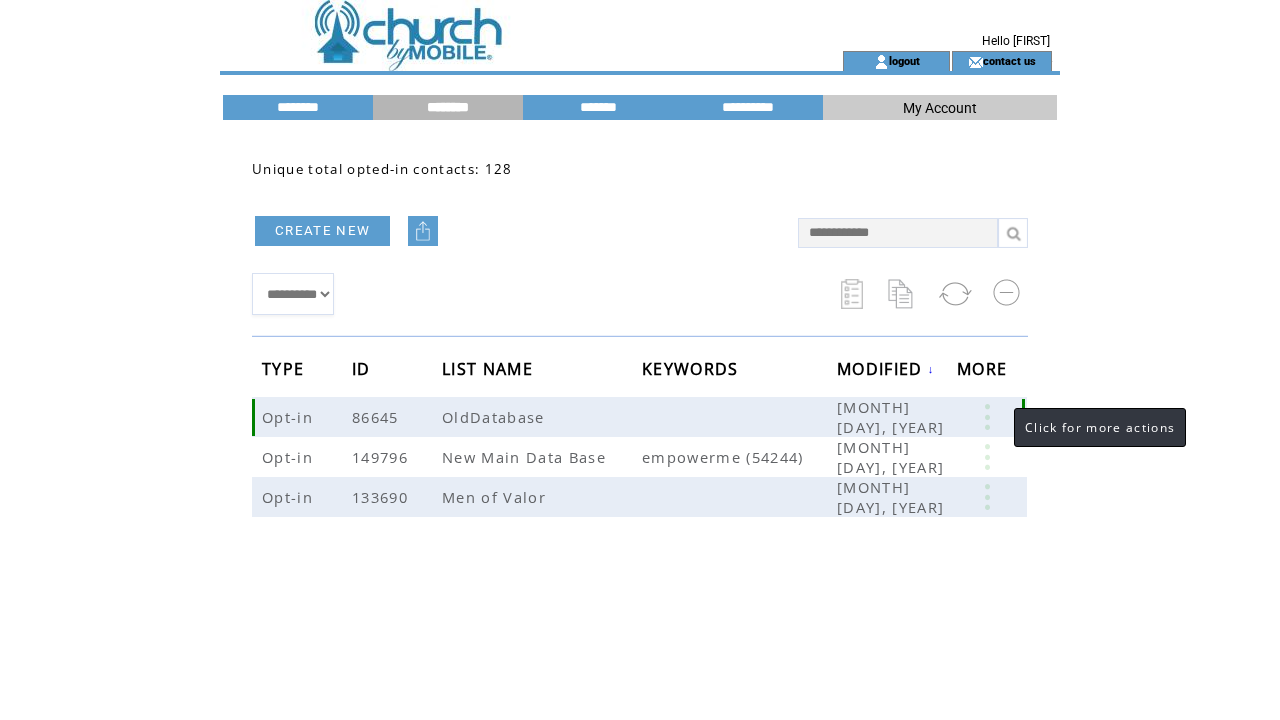 click at bounding box center [987, 417] 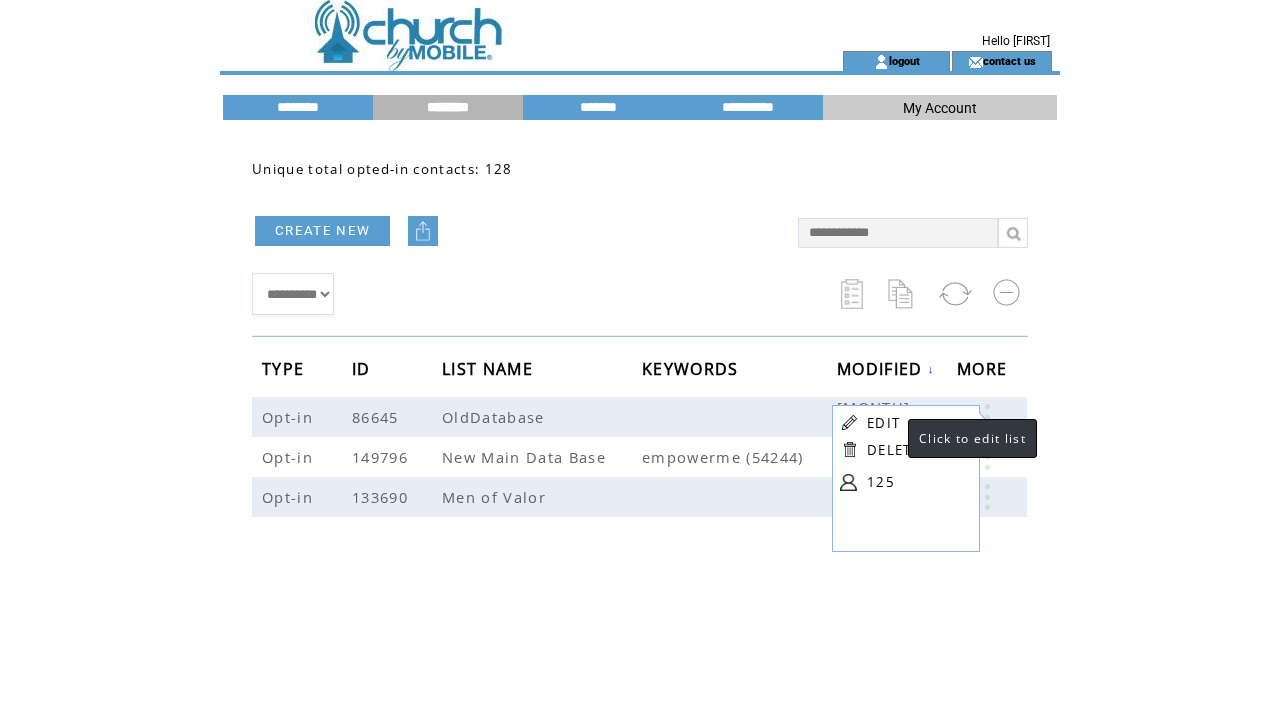 click on "EDIT" at bounding box center [883, 423] 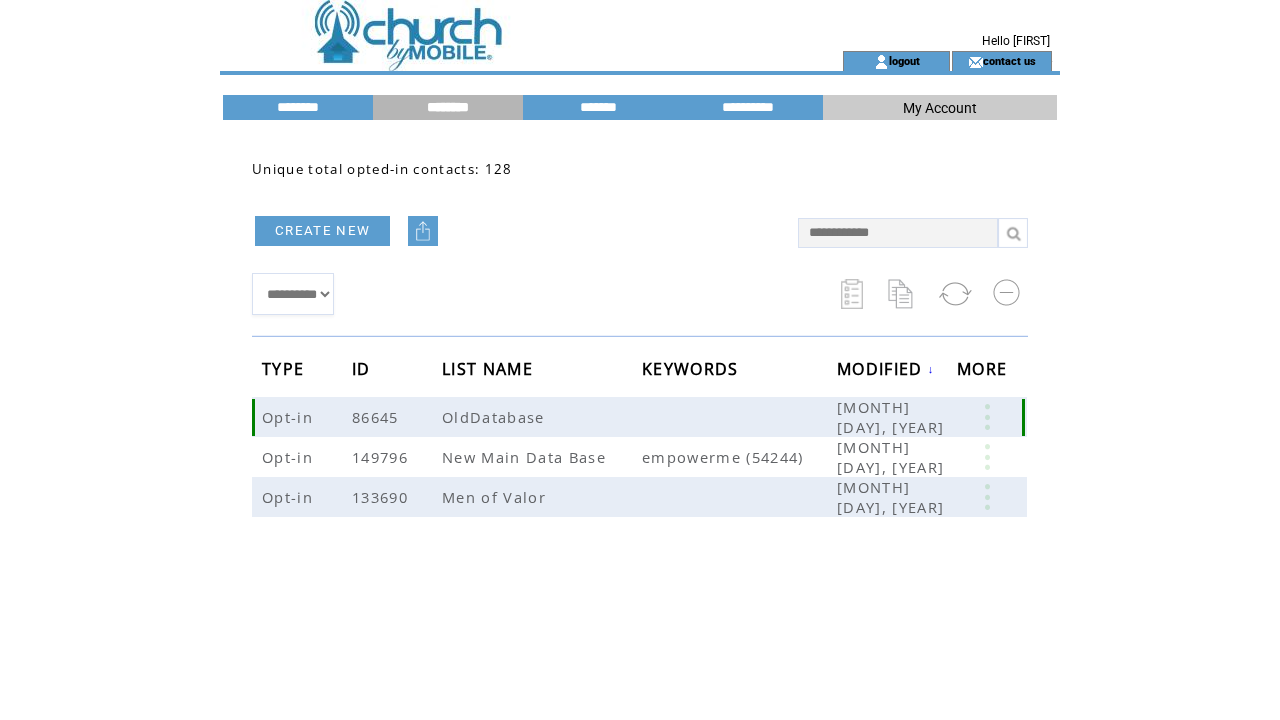 click at bounding box center (496, 25) 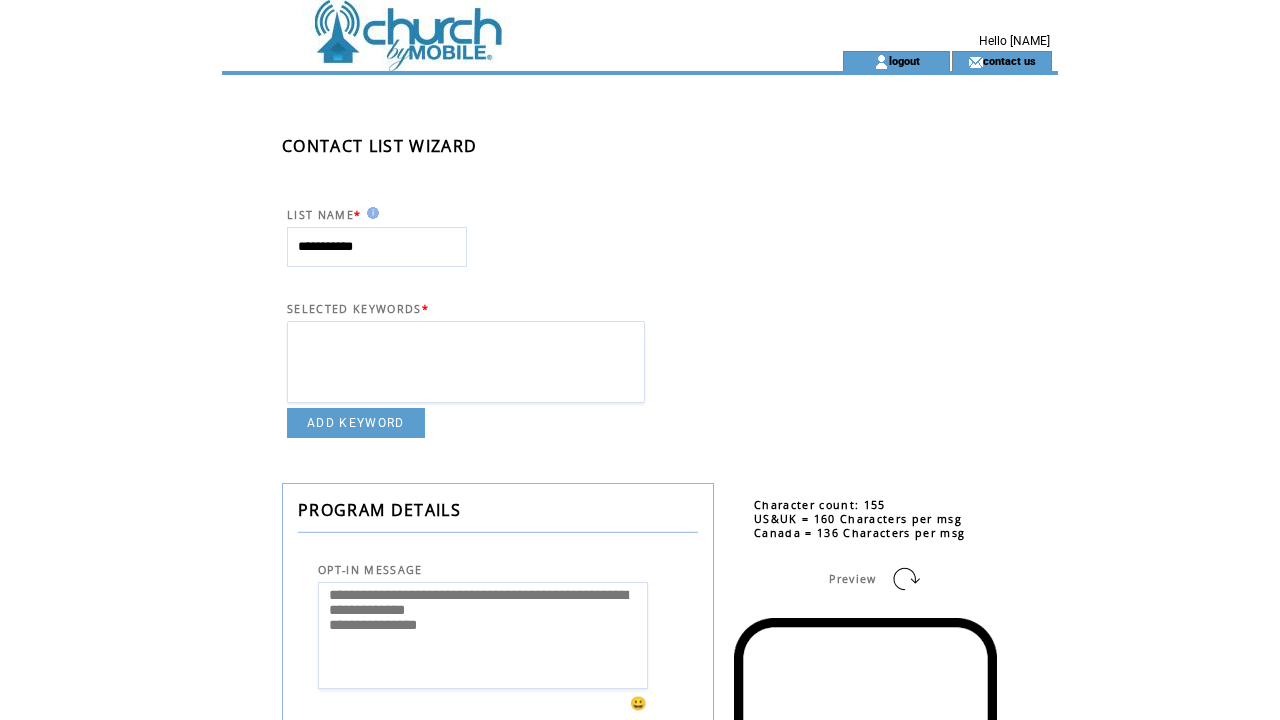 scroll, scrollTop: 0, scrollLeft: 0, axis: both 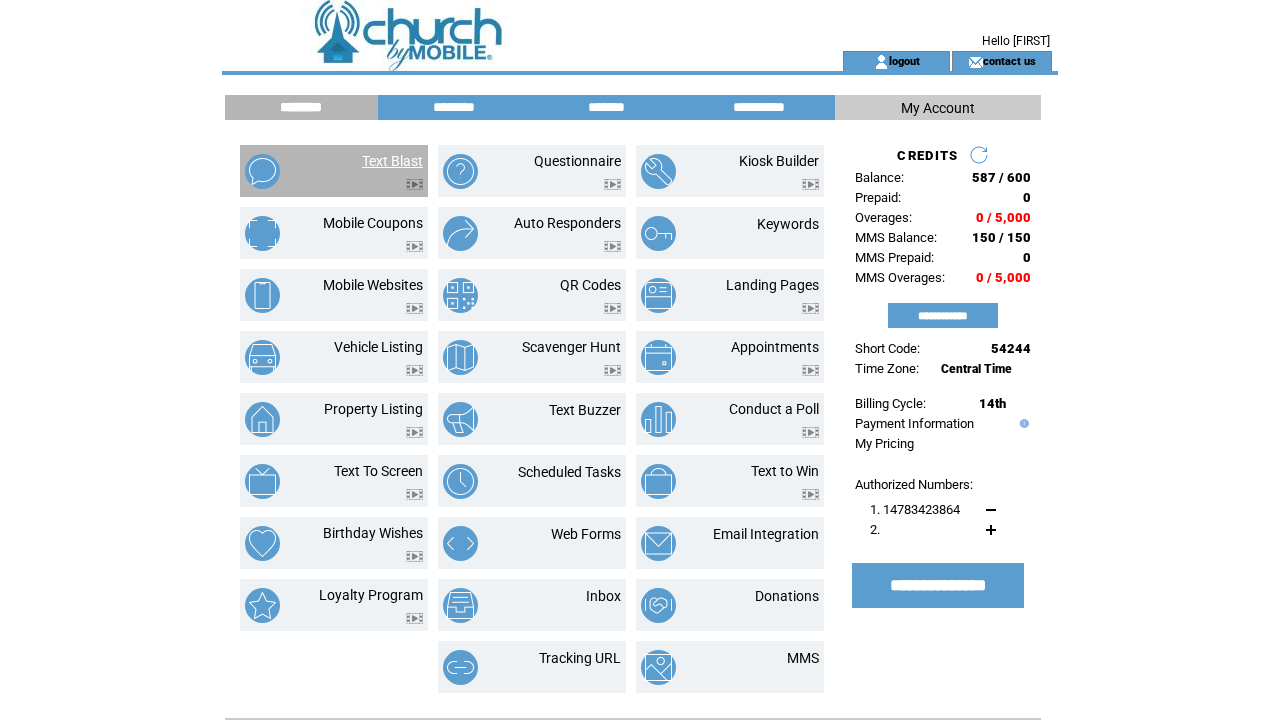 click on "Text Blast" at bounding box center [392, 161] 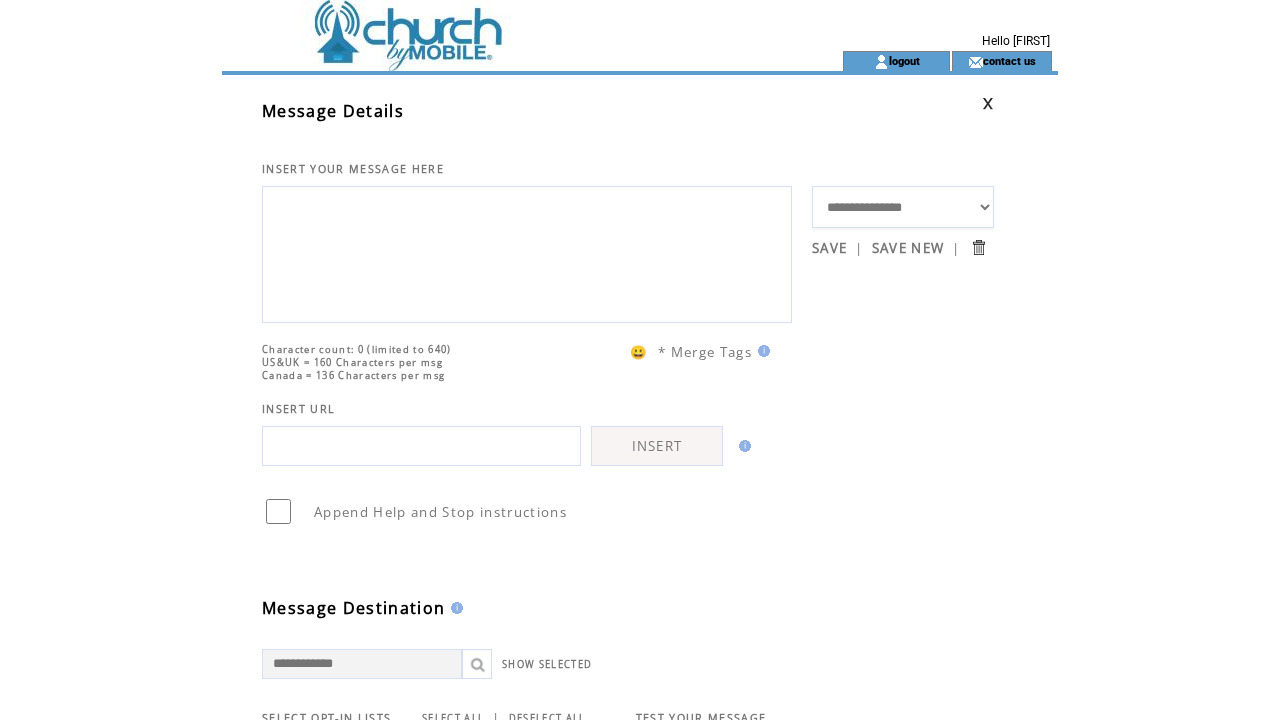 scroll, scrollTop: 0, scrollLeft: 0, axis: both 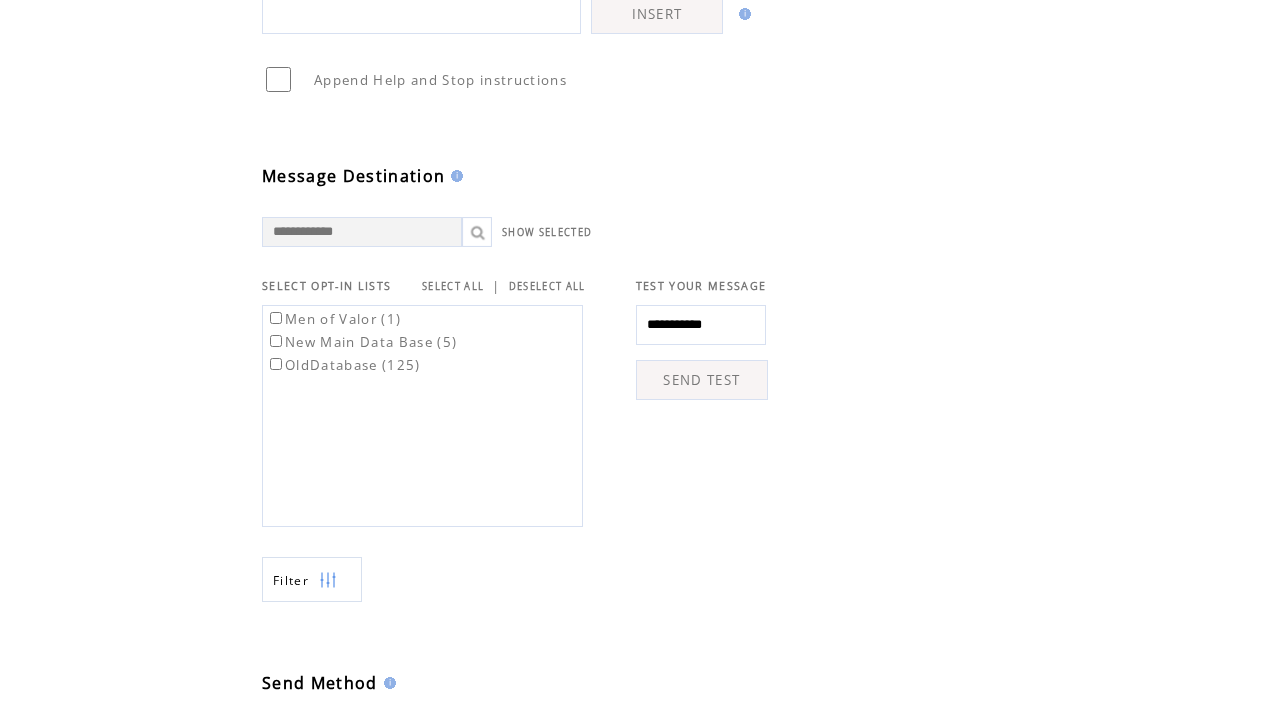 type on "**********" 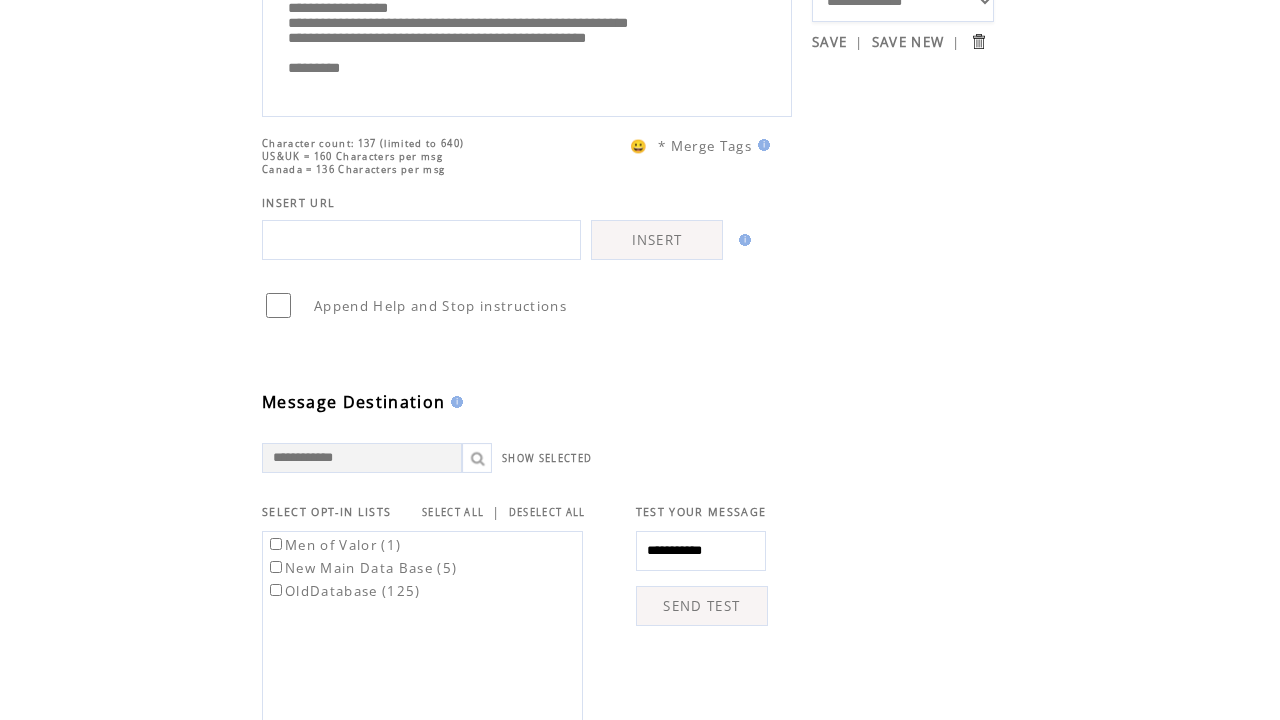 scroll, scrollTop: 116, scrollLeft: 0, axis: vertical 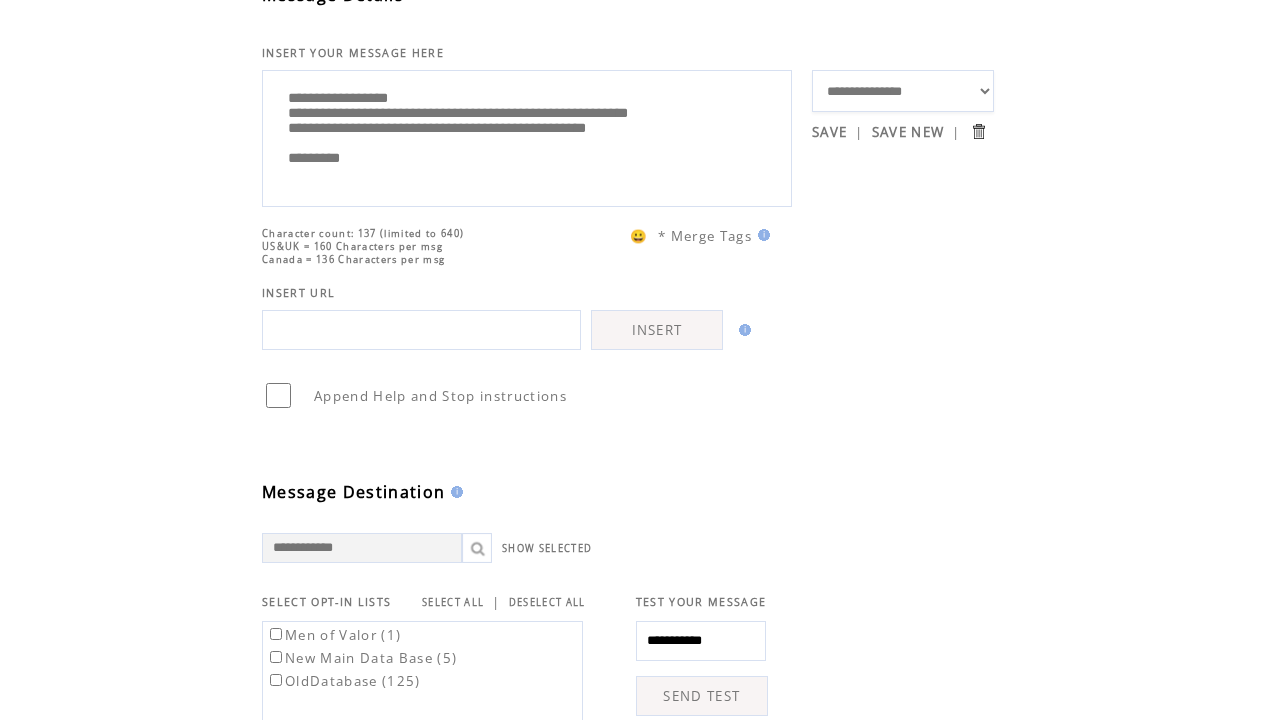 click on "**********" at bounding box center [527, 136] 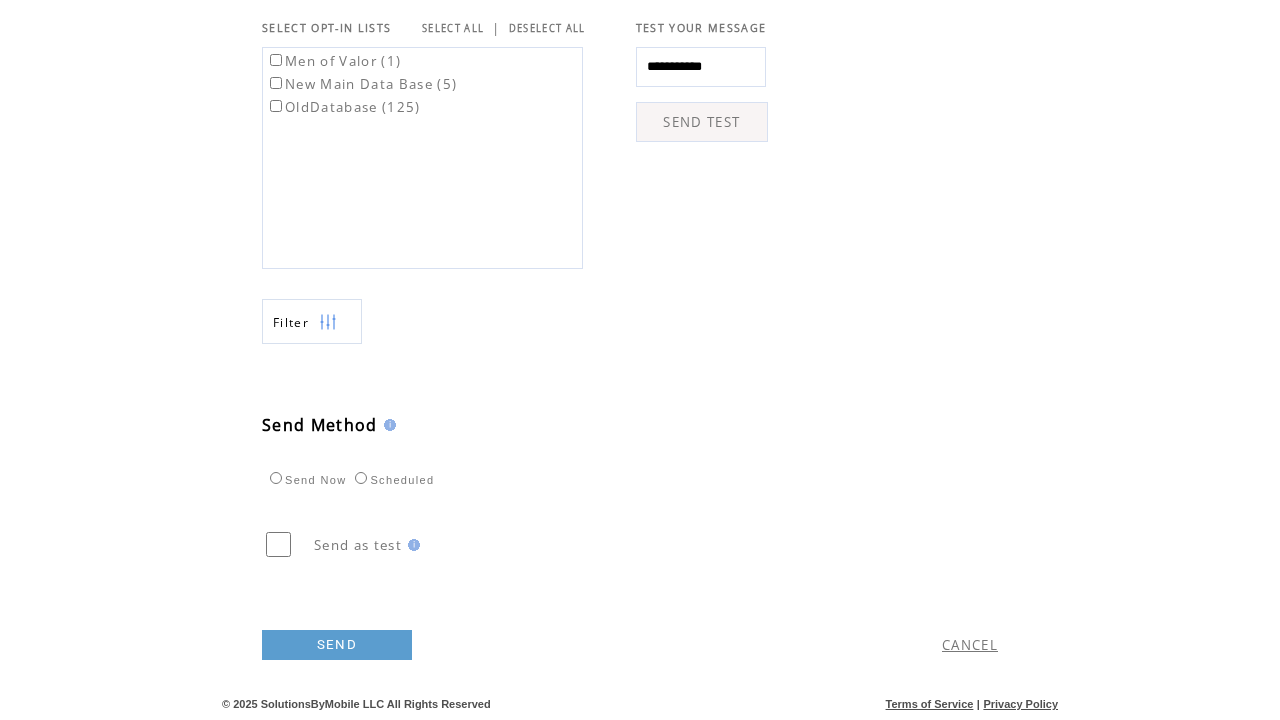 scroll, scrollTop: 731, scrollLeft: 0, axis: vertical 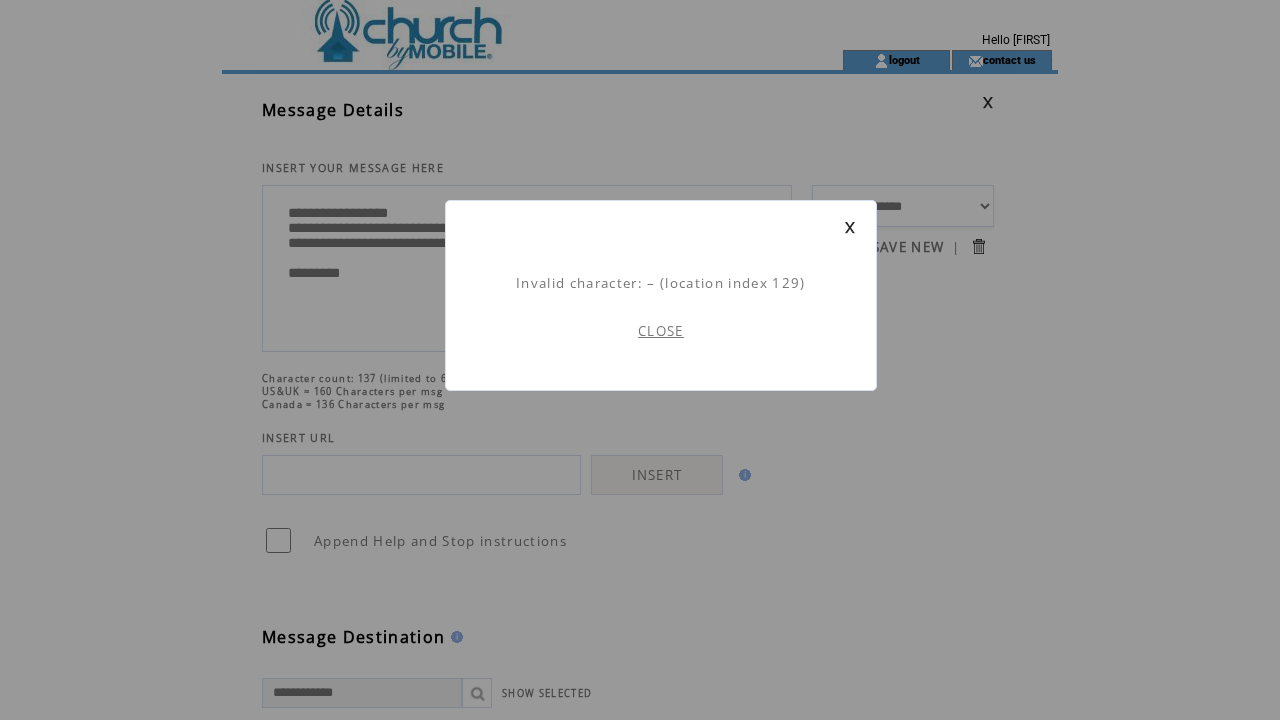 click on "CLOSE" at bounding box center (661, 331) 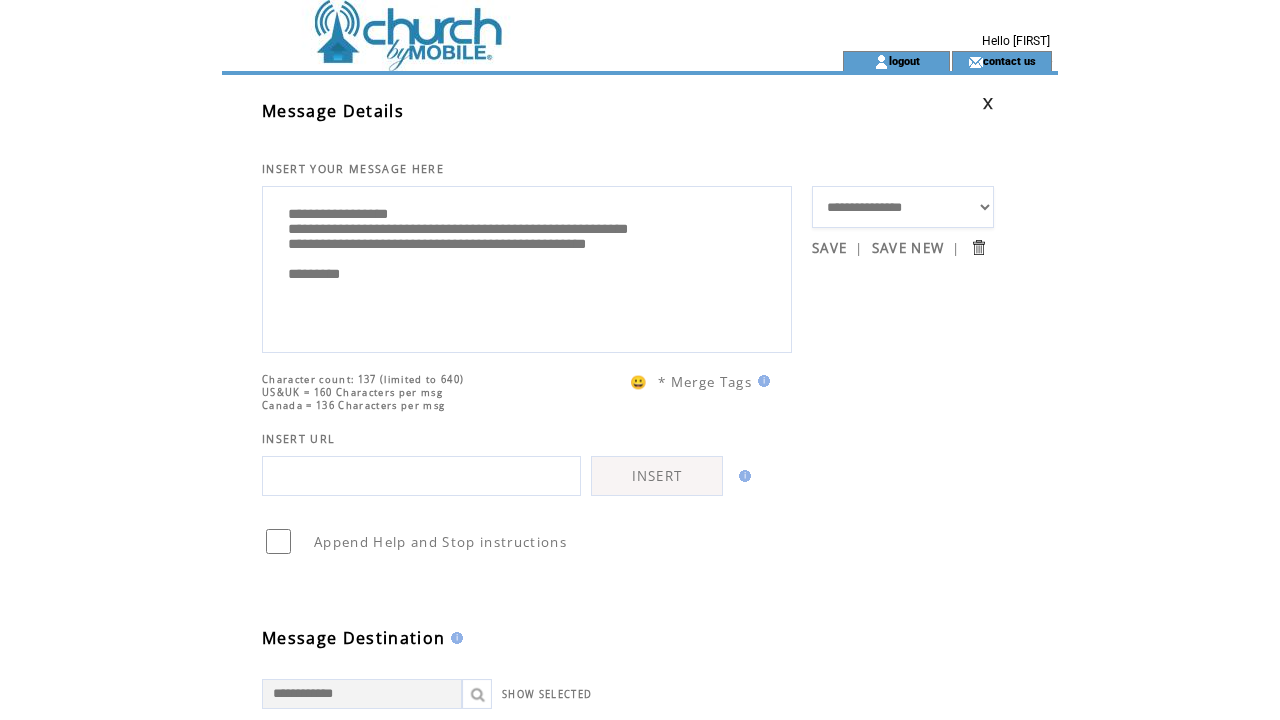 scroll, scrollTop: 0, scrollLeft: 0, axis: both 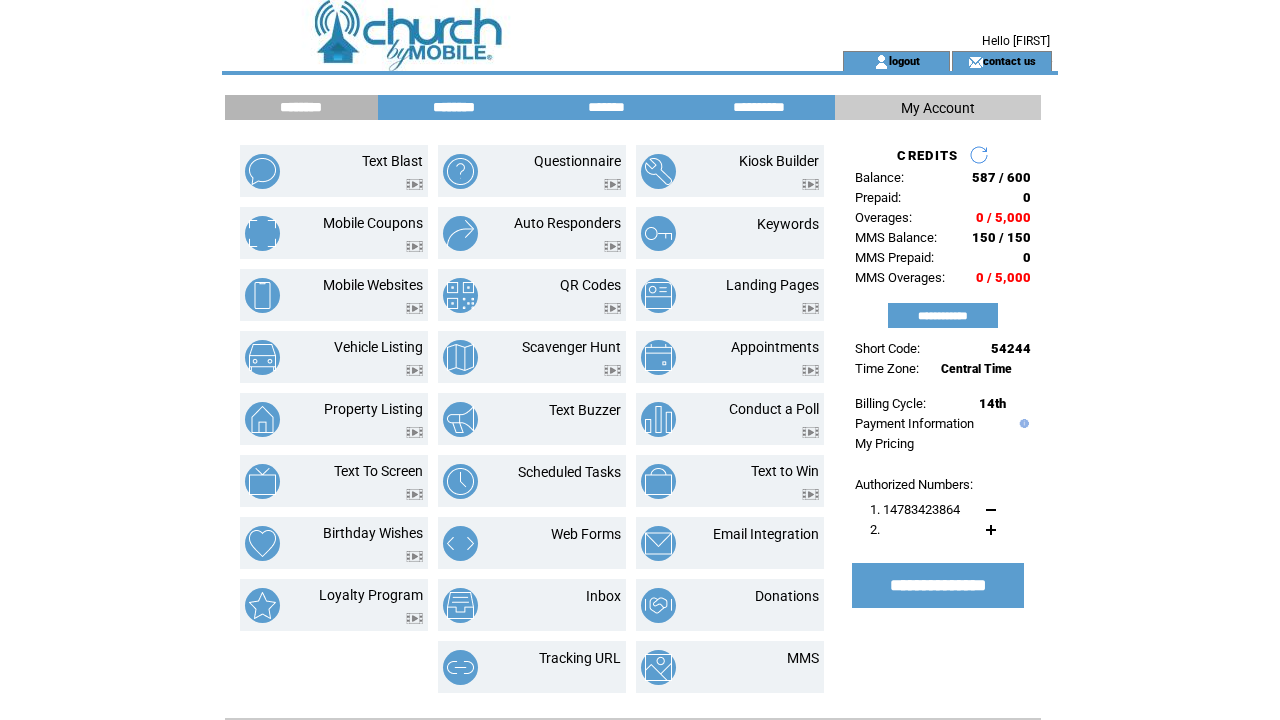 click on "********" at bounding box center [454, 107] 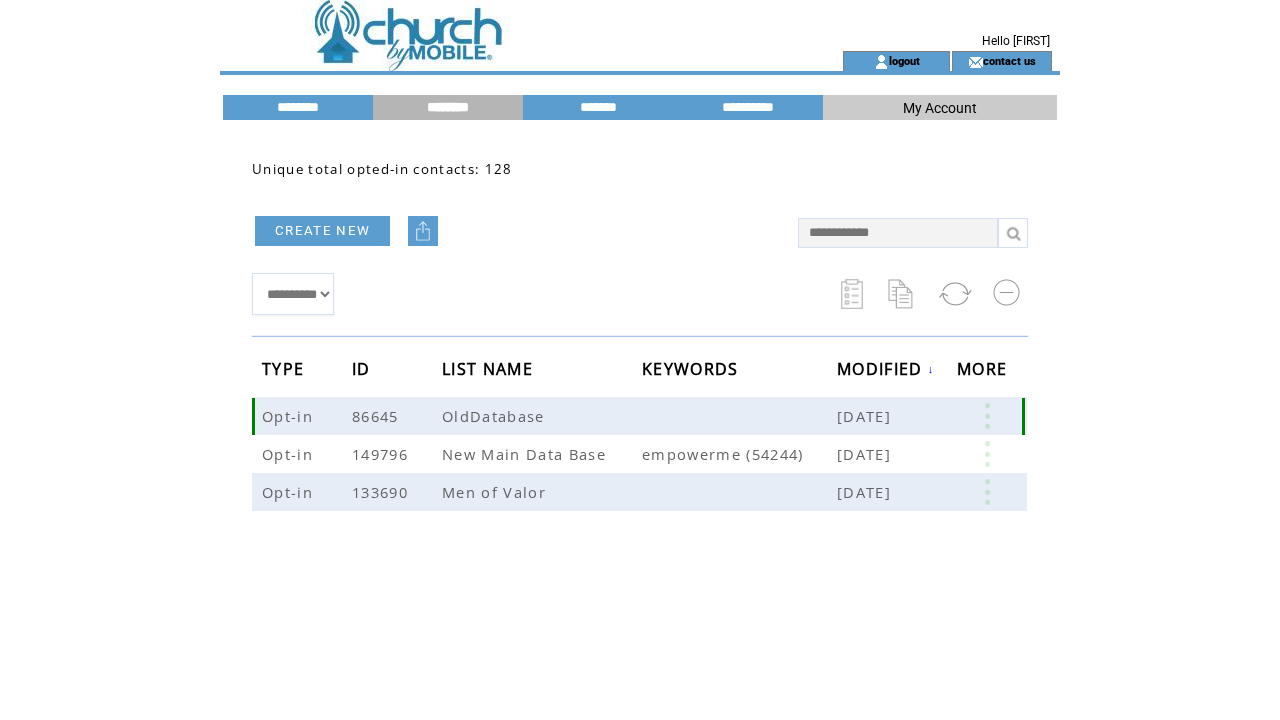 click at bounding box center [987, 416] 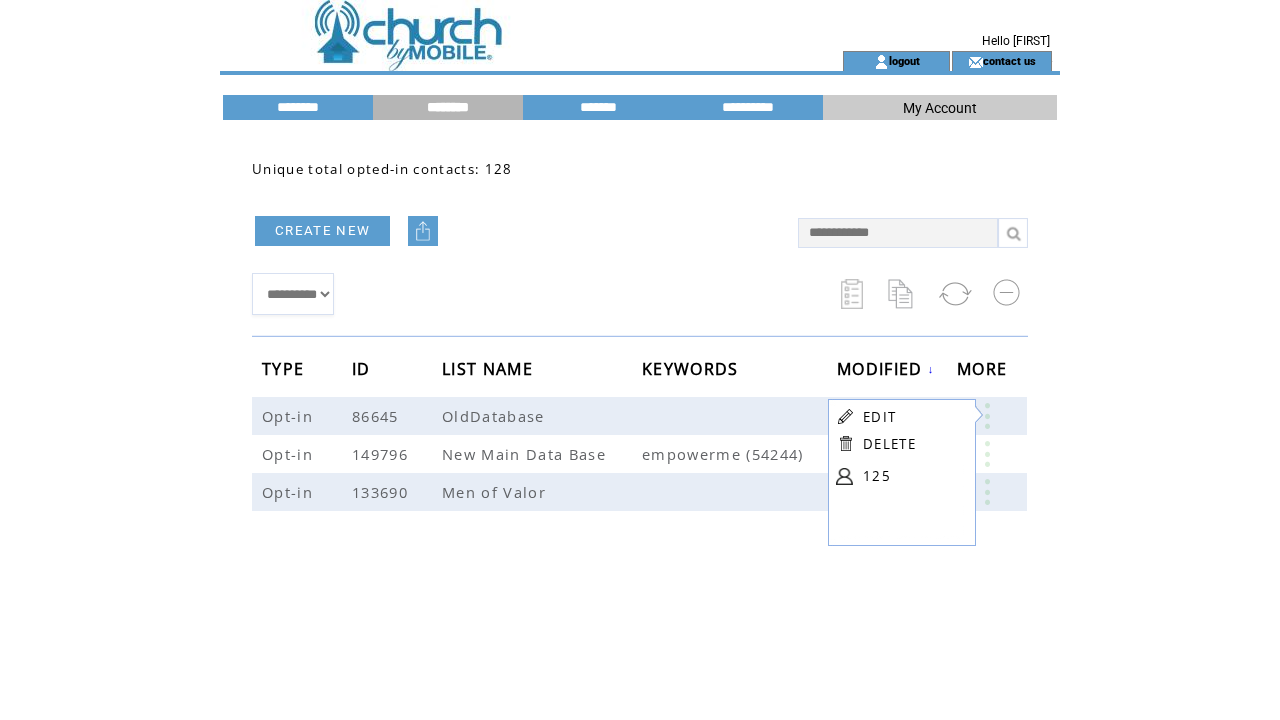 click on "125" at bounding box center [913, 476] 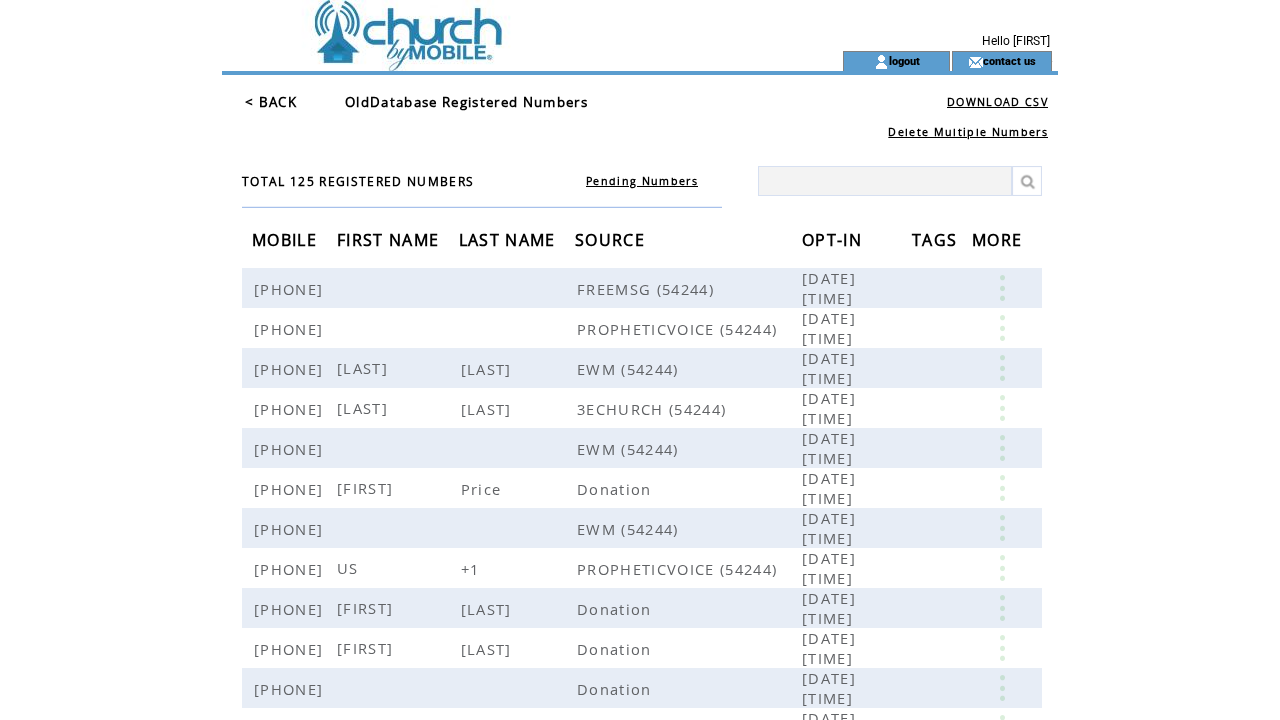scroll, scrollTop: 0, scrollLeft: 0, axis: both 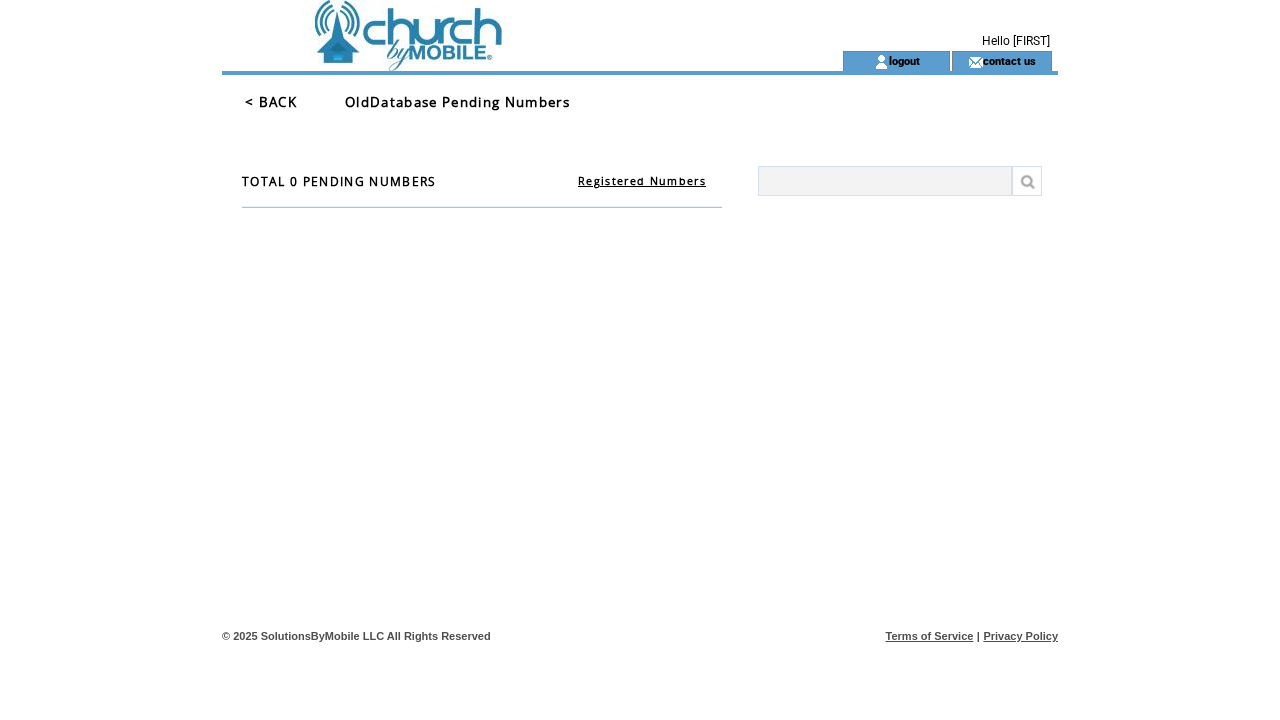 click on "< BACK" at bounding box center [271, 102] 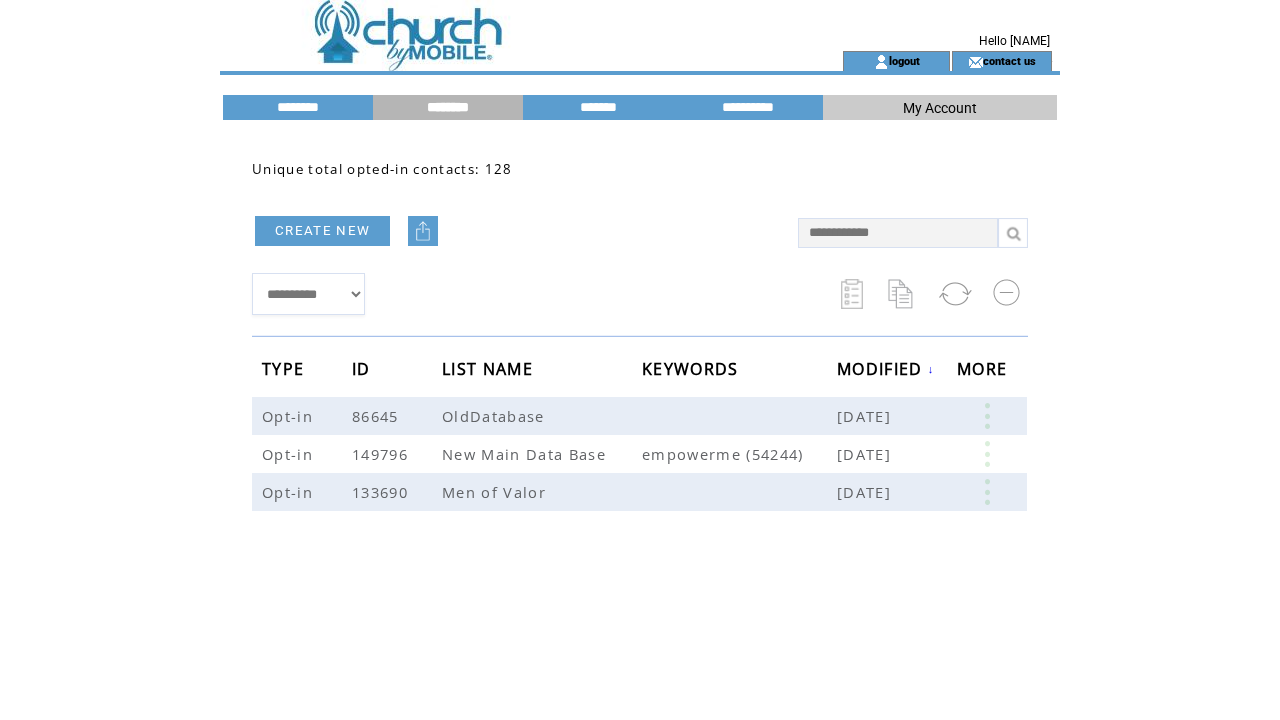 scroll, scrollTop: 0, scrollLeft: 0, axis: both 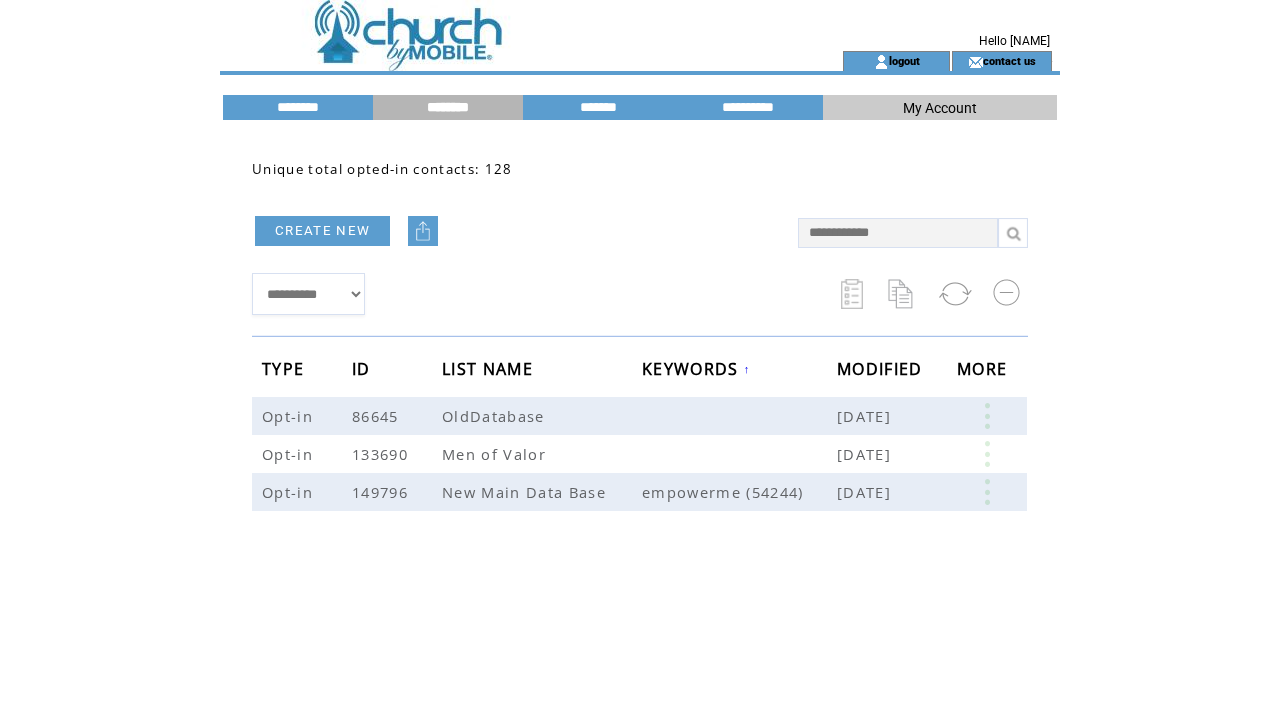 click at bounding box center [496, 25] 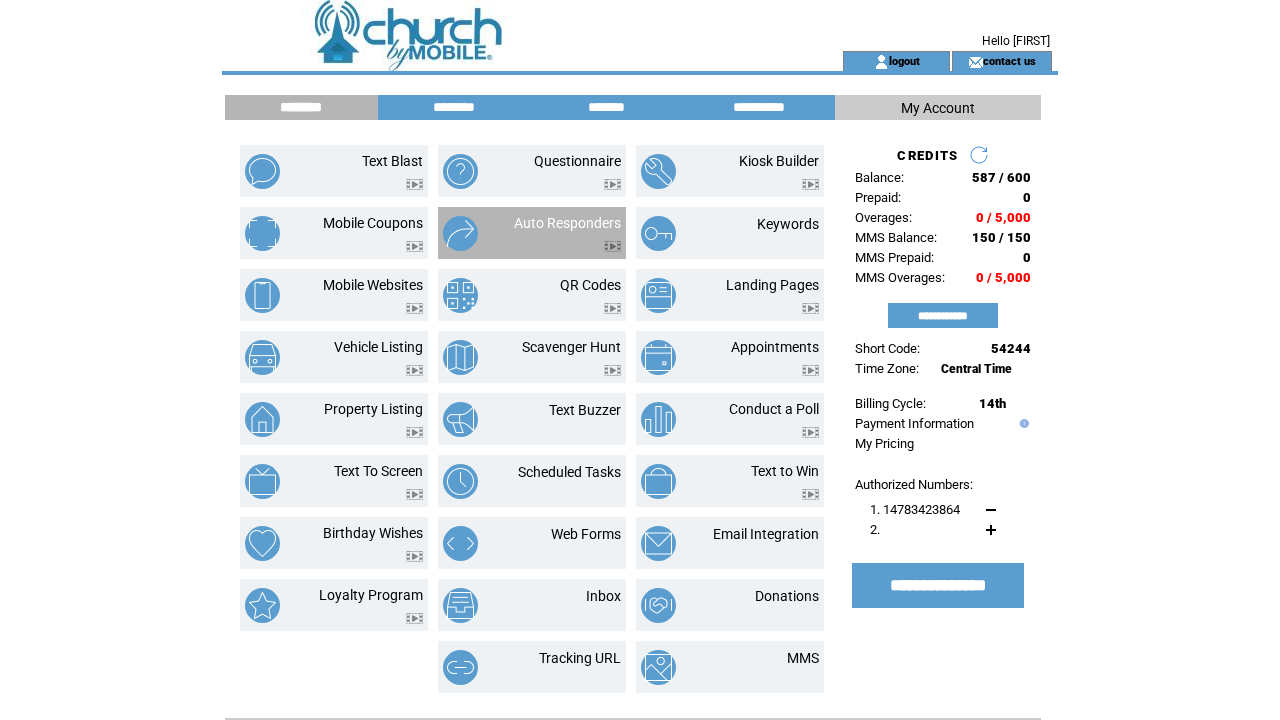 scroll, scrollTop: 0, scrollLeft: 0, axis: both 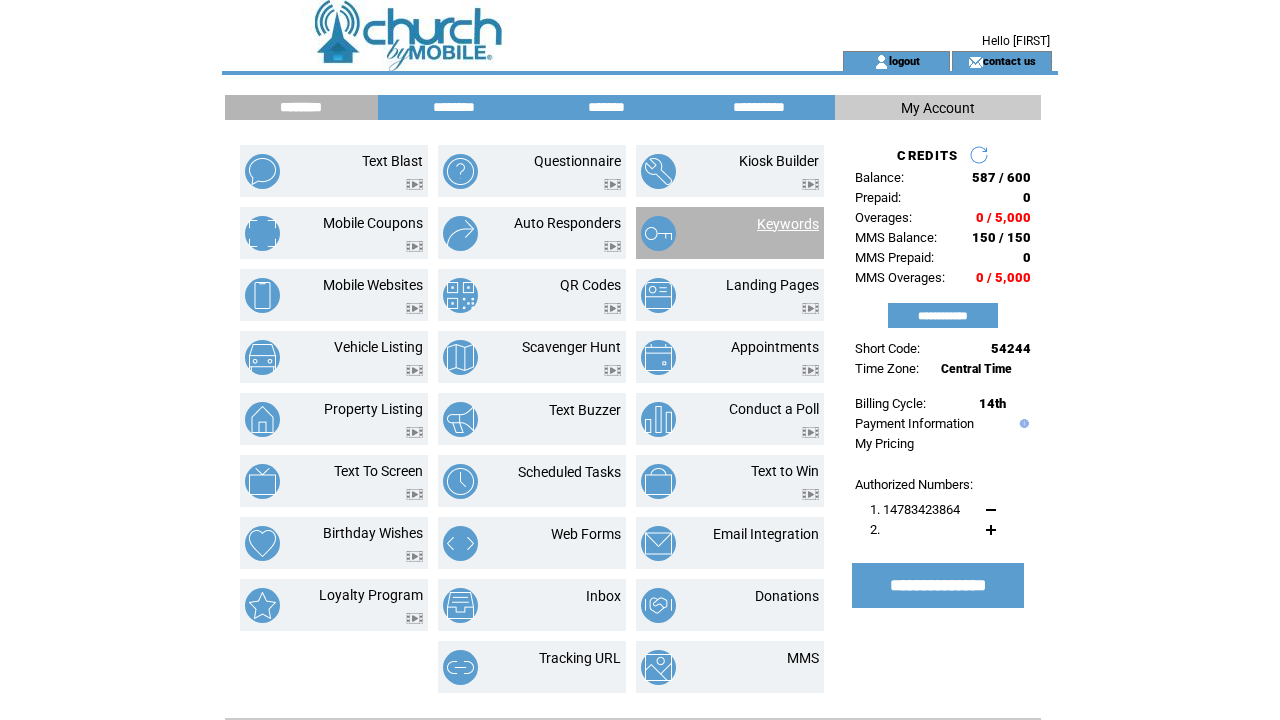 click on "Keywords" at bounding box center (788, 224) 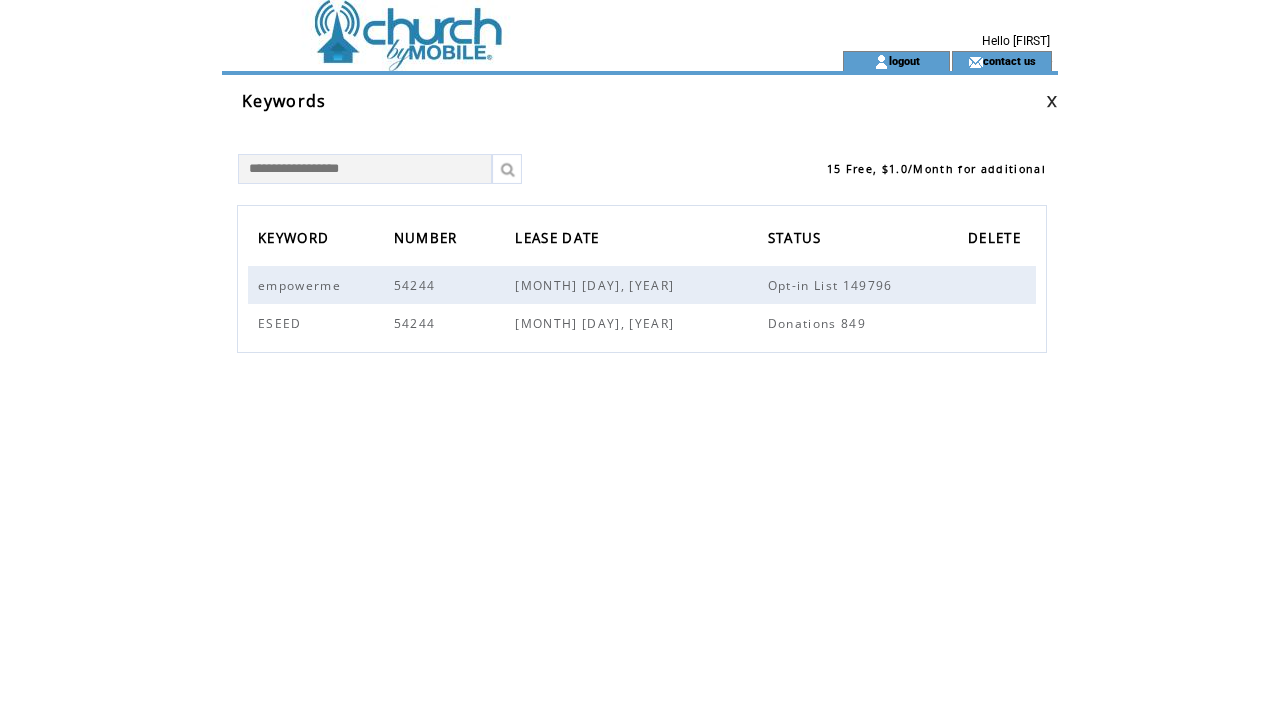 scroll, scrollTop: 0, scrollLeft: 0, axis: both 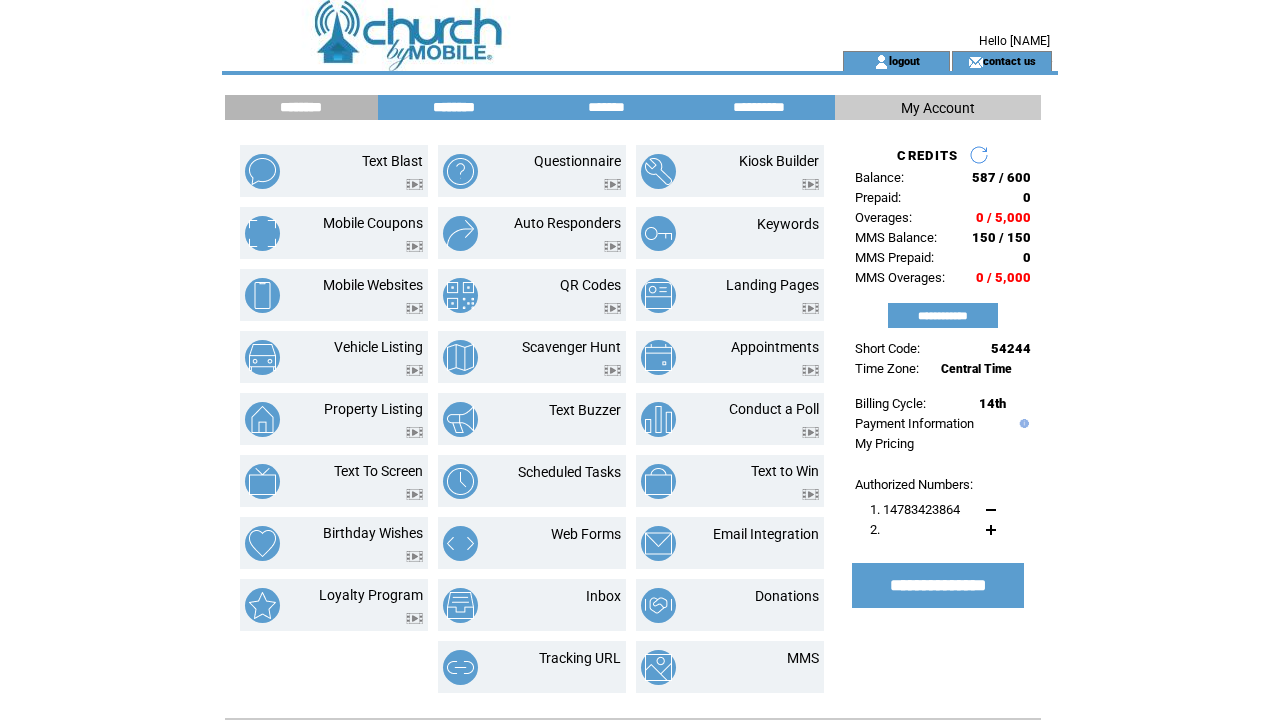 click on "********" at bounding box center [454, 107] 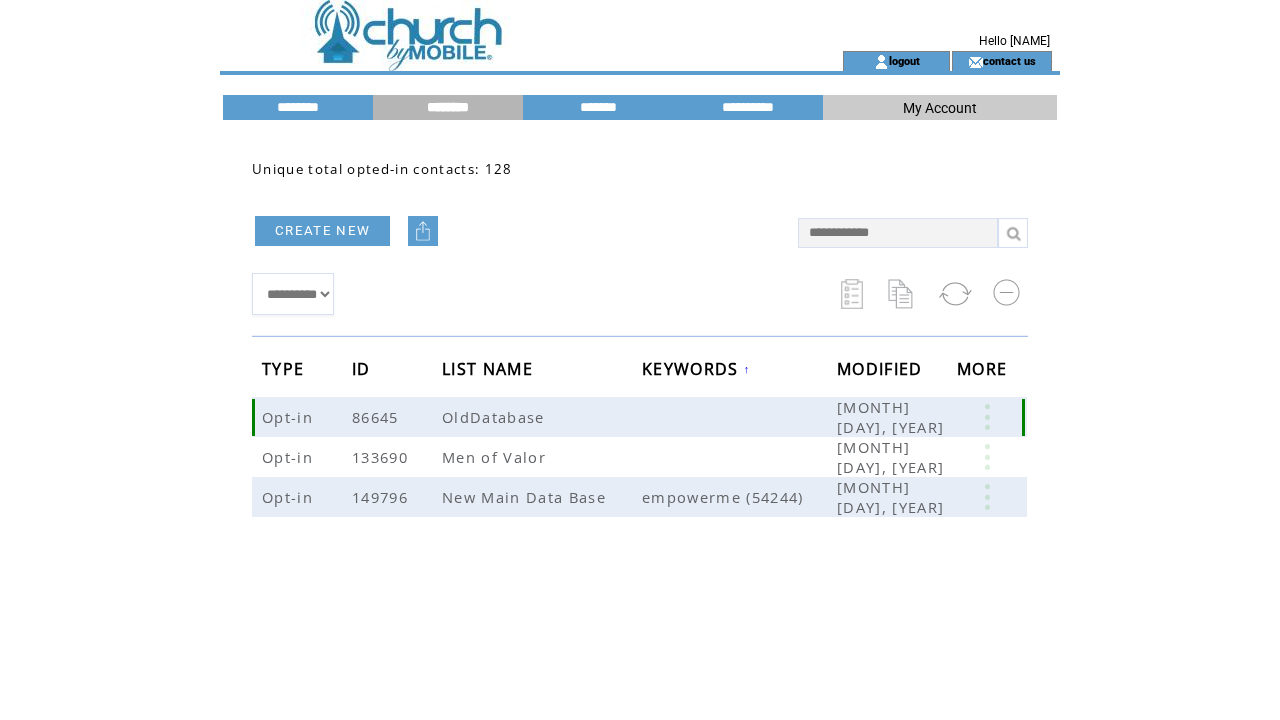 click at bounding box center (987, 417) 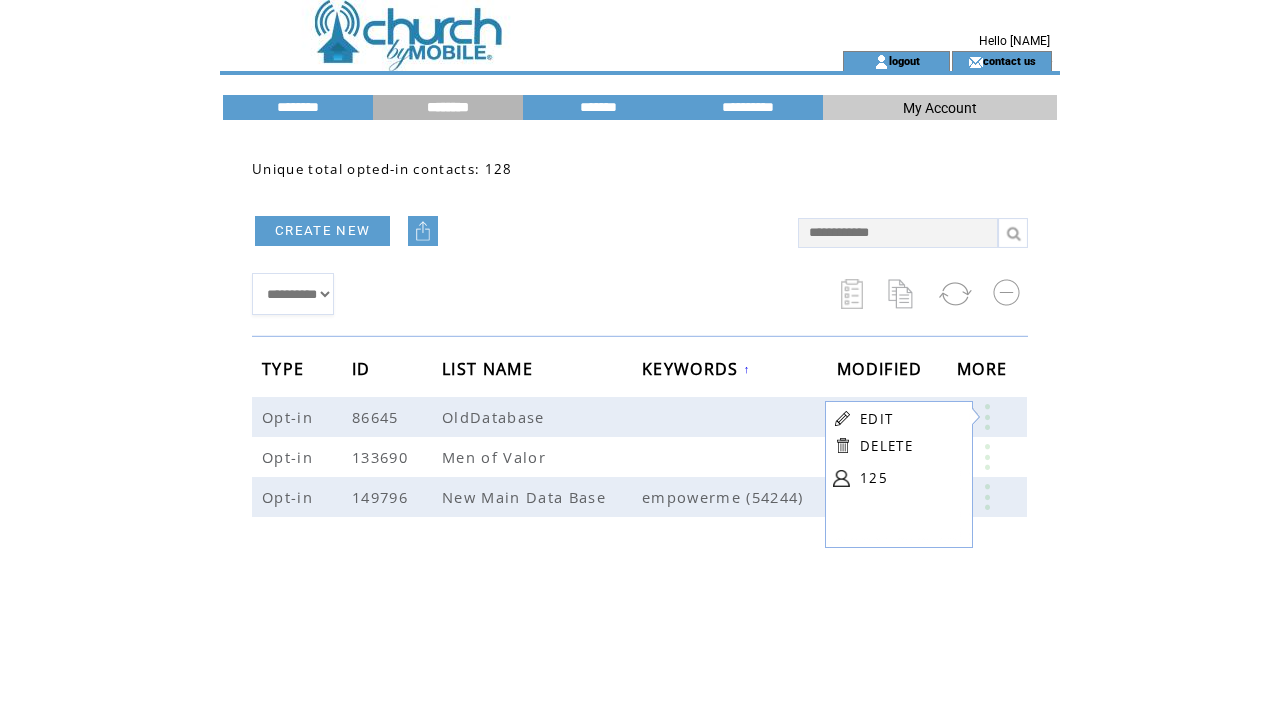 click on "EDIT" at bounding box center (876, 419) 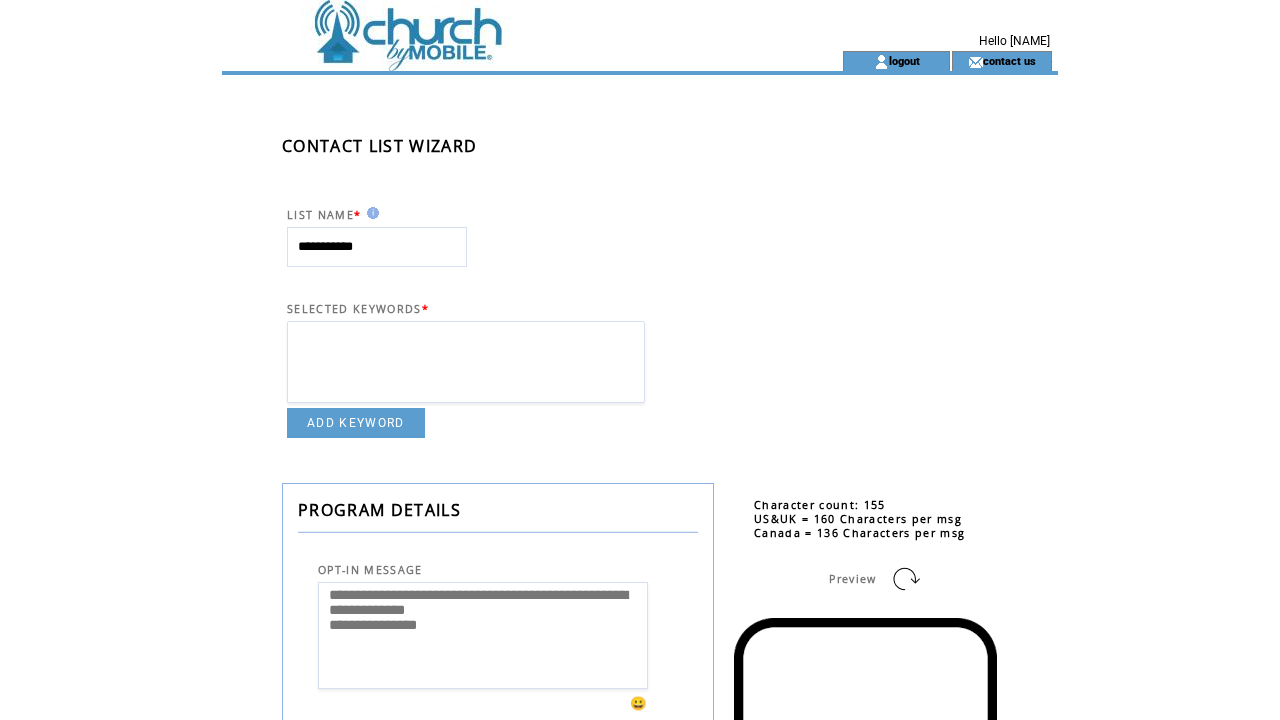 scroll, scrollTop: 0, scrollLeft: 0, axis: both 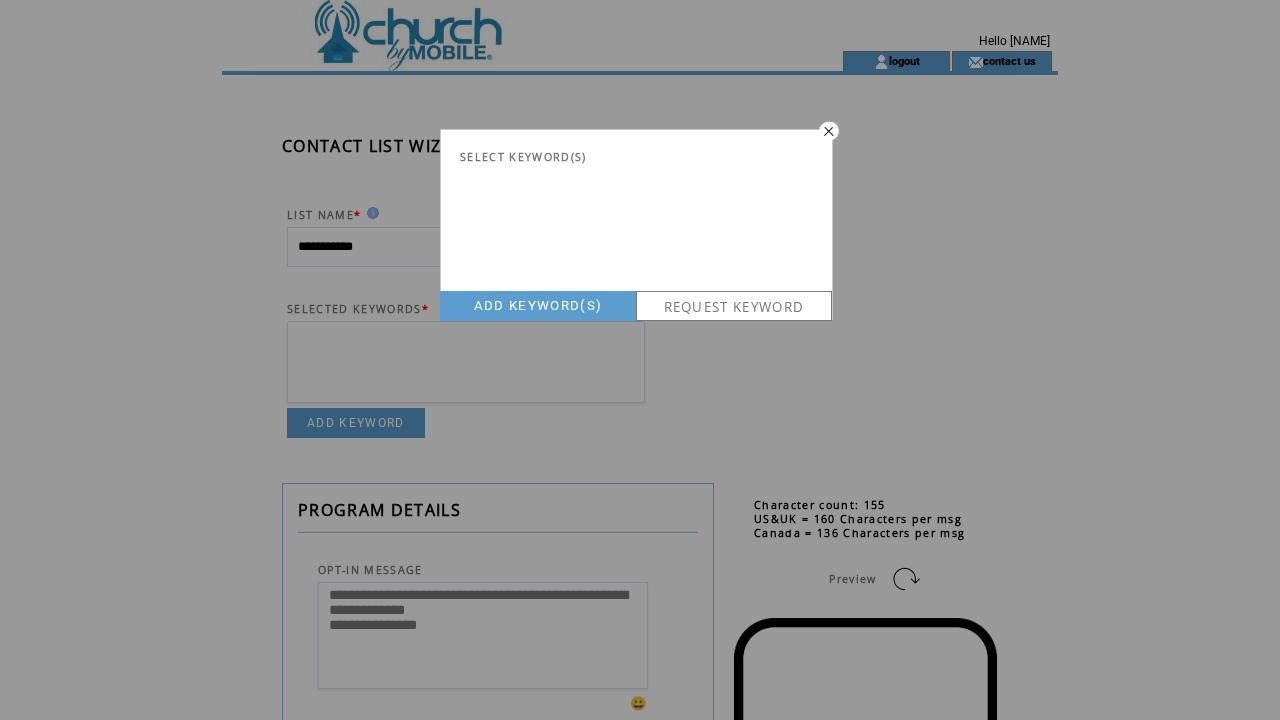 click at bounding box center (827, 130) 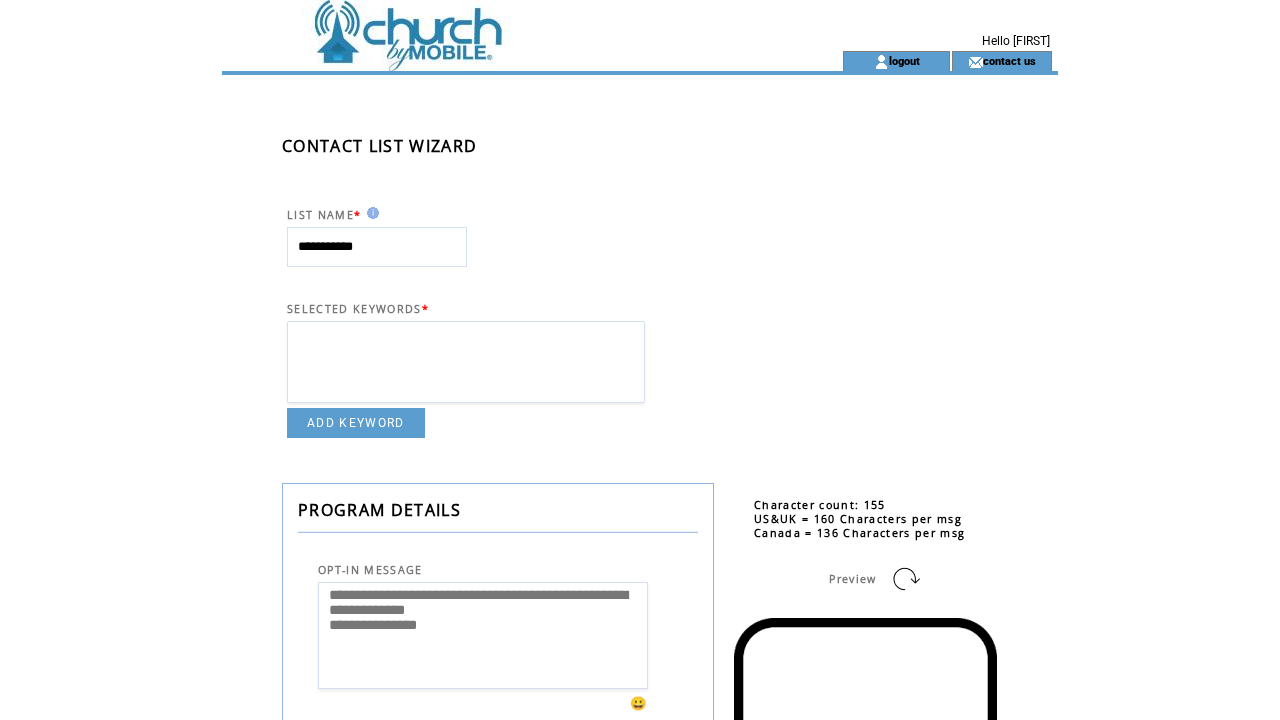 scroll, scrollTop: 1, scrollLeft: 0, axis: vertical 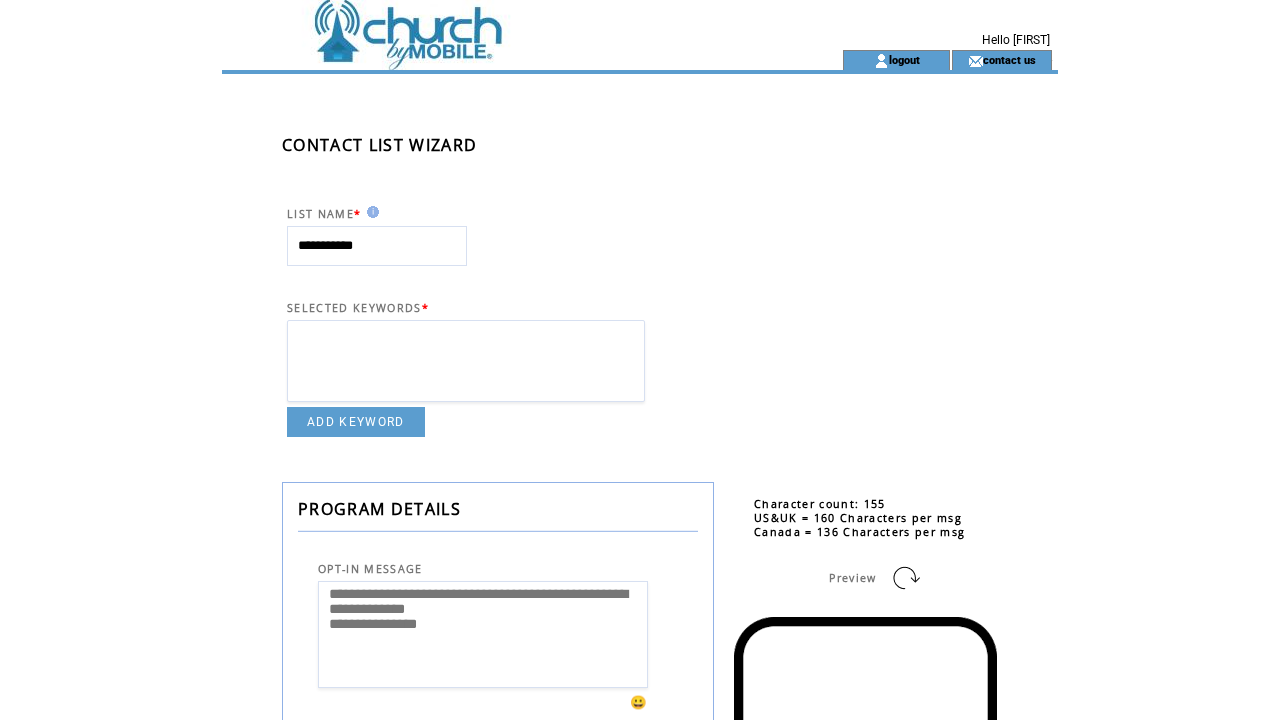 click at bounding box center [466, 361] 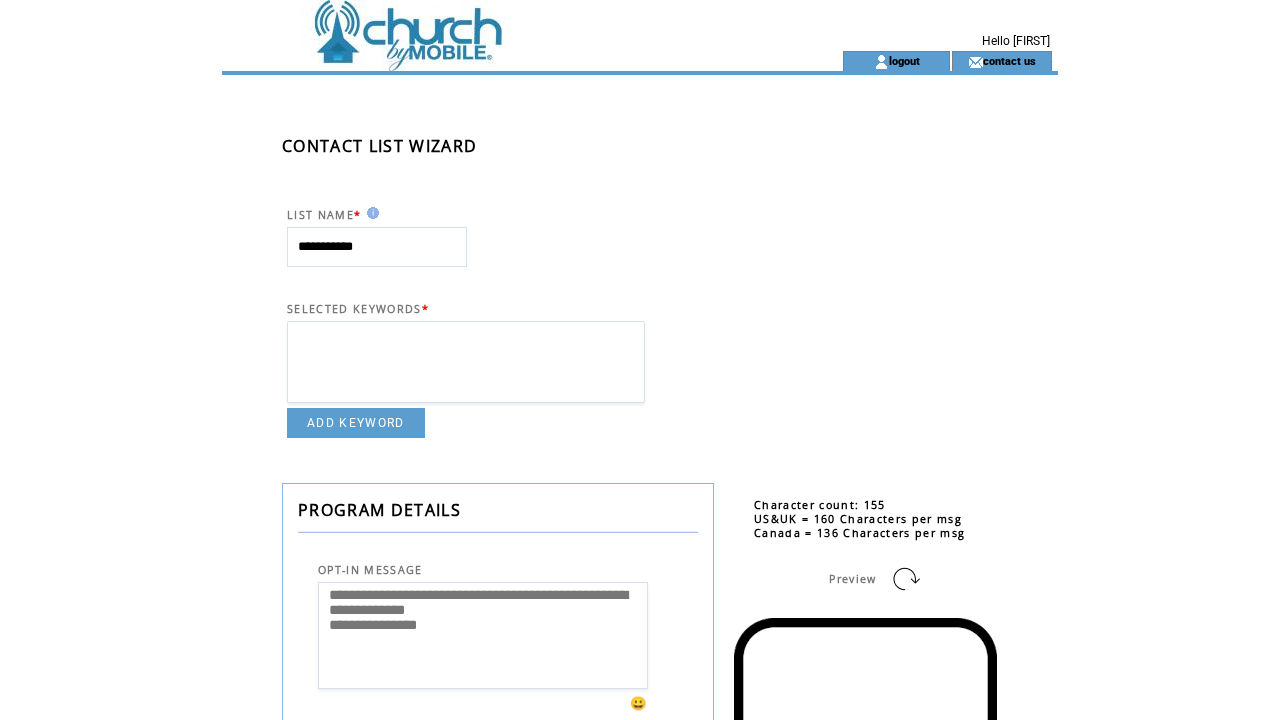 click at bounding box center [466, 362] 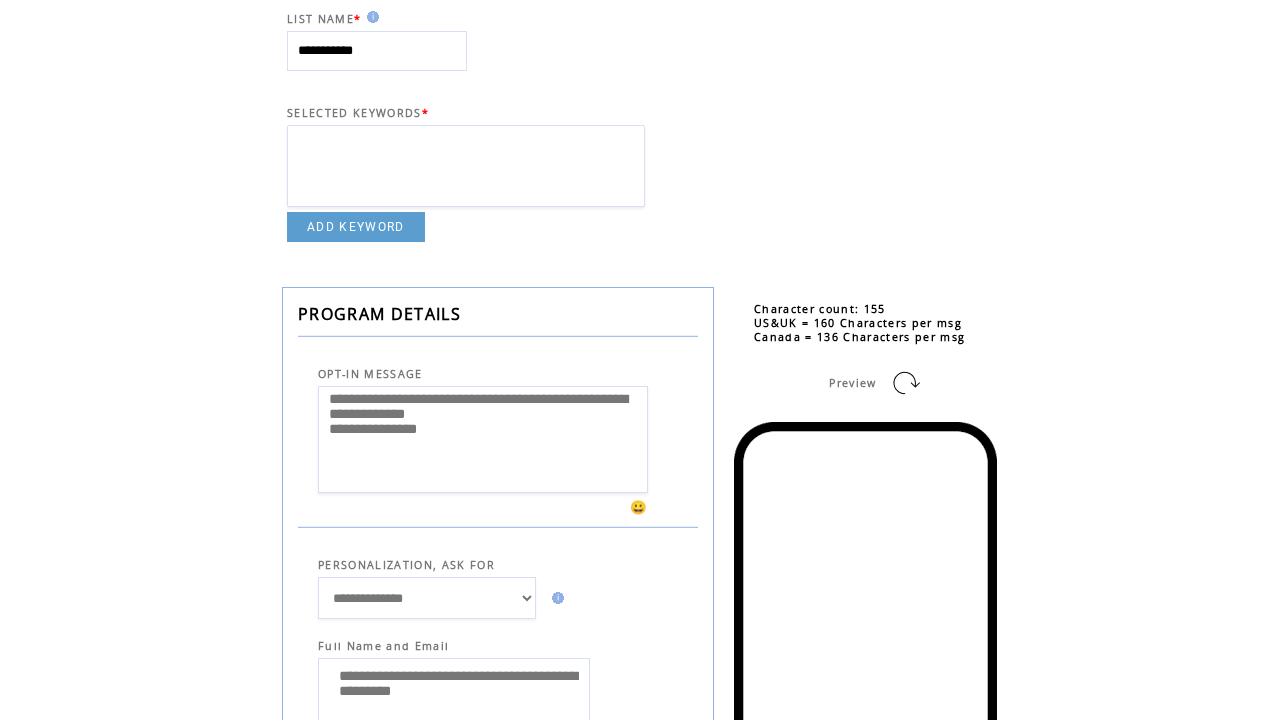 scroll, scrollTop: 159, scrollLeft: 0, axis: vertical 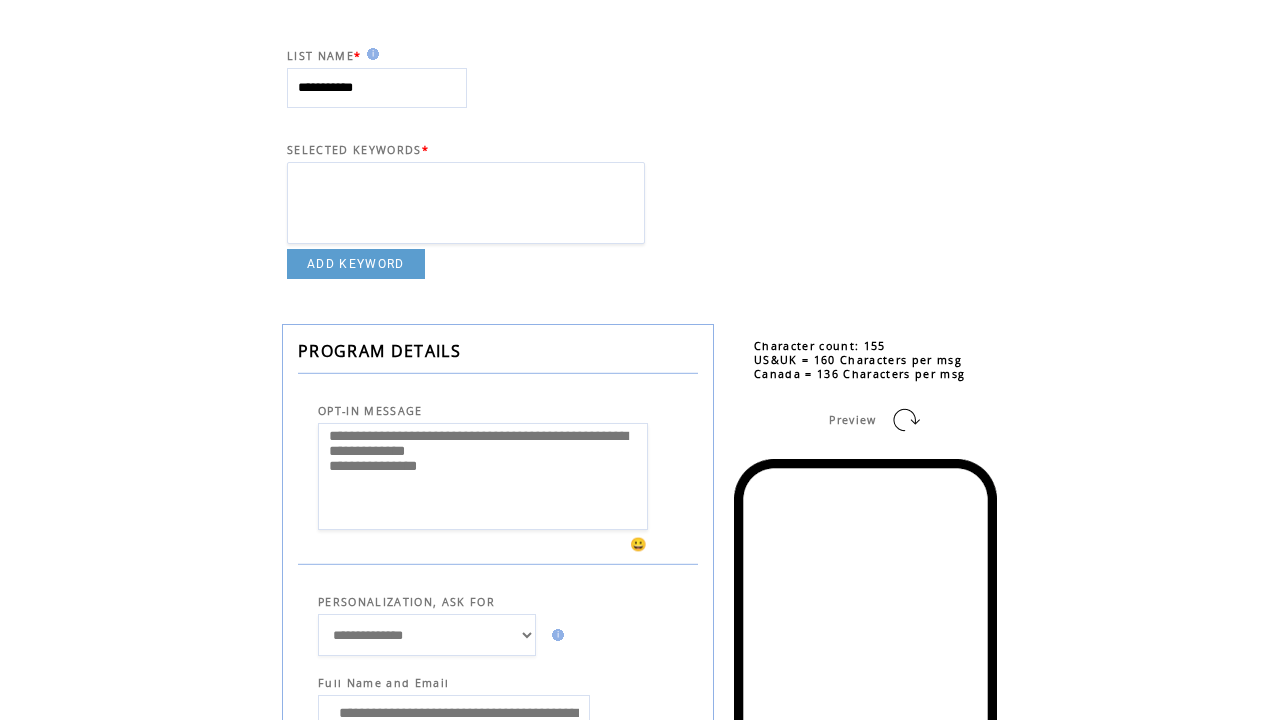 click at bounding box center (466, 203) 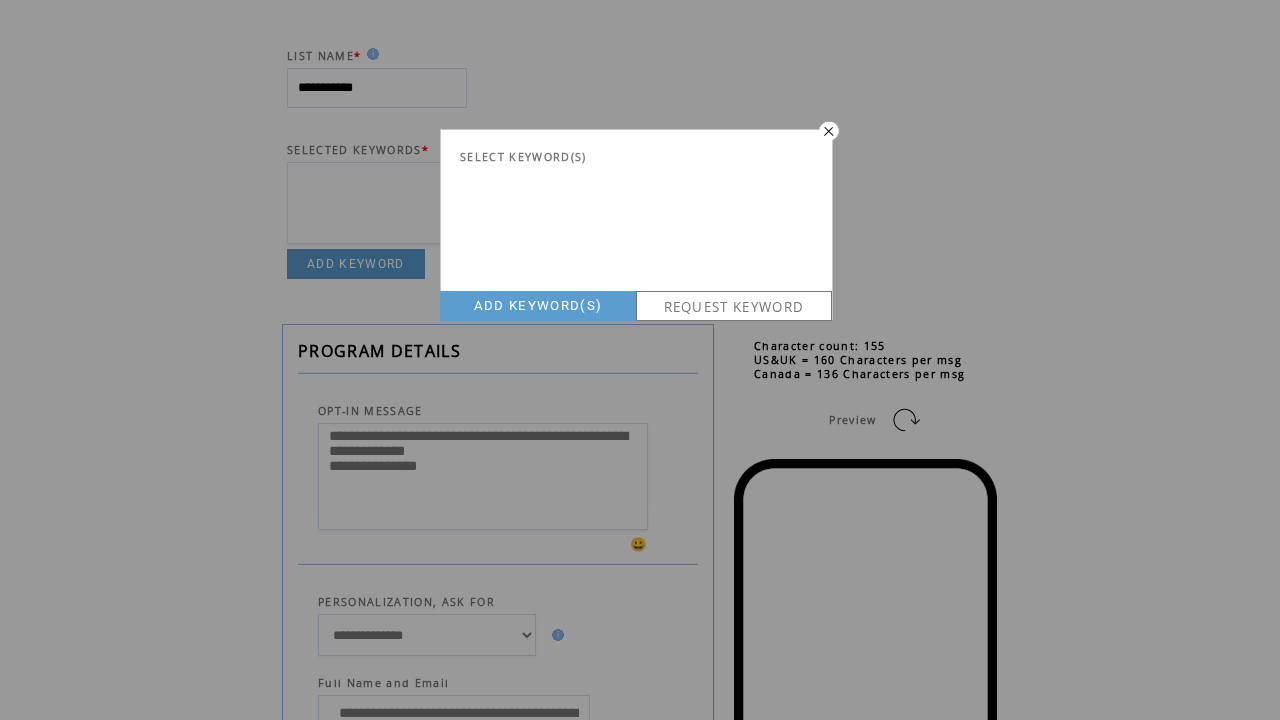 drag, startPoint x: 678, startPoint y: 223, endPoint x: 670, endPoint y: 237, distance: 16.124516 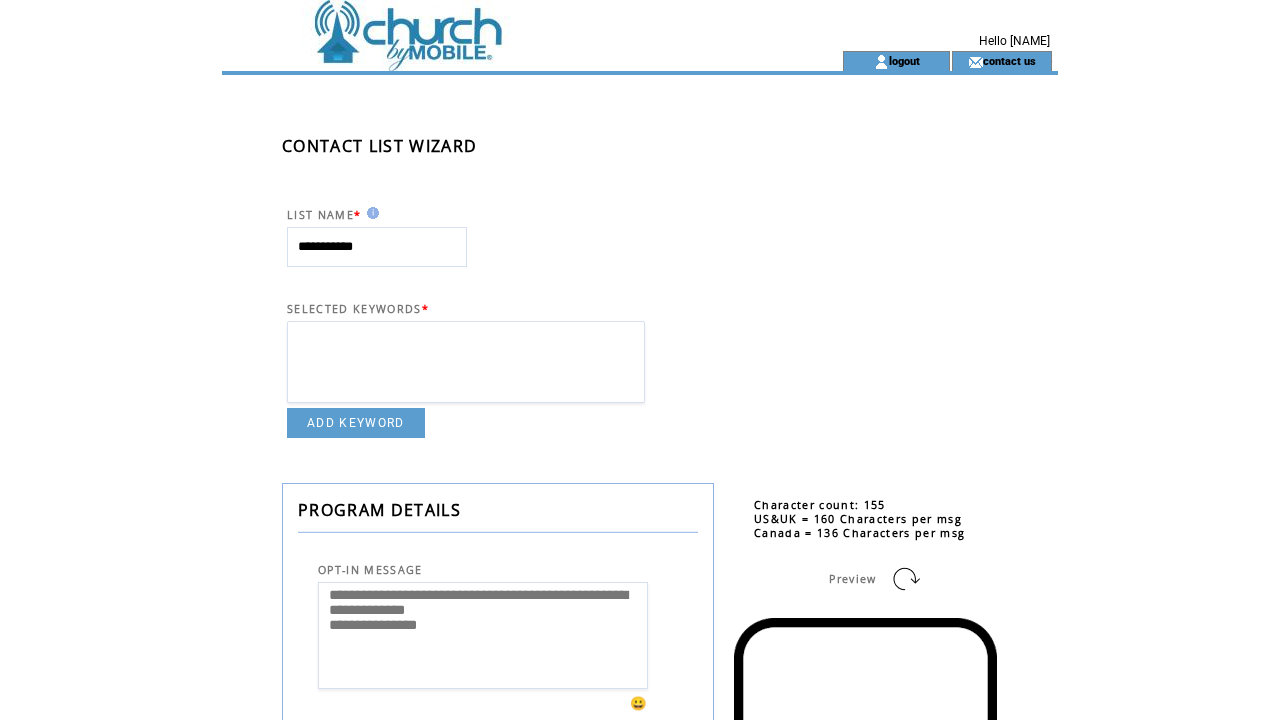 scroll, scrollTop: 0, scrollLeft: 0, axis: both 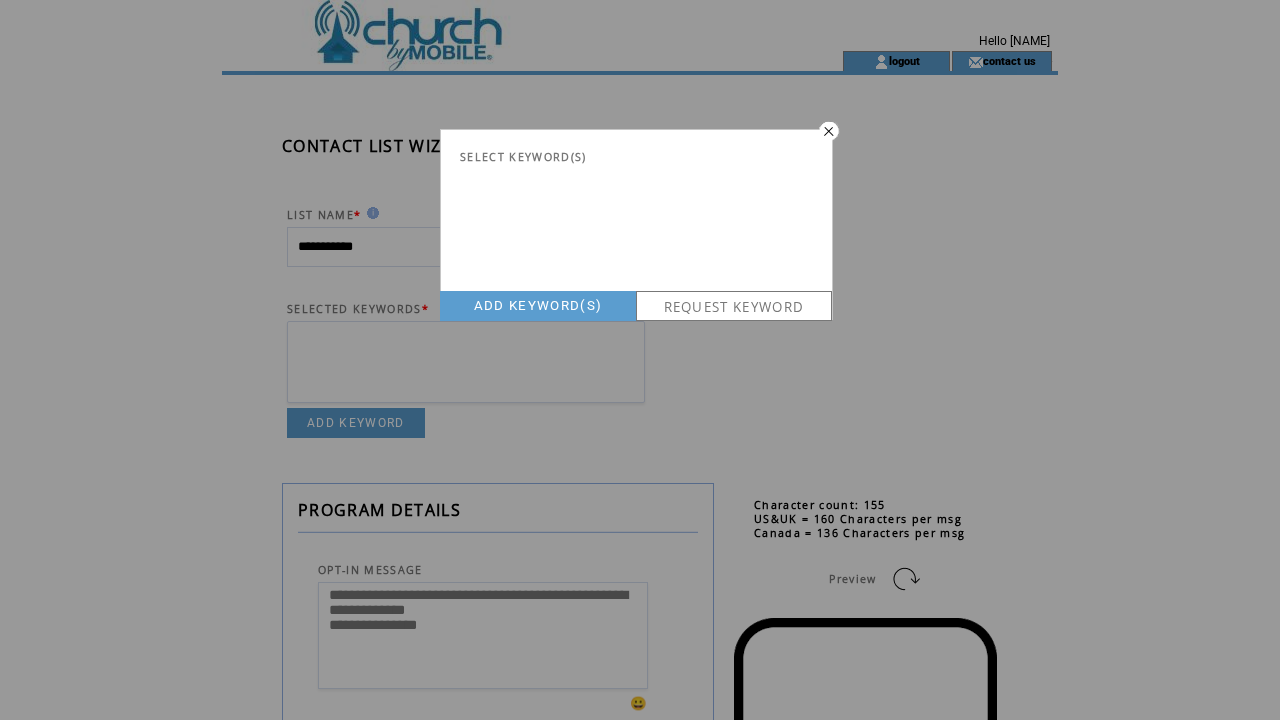 click on "REQUEST KEYWORD" at bounding box center [734, 306] 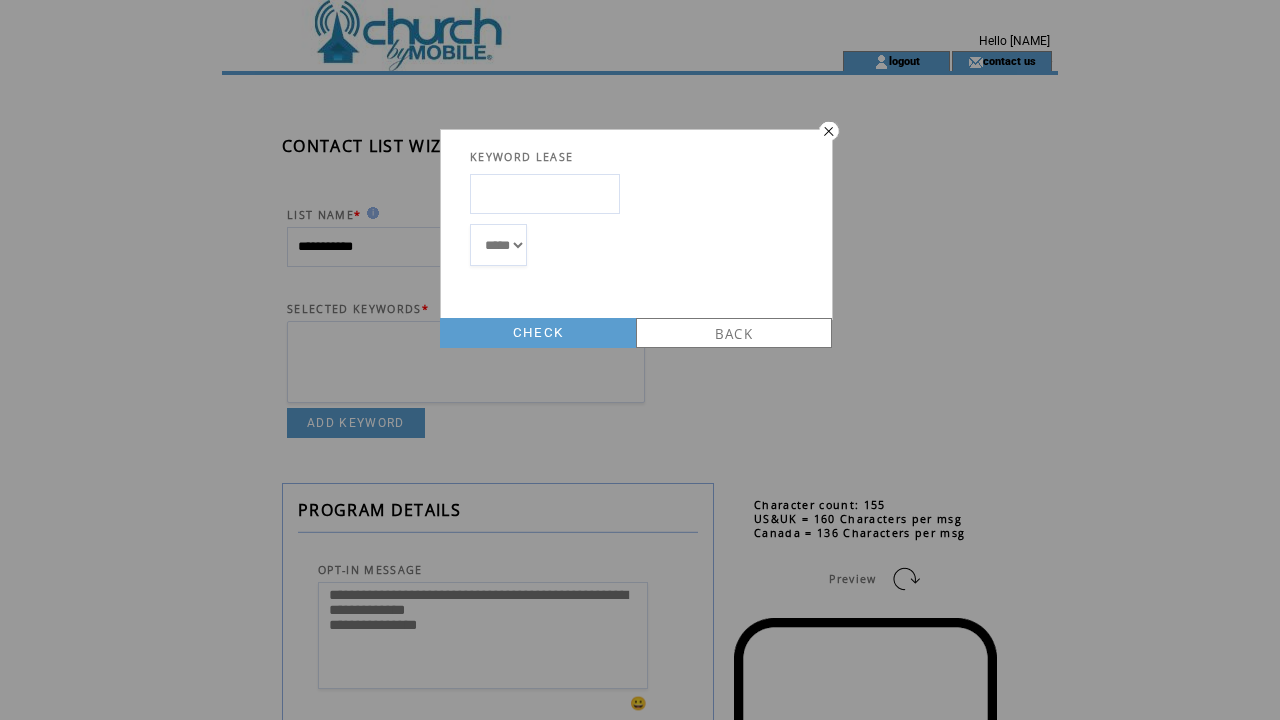 click at bounding box center [545, 194] 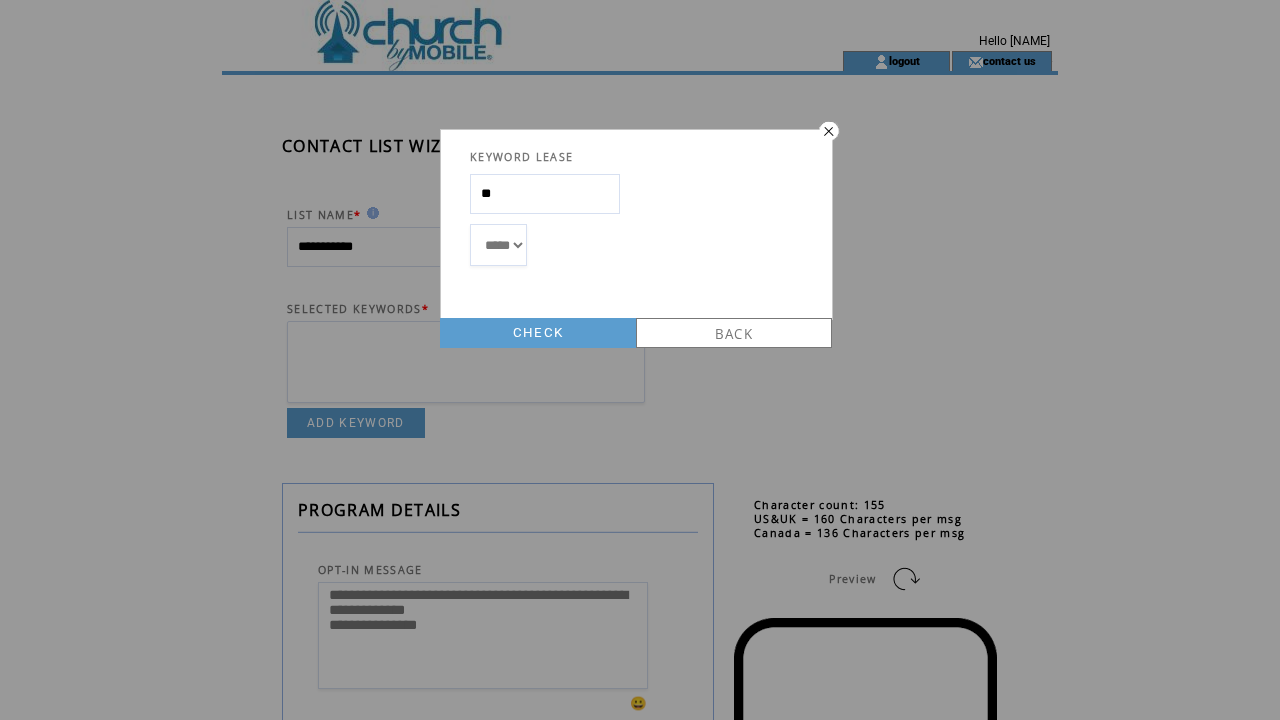 type on "*" 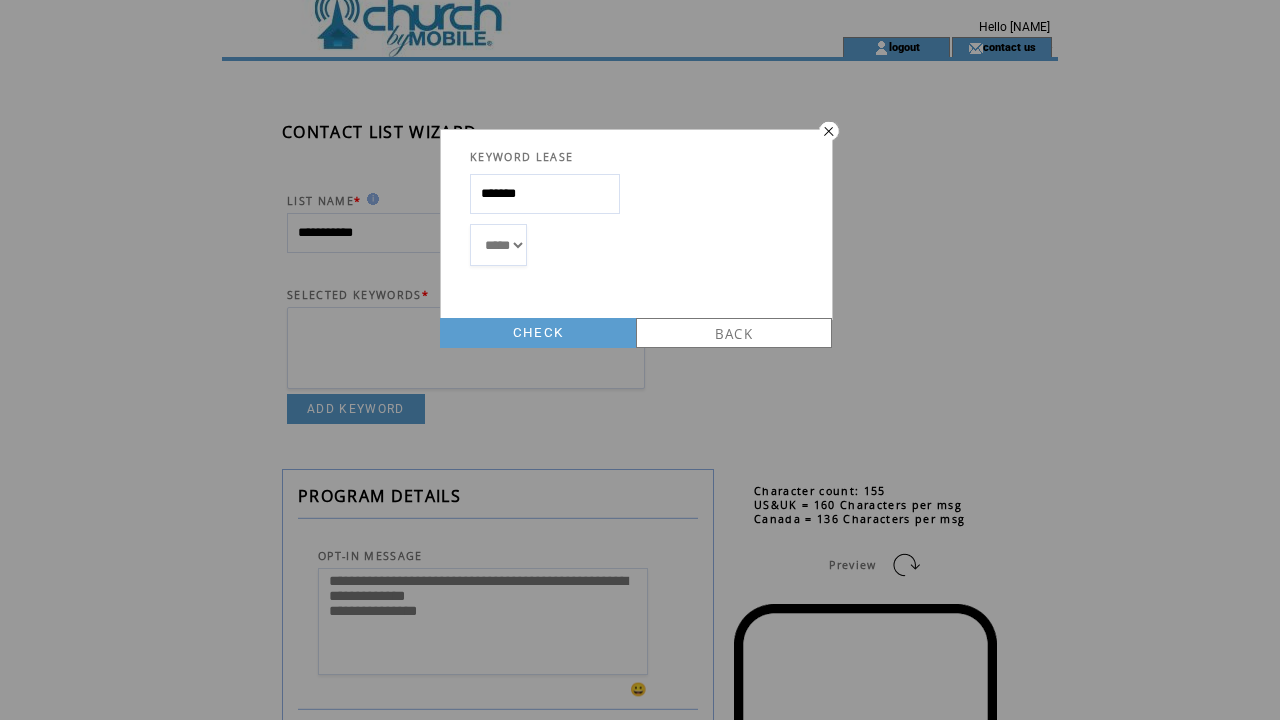 scroll, scrollTop: 8, scrollLeft: 0, axis: vertical 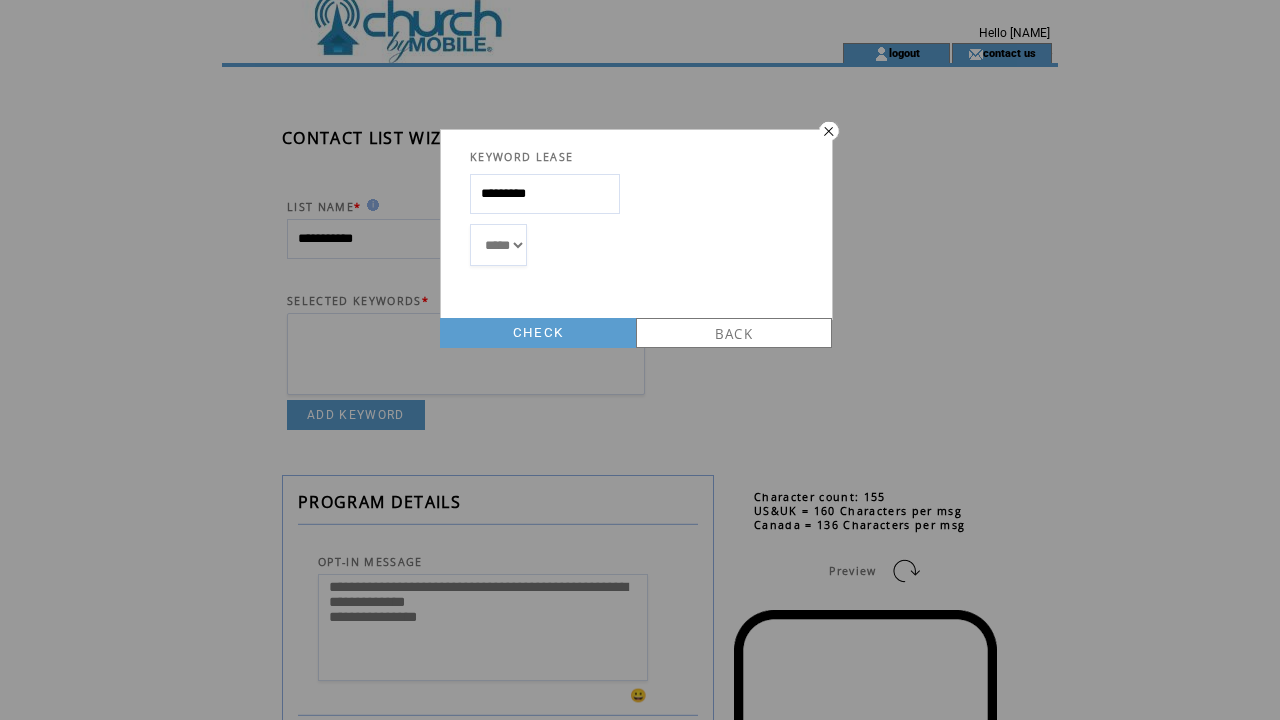 type on "*********" 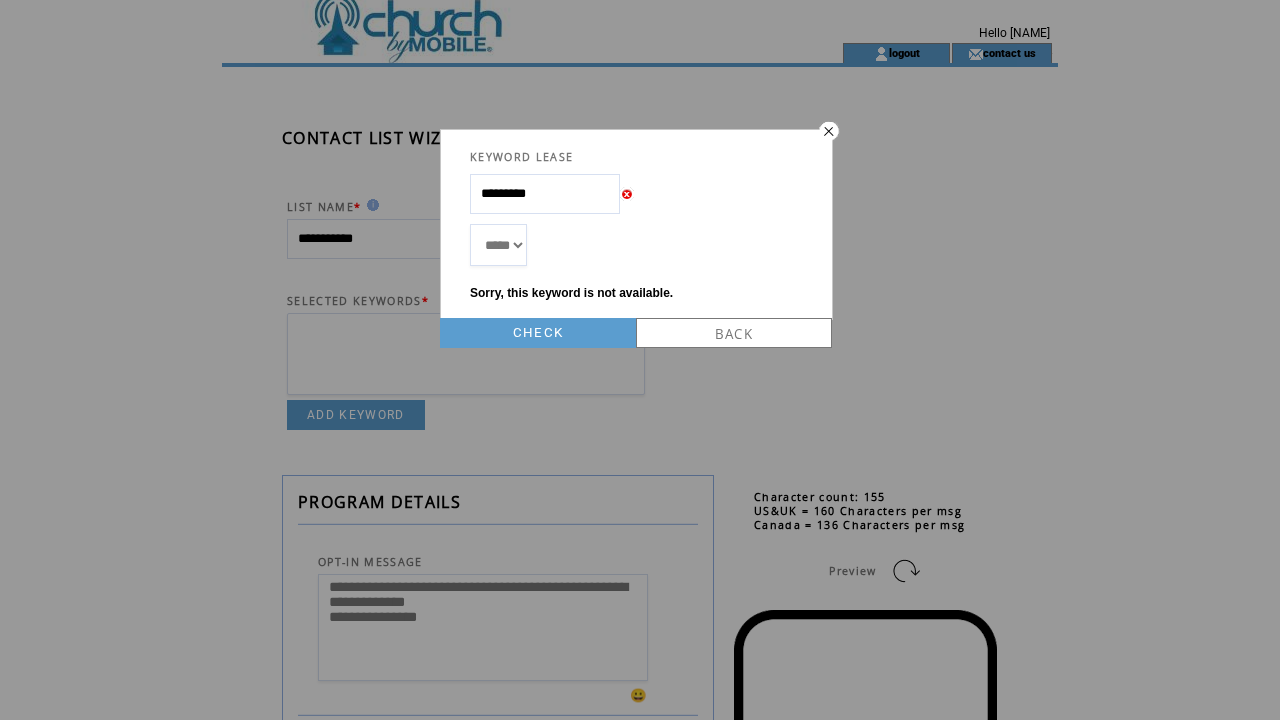 click on "*********" at bounding box center (545, 194) 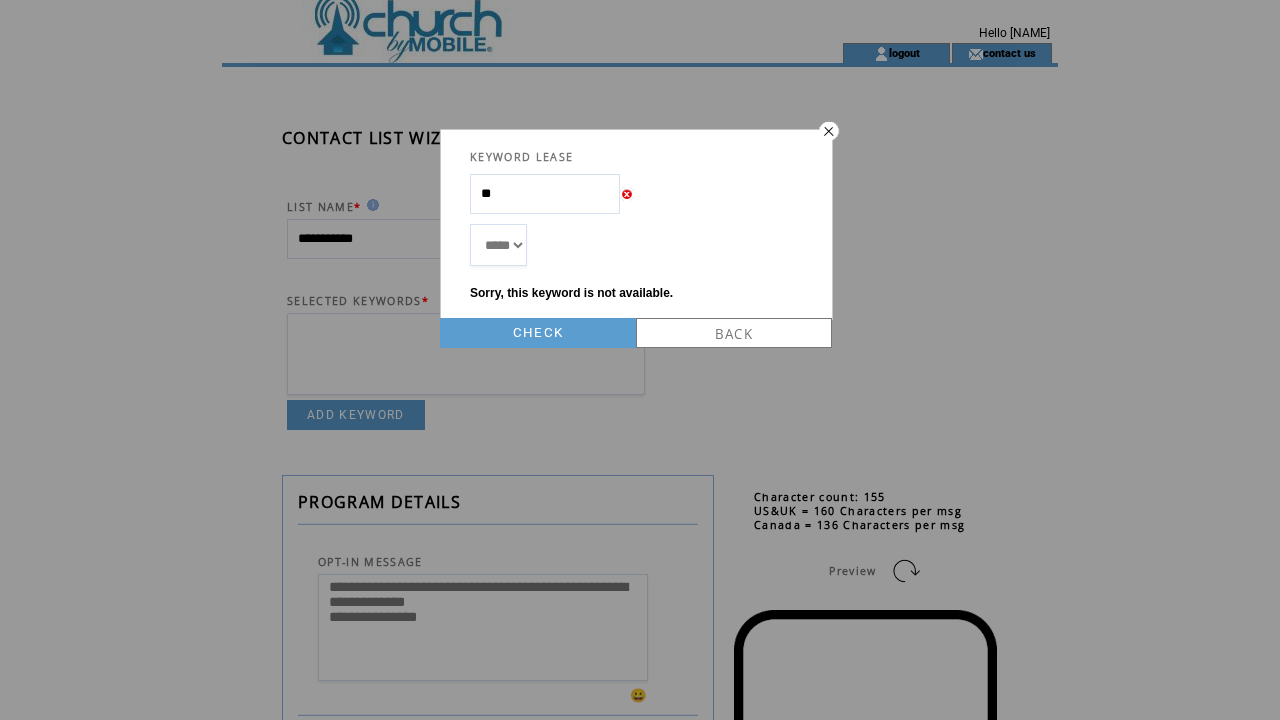 type on "*" 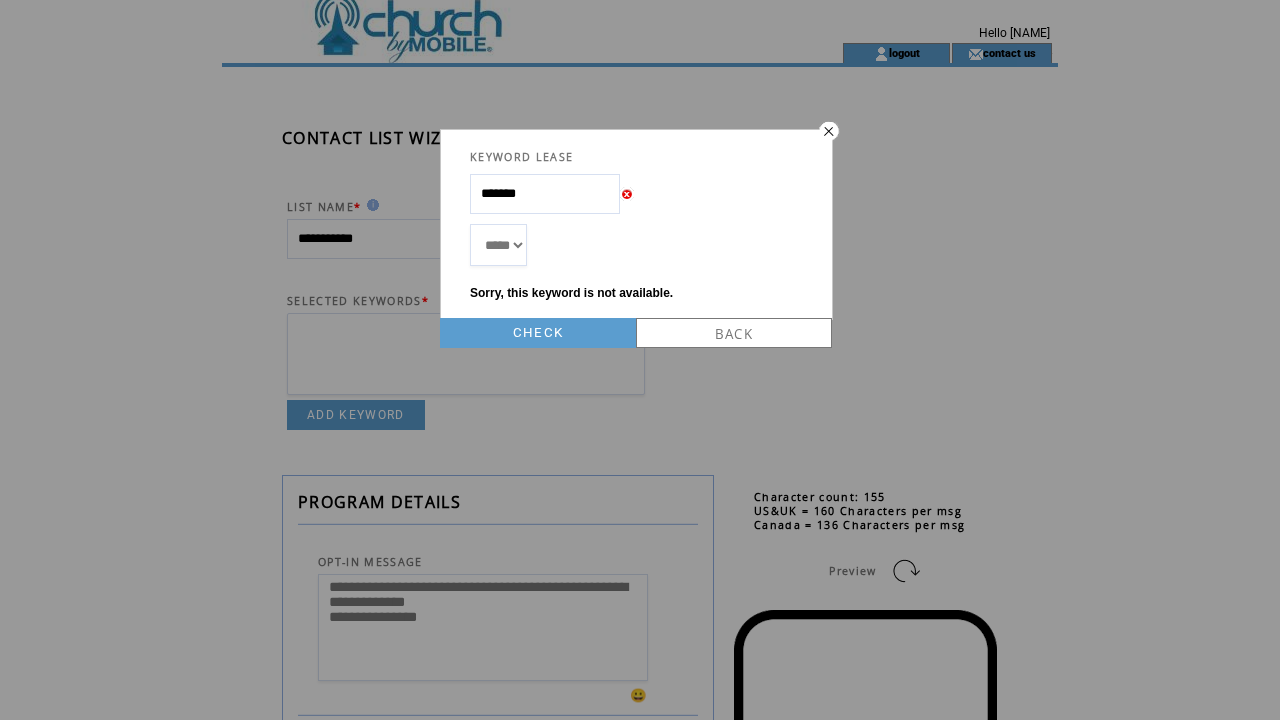 type on "********" 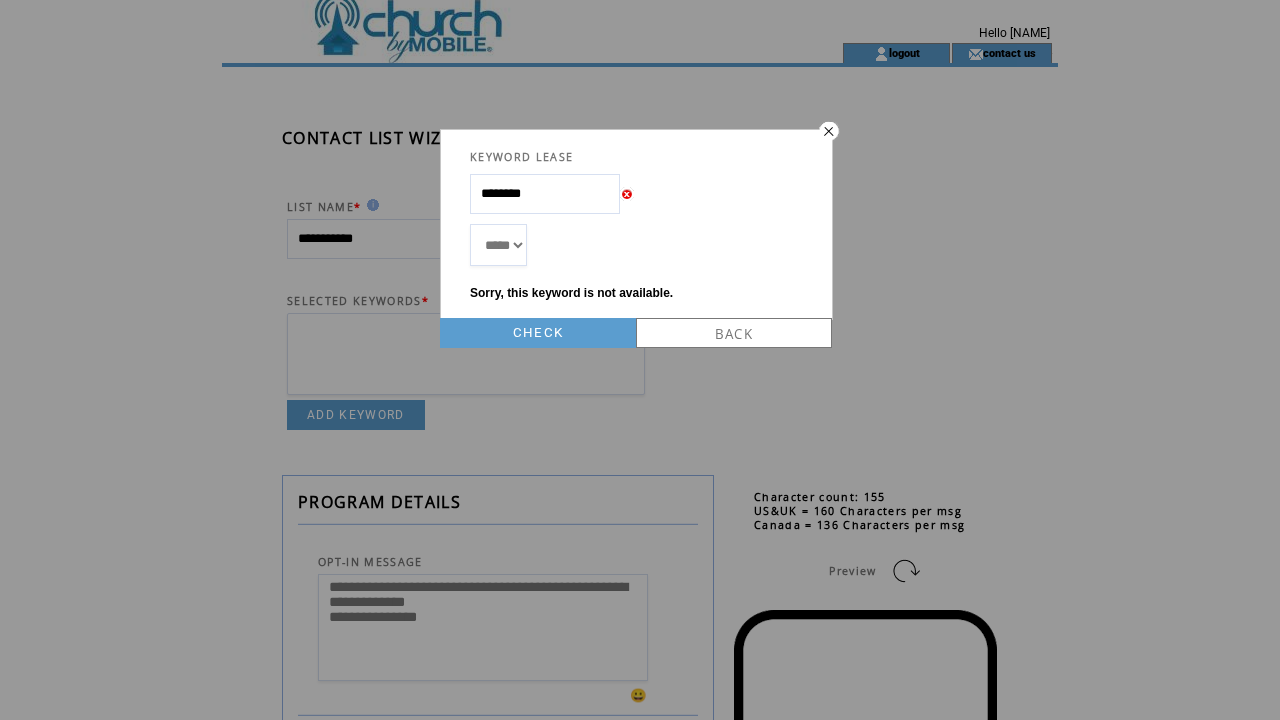 drag, startPoint x: 593, startPoint y: 196, endPoint x: 581, endPoint y: 339, distance: 143.50261 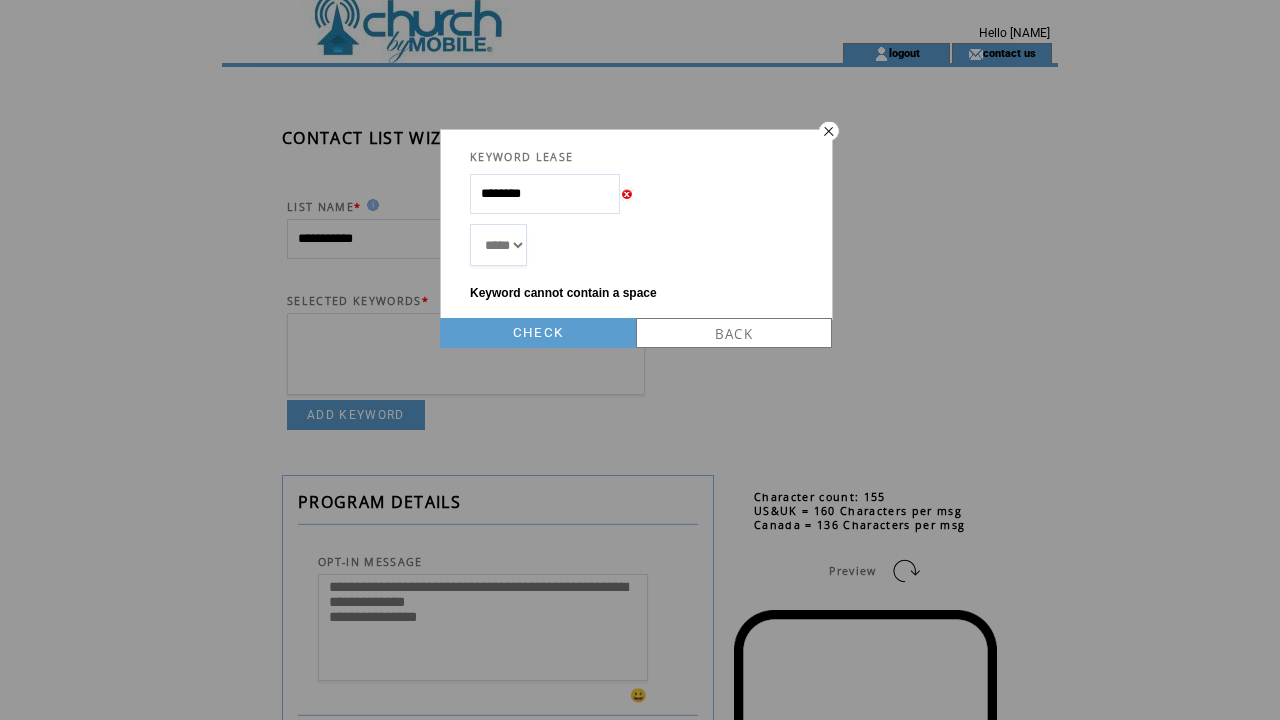 click on "********" at bounding box center (545, 194) 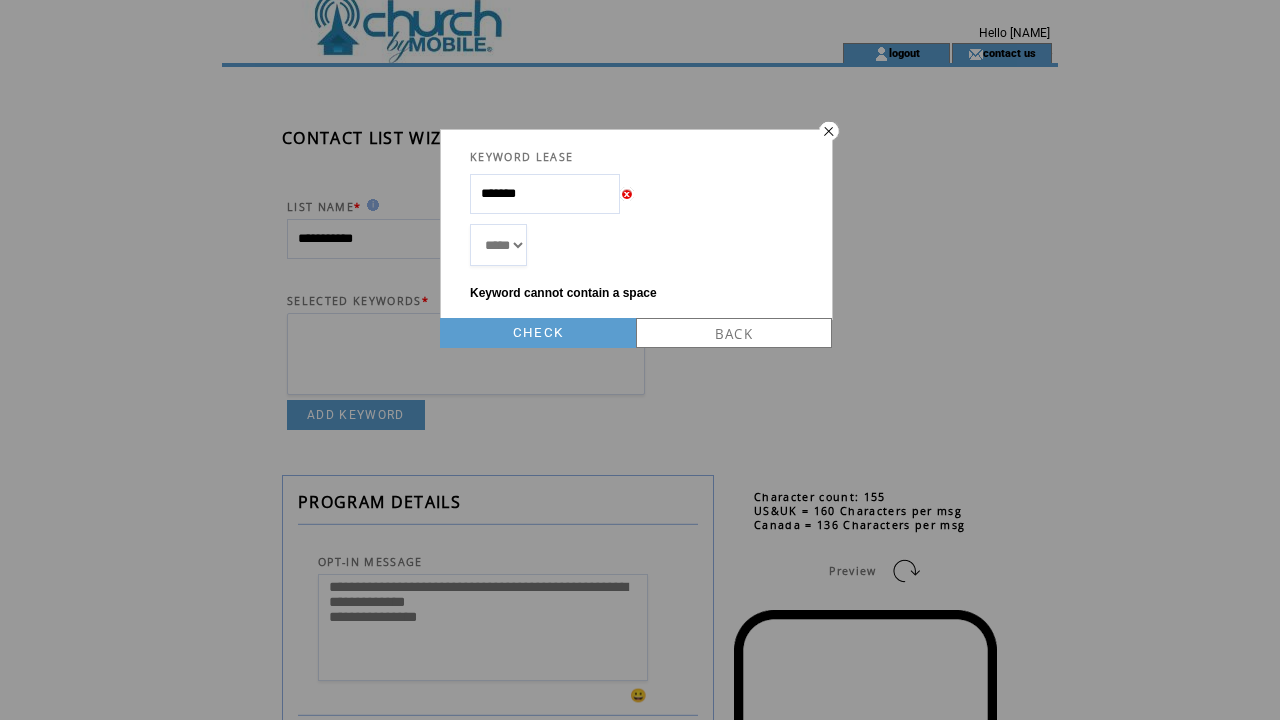 type on "*******" 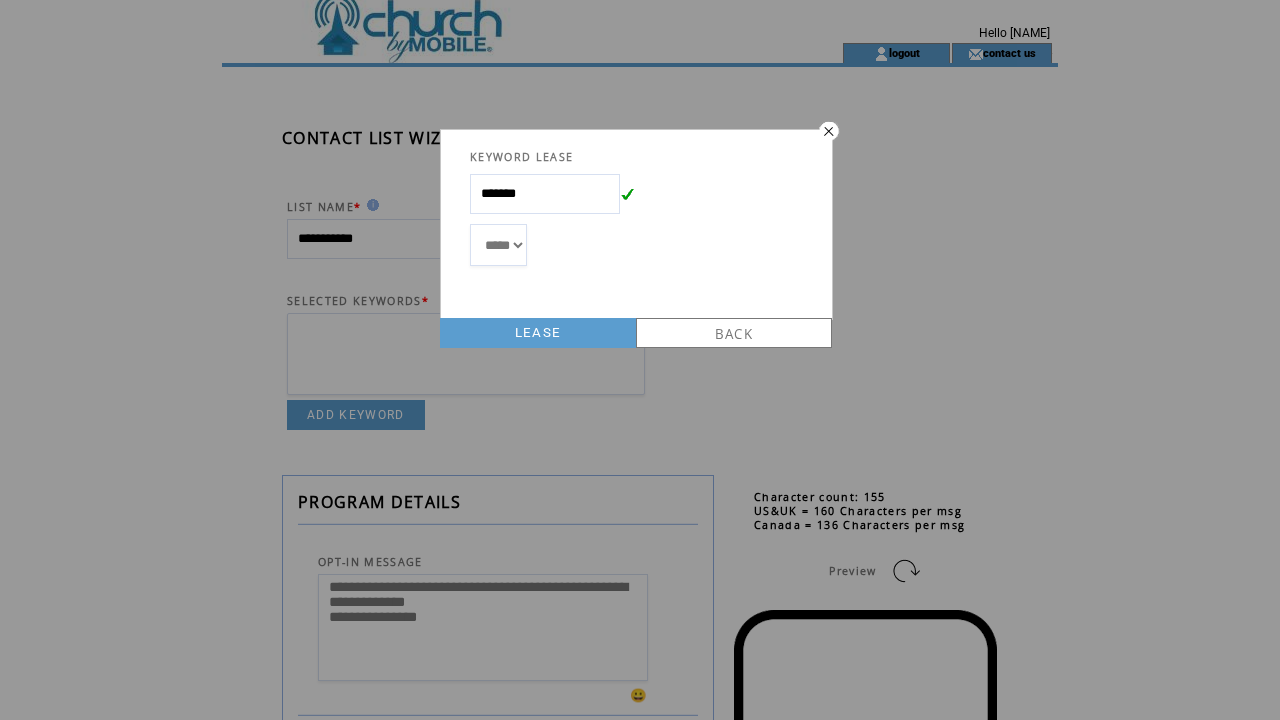 click on "LEASE" at bounding box center (538, 333) 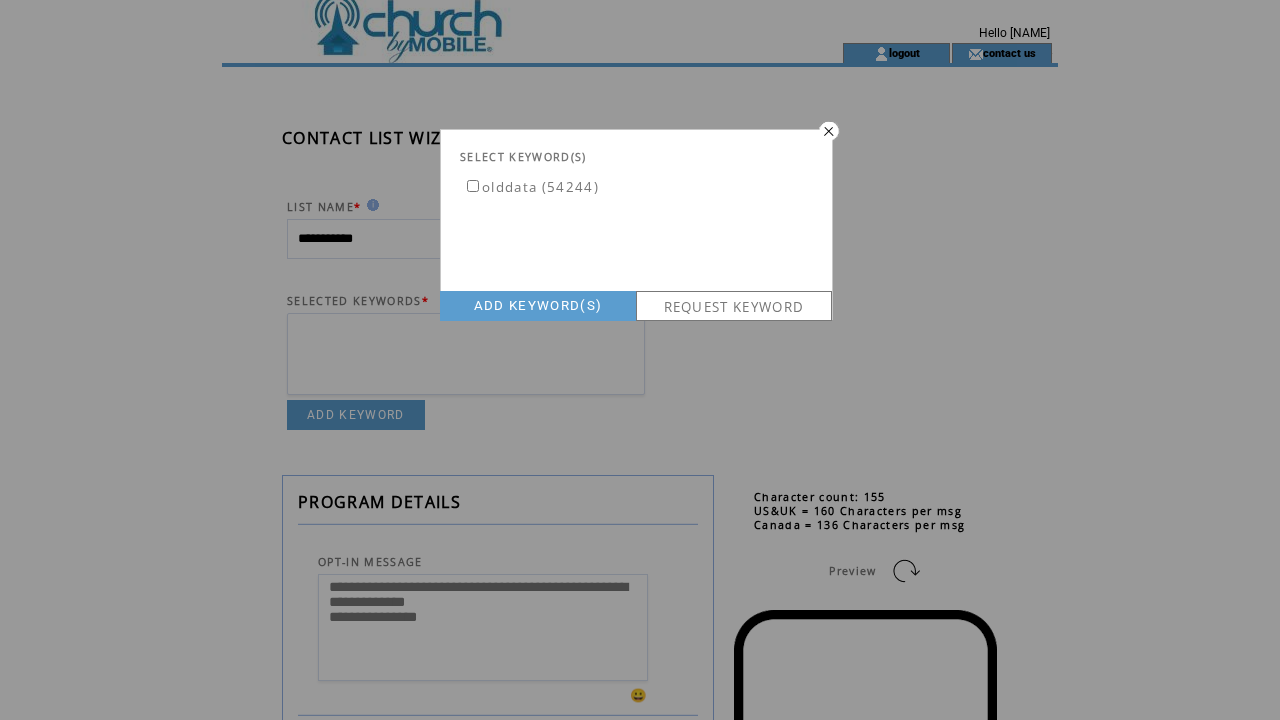 click on "olddata (54244)" at bounding box center (531, 187) 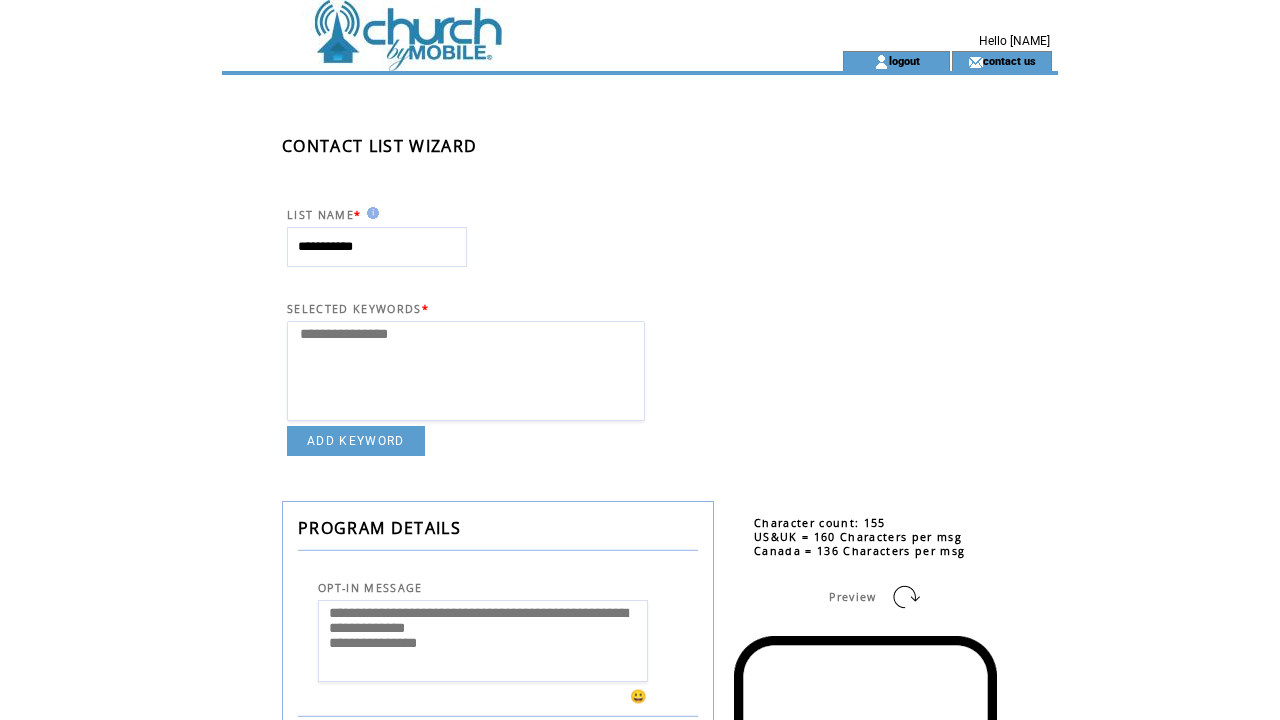 select 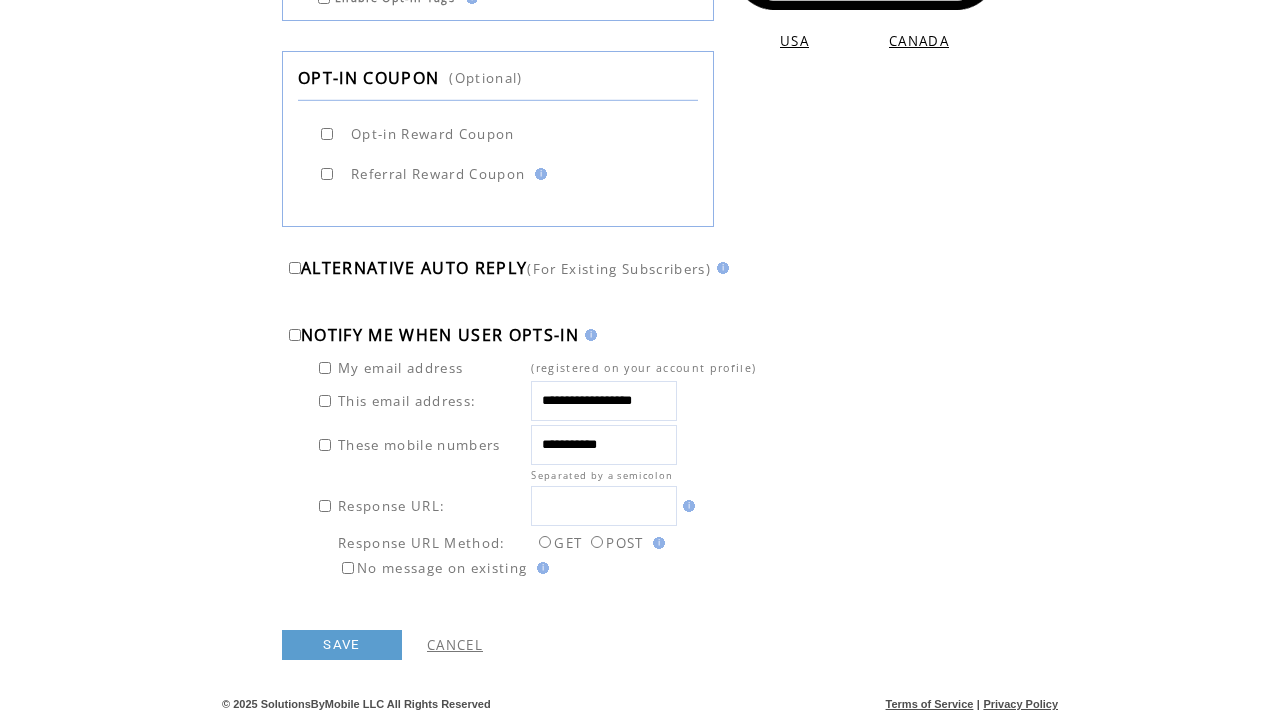 scroll, scrollTop: 1198, scrollLeft: 0, axis: vertical 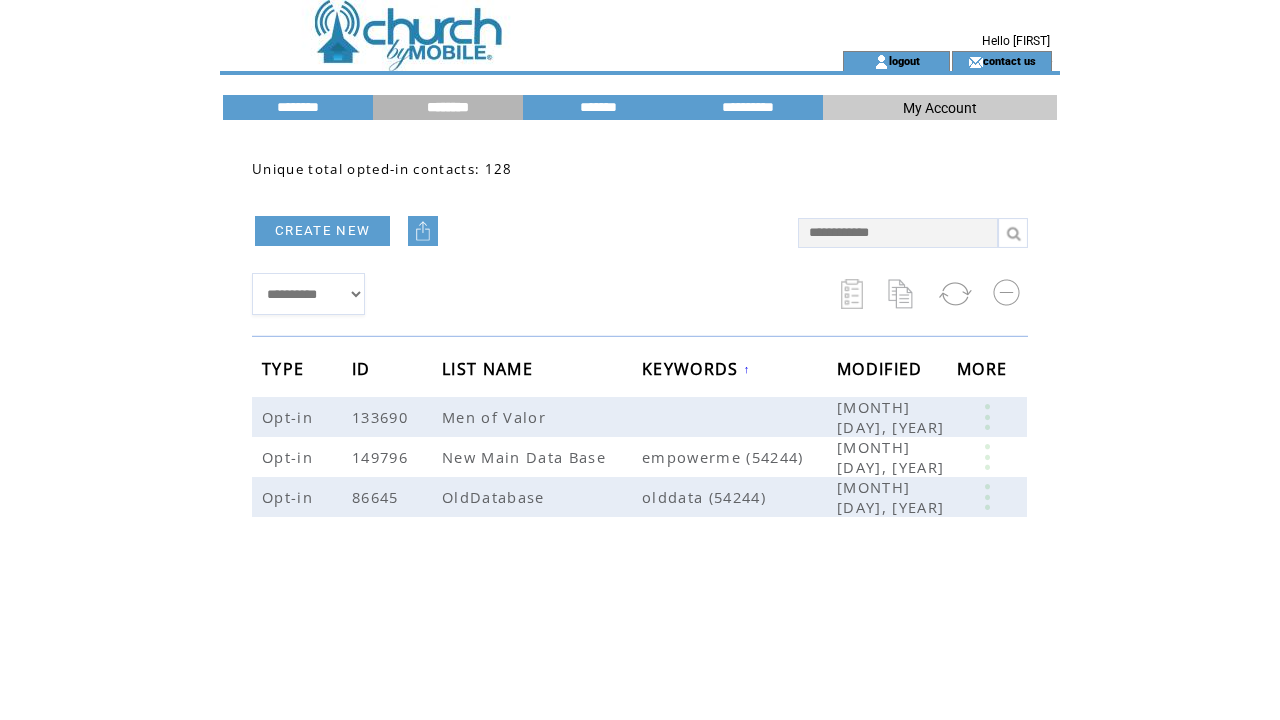 click at bounding box center (496, 25) 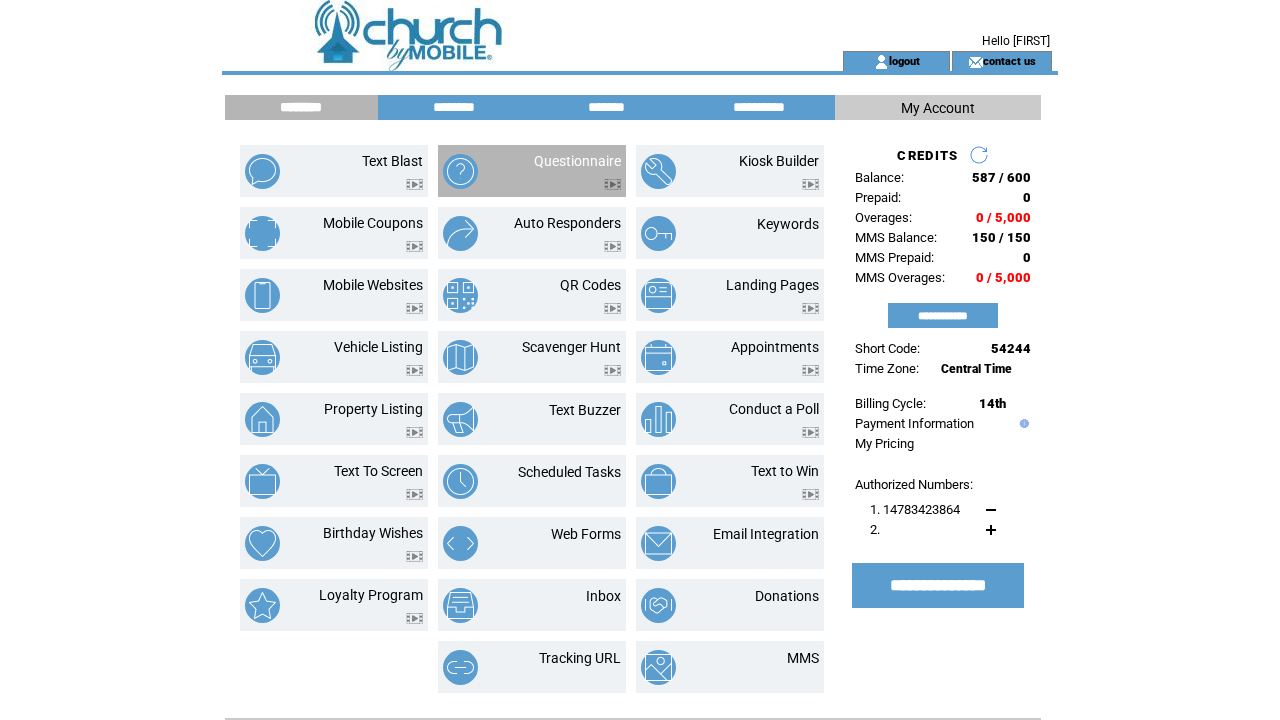 scroll, scrollTop: 0, scrollLeft: 0, axis: both 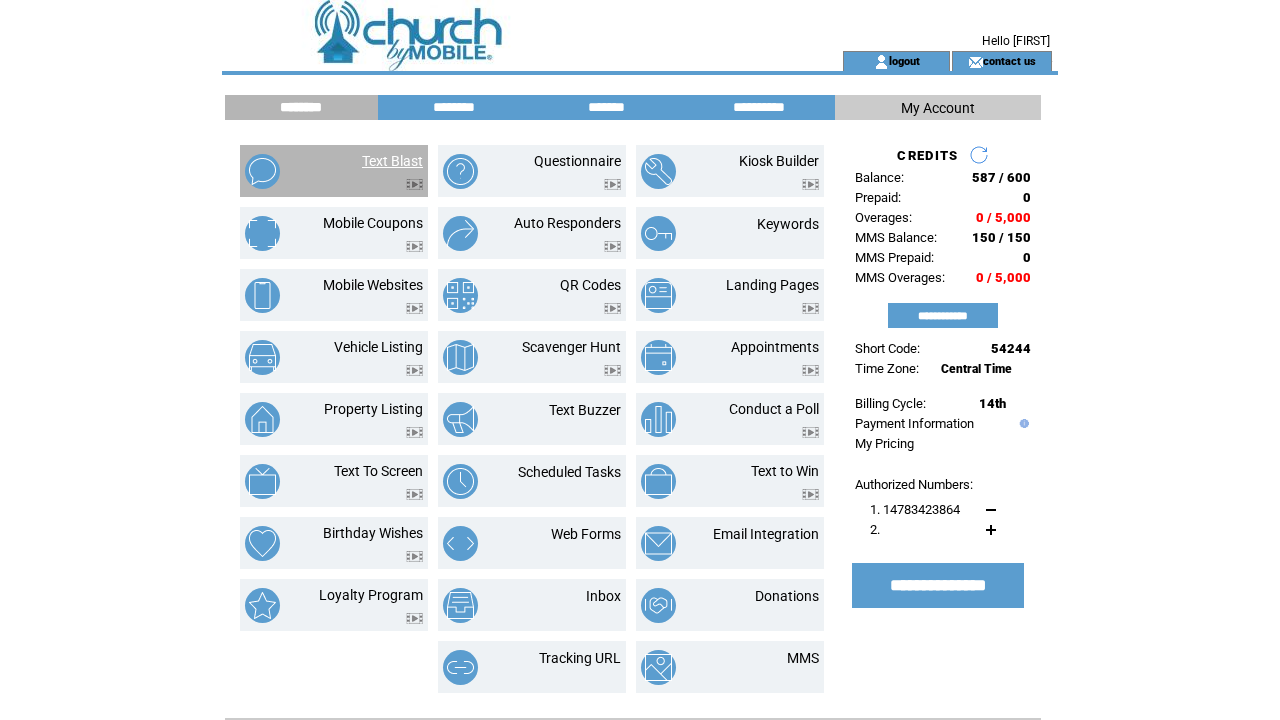 click on "Text Blast" at bounding box center [392, 161] 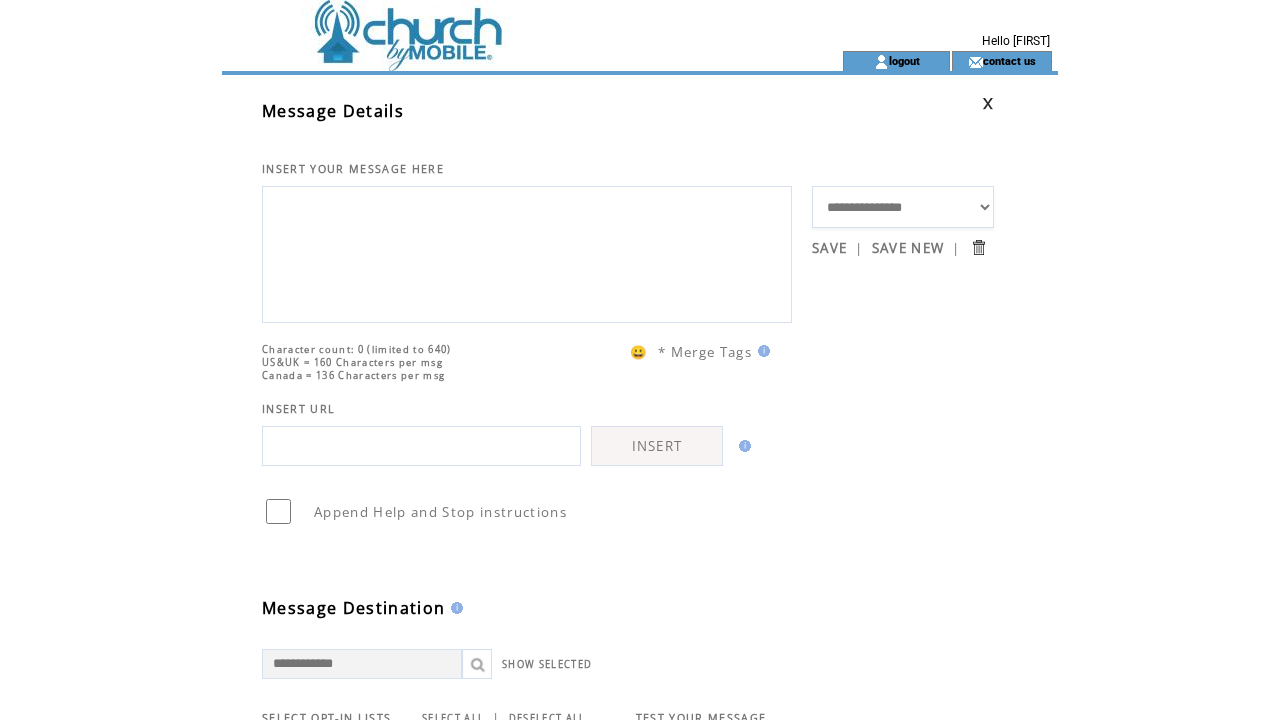 scroll, scrollTop: 0, scrollLeft: 0, axis: both 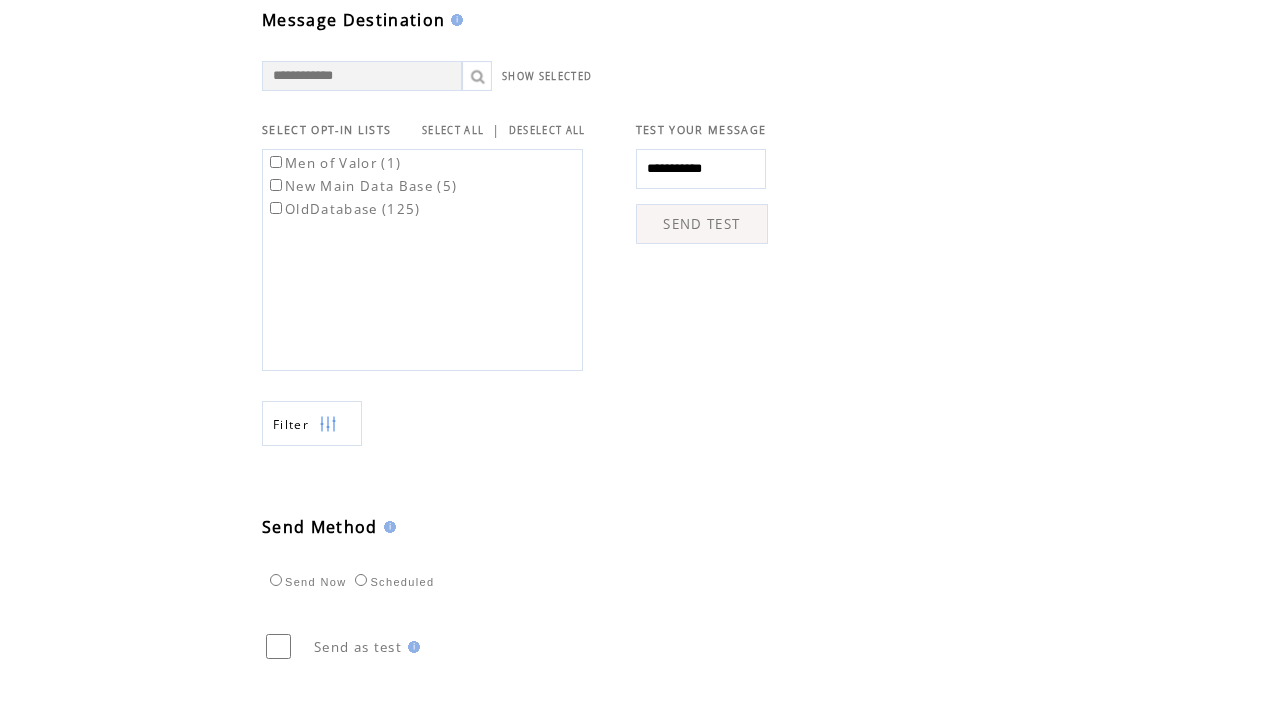 type on "**********" 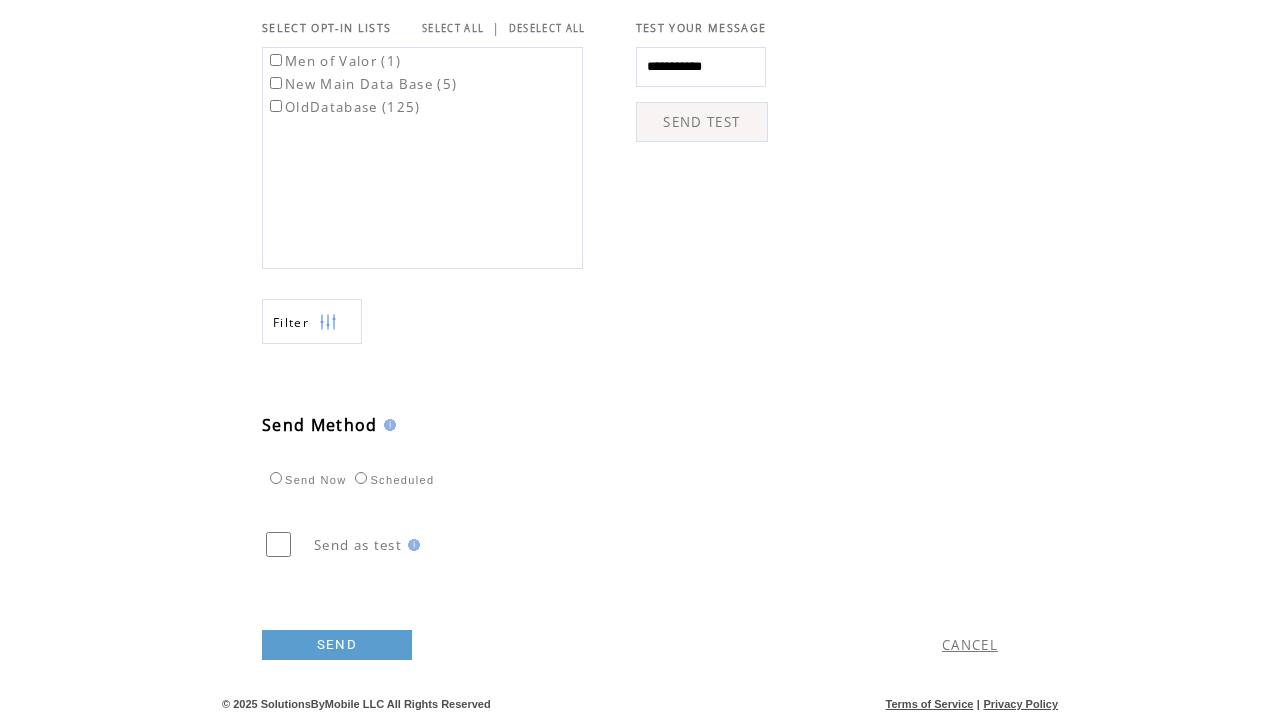 scroll, scrollTop: 728, scrollLeft: 0, axis: vertical 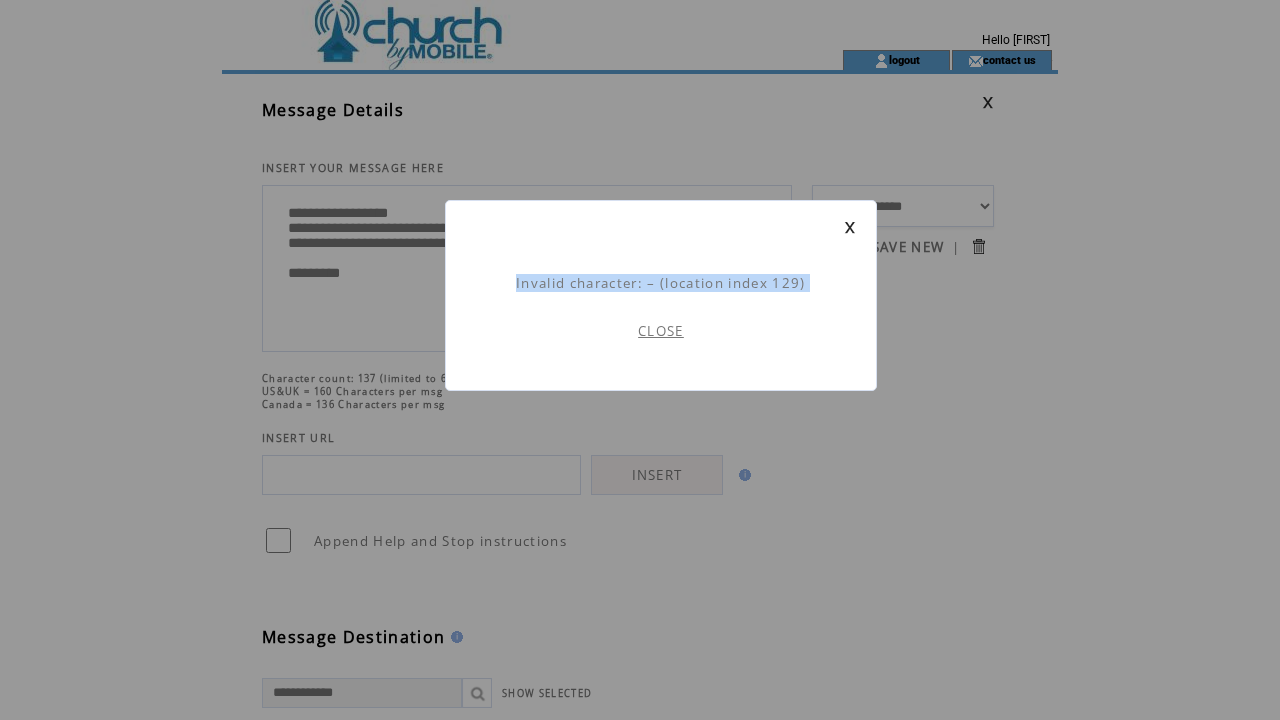 drag, startPoint x: 546, startPoint y: 286, endPoint x: 783, endPoint y: 292, distance: 237.07594 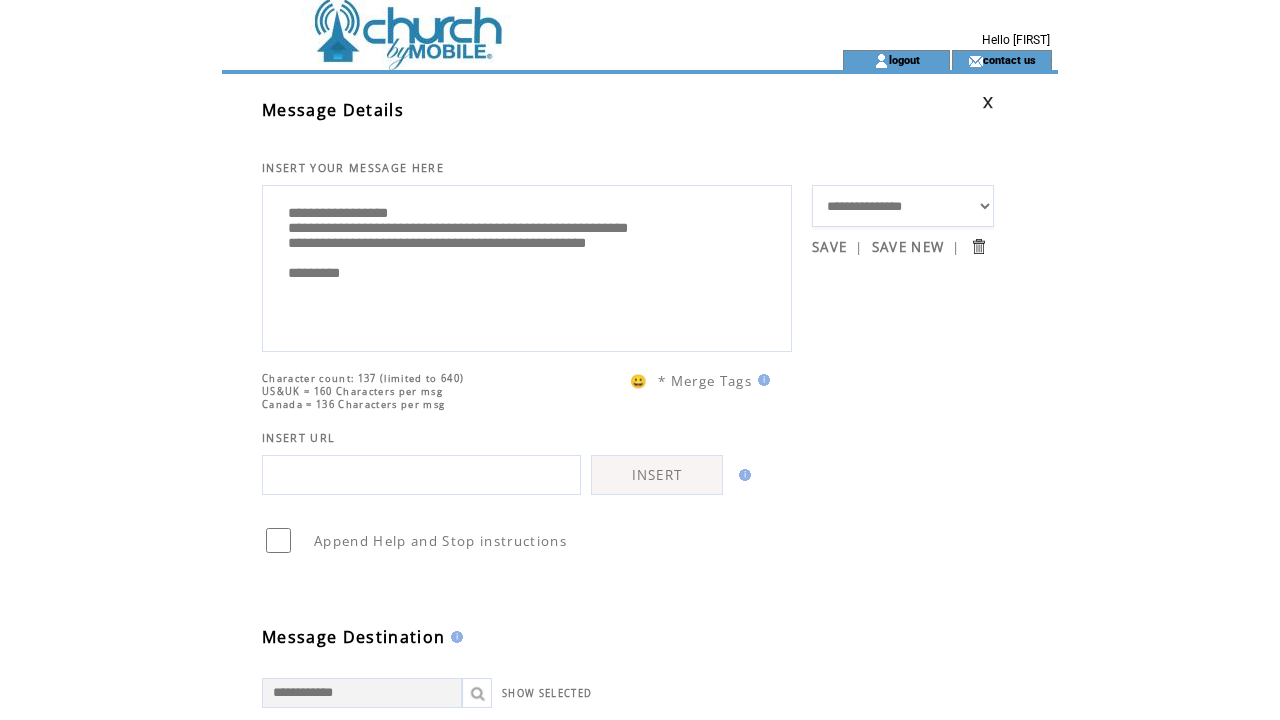 scroll, scrollTop: 0, scrollLeft: 0, axis: both 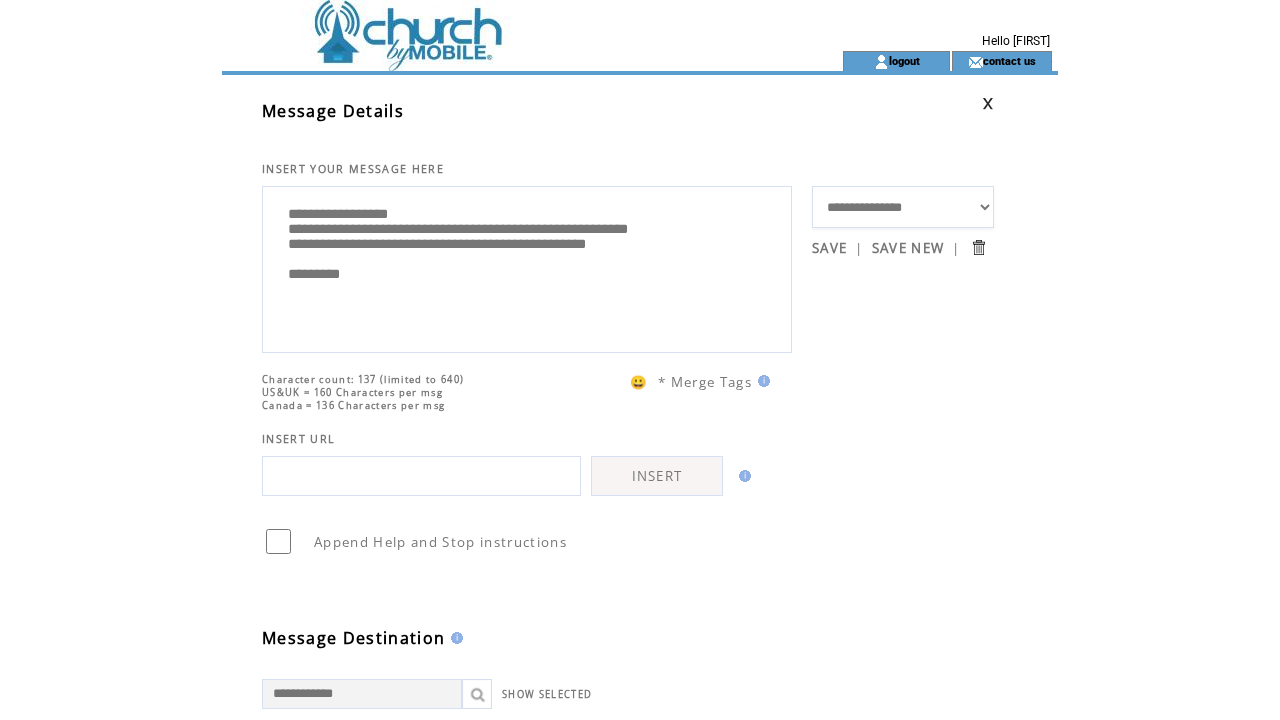 drag, startPoint x: 303, startPoint y: 299, endPoint x: 313, endPoint y: 297, distance: 10.198039 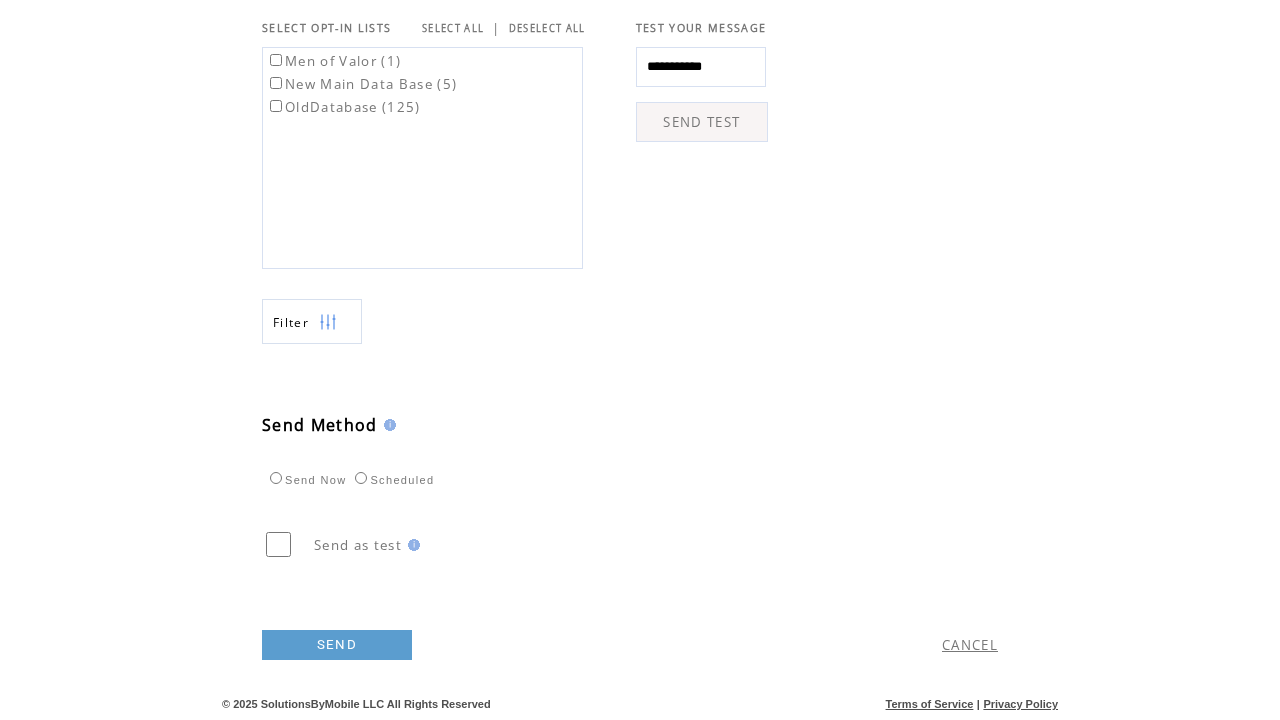 scroll, scrollTop: 731, scrollLeft: 0, axis: vertical 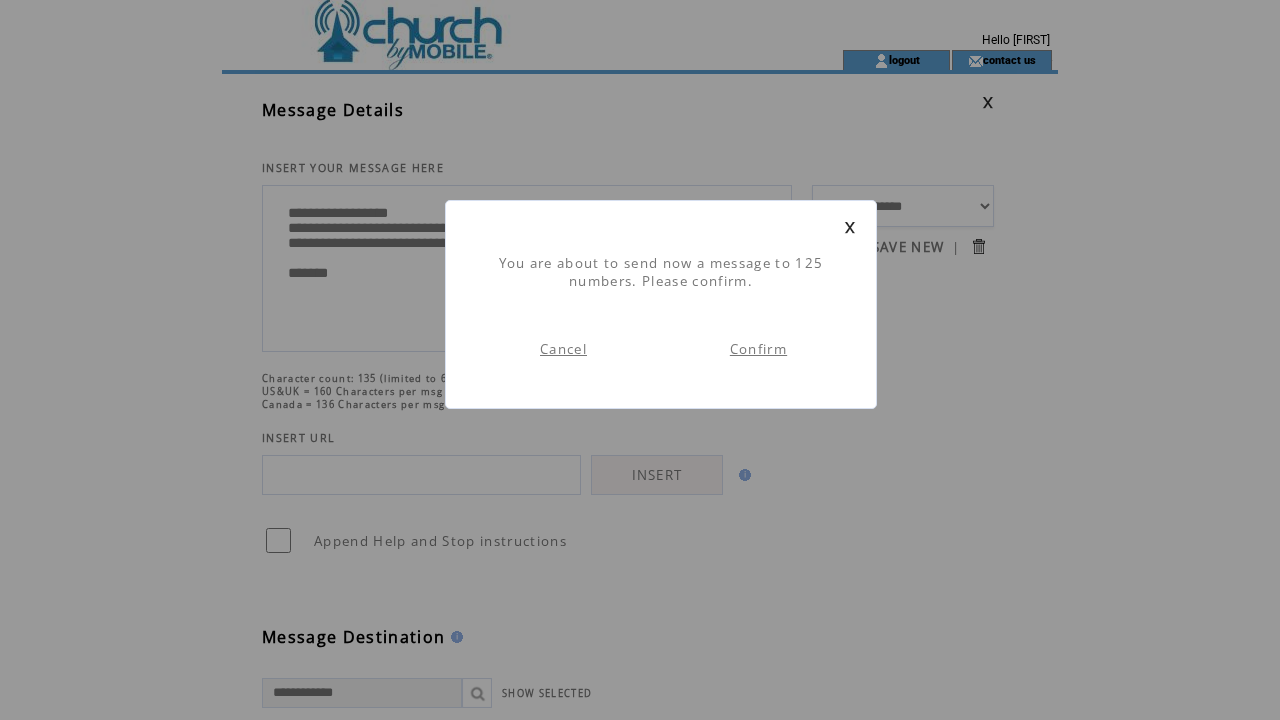 click on "Confirm" at bounding box center (758, 349) 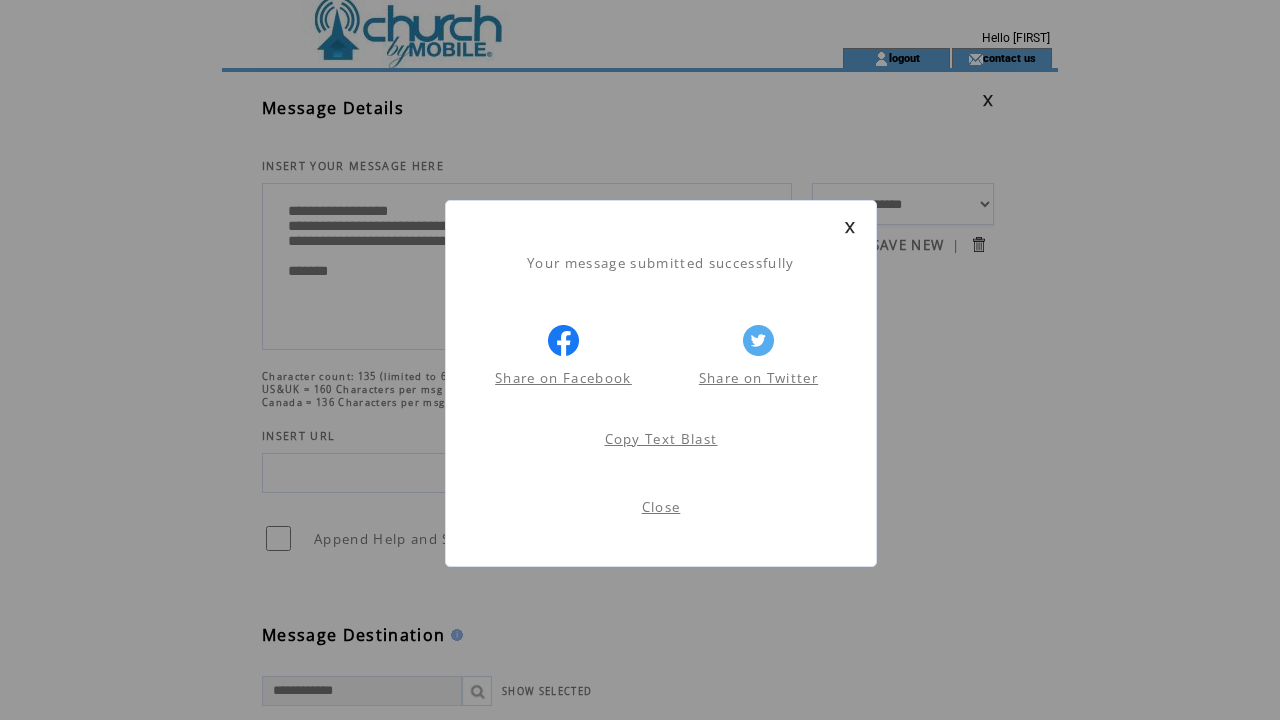 scroll, scrollTop: 10, scrollLeft: 0, axis: vertical 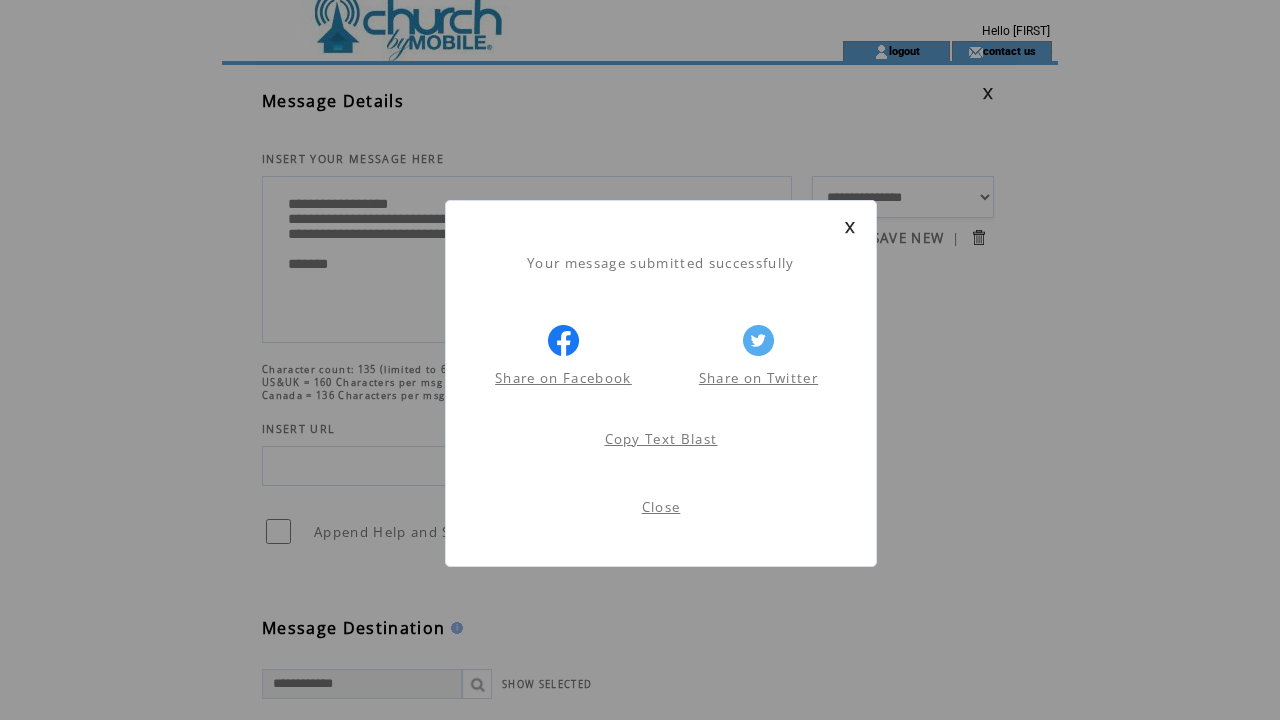 click on "Close" at bounding box center (661, 507) 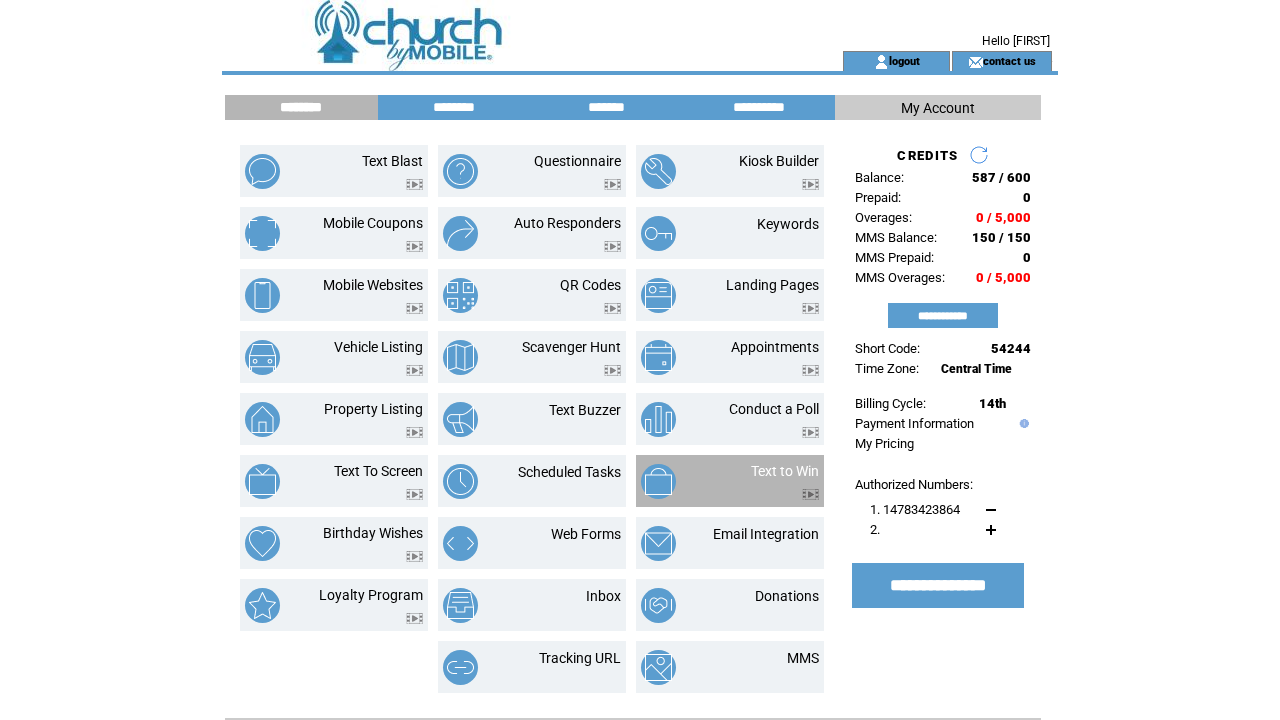 scroll, scrollTop: 0, scrollLeft: 0, axis: both 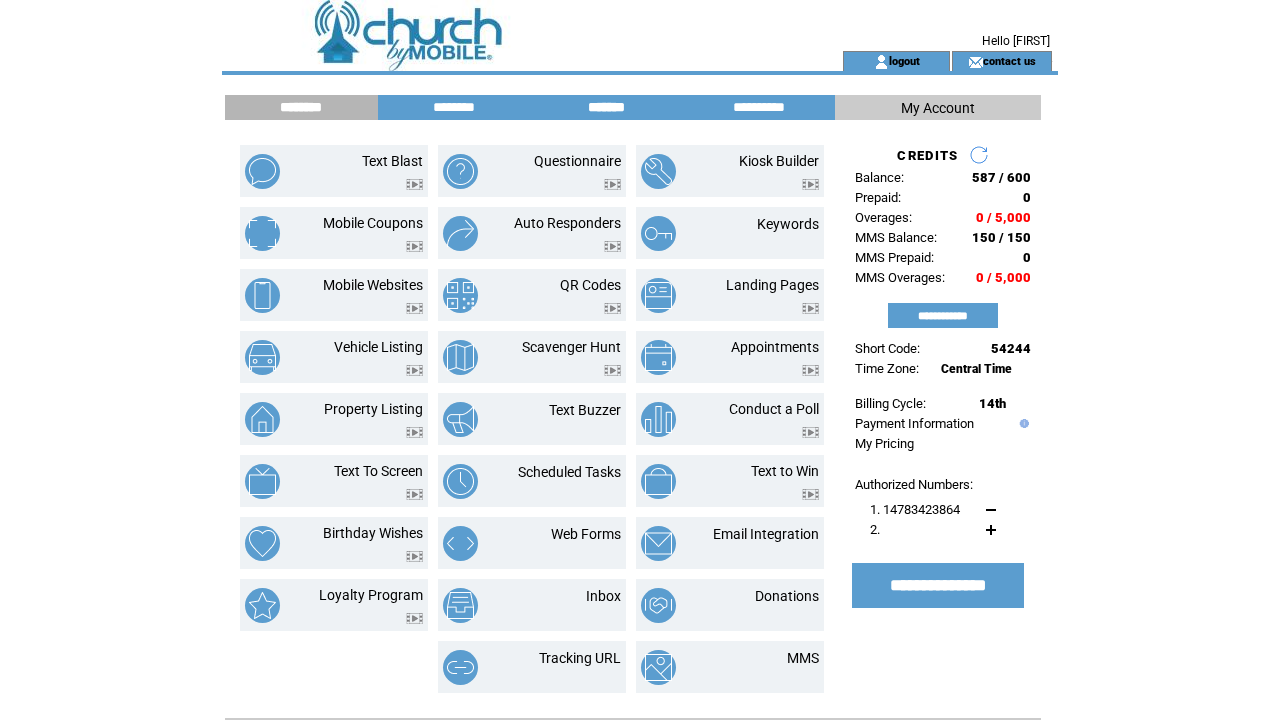 click on "*******" at bounding box center [606, 107] 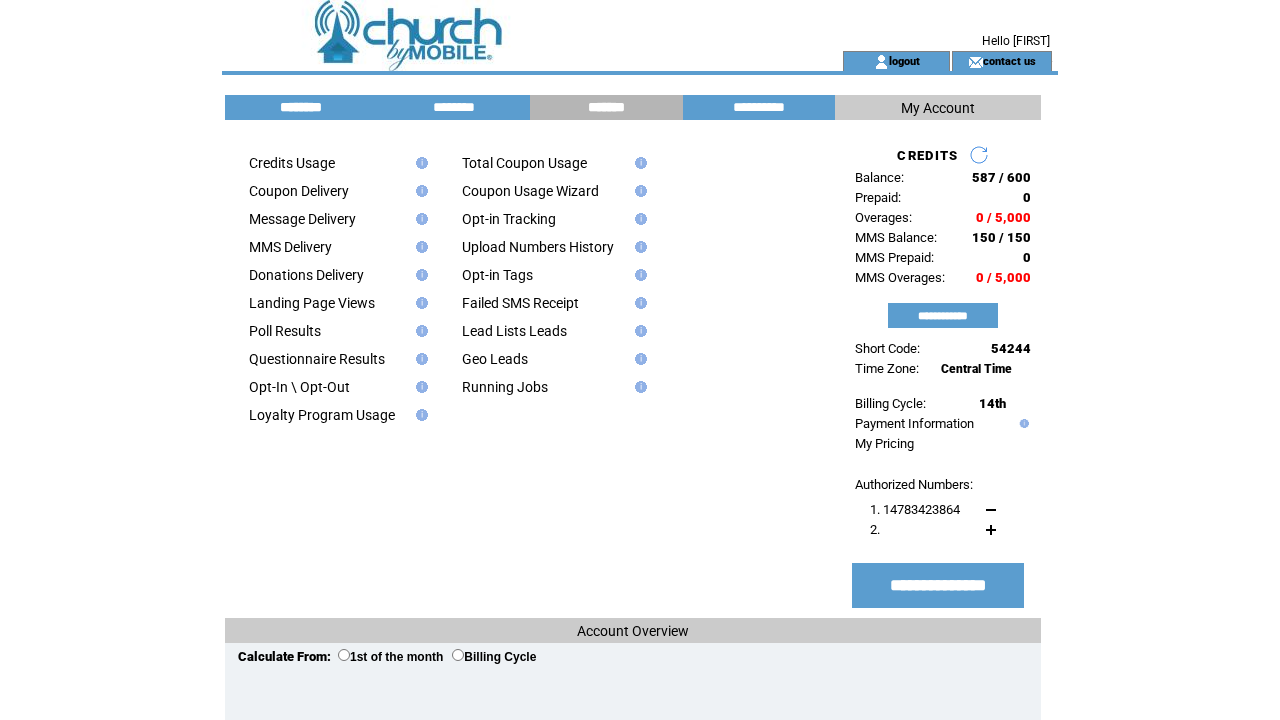 click on "********" at bounding box center (301, 107) 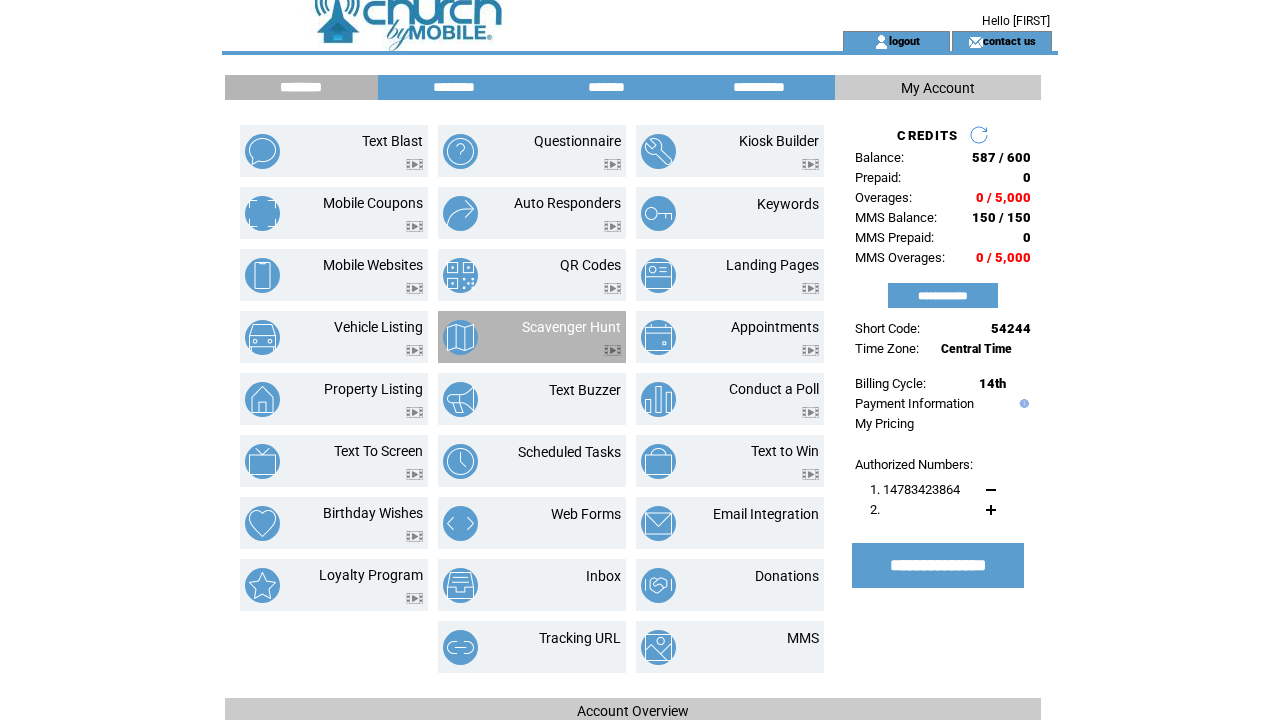 scroll, scrollTop: 26, scrollLeft: 0, axis: vertical 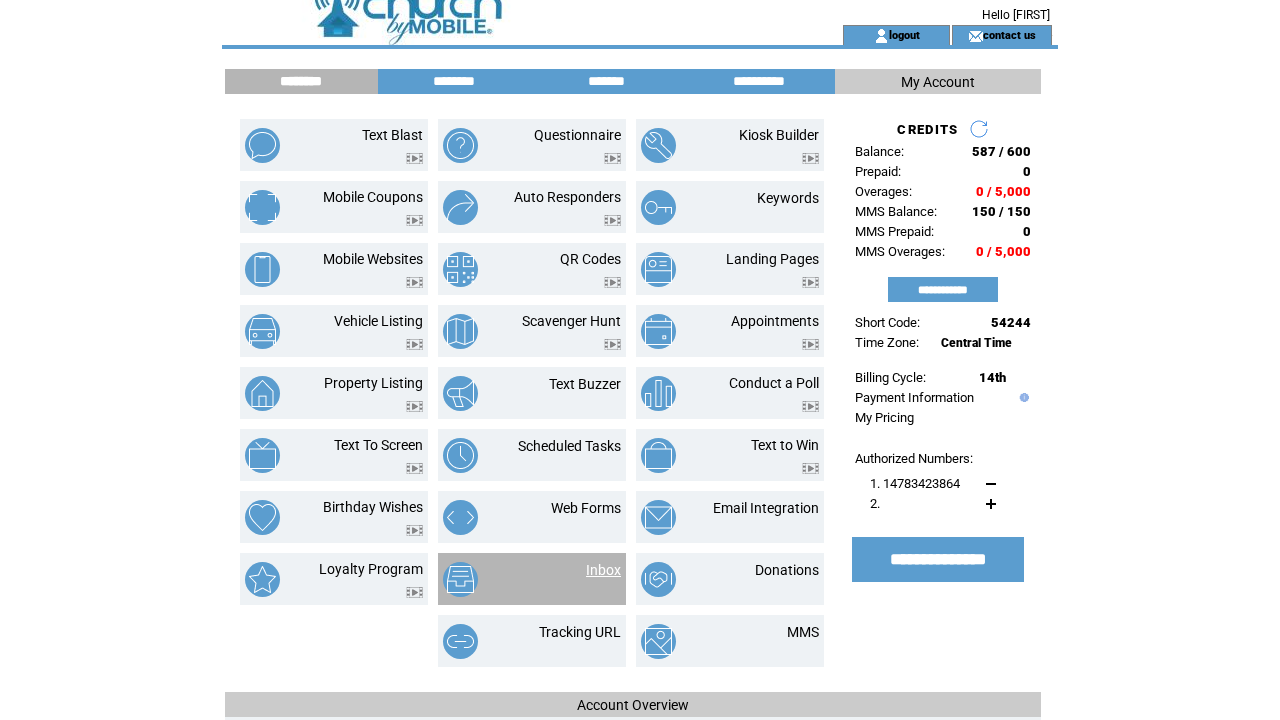 click on "Inbox" at bounding box center [603, 570] 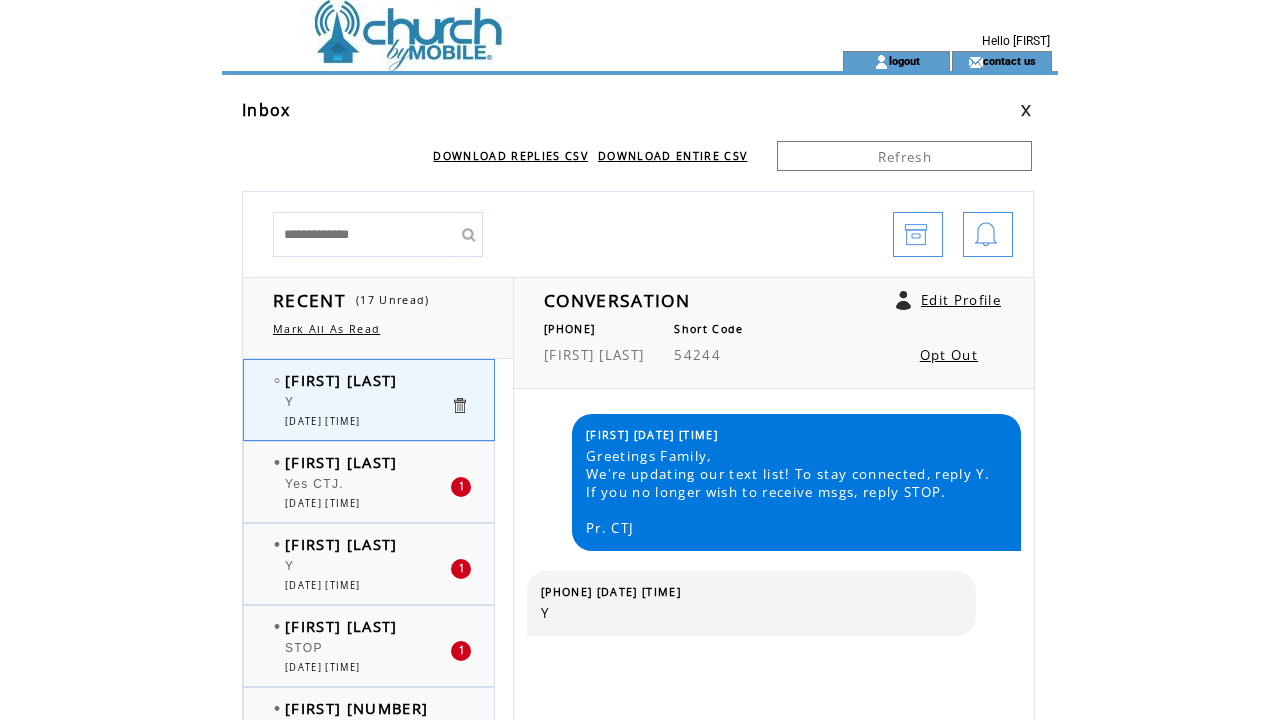 scroll, scrollTop: 0, scrollLeft: 0, axis: both 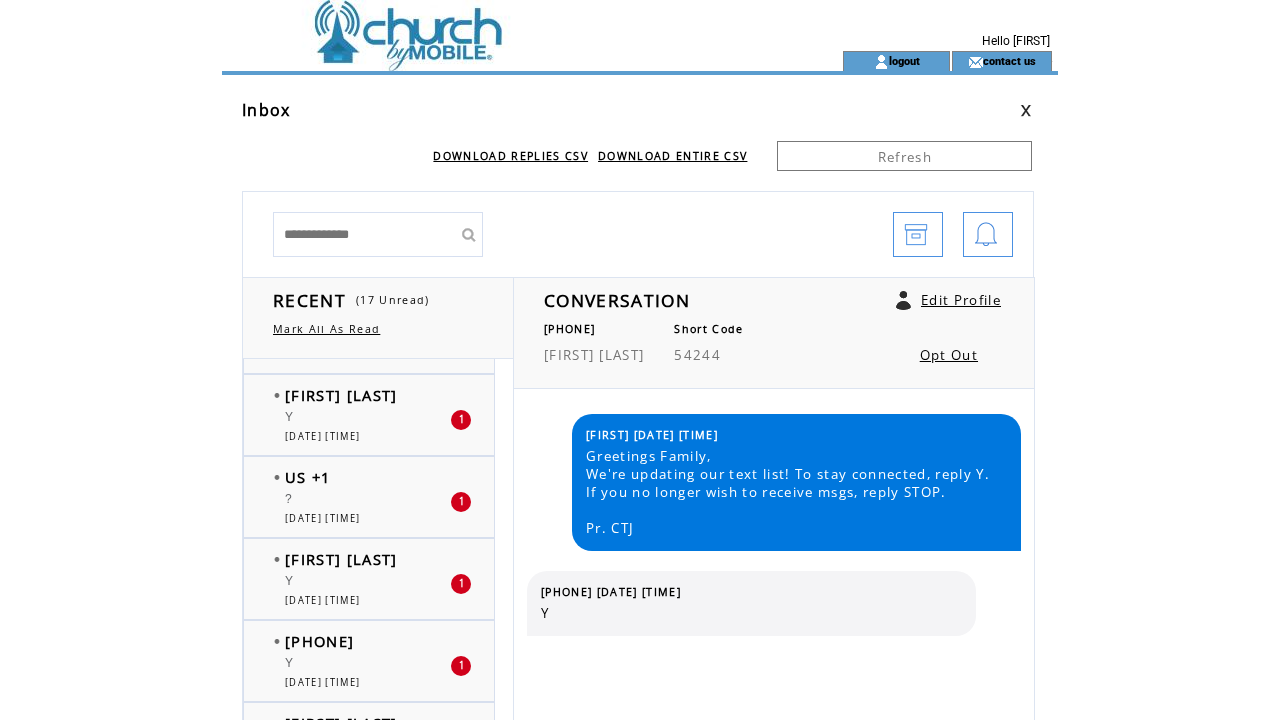 click on "US +1" at bounding box center [367, 477] 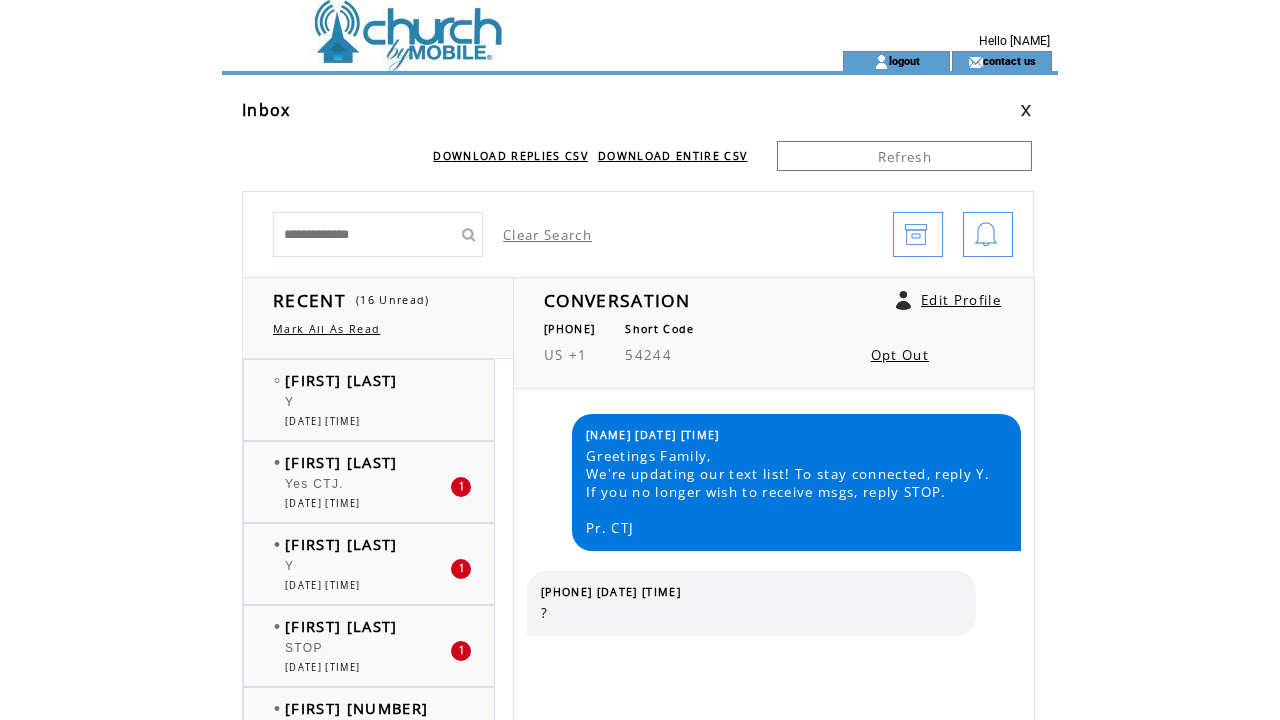 scroll, scrollTop: 0, scrollLeft: 0, axis: both 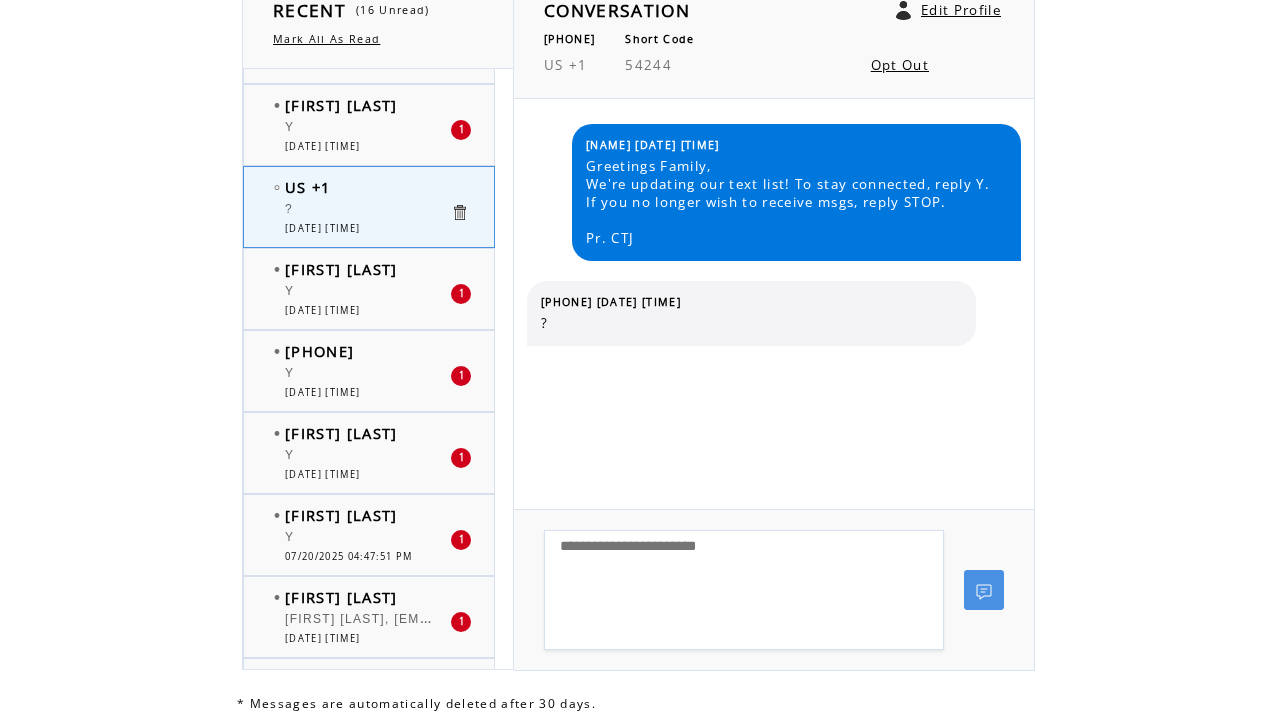 click at bounding box center [744, 590] 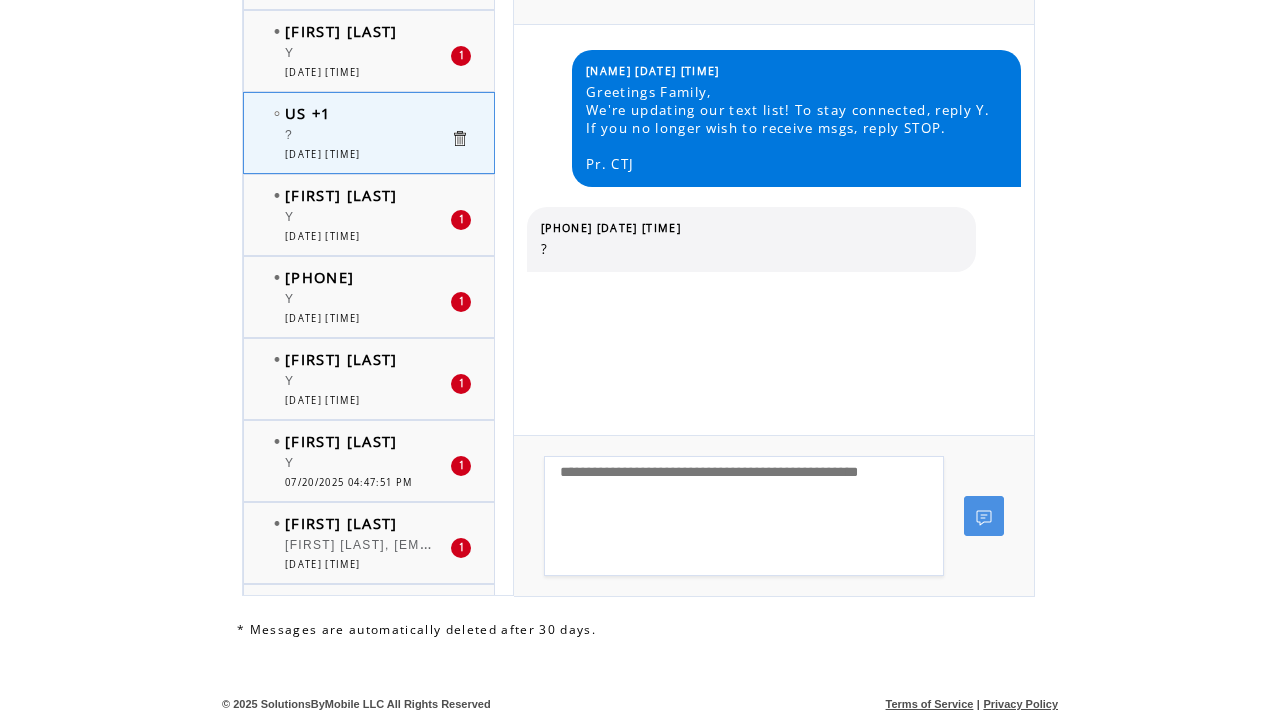 scroll, scrollTop: 364, scrollLeft: 0, axis: vertical 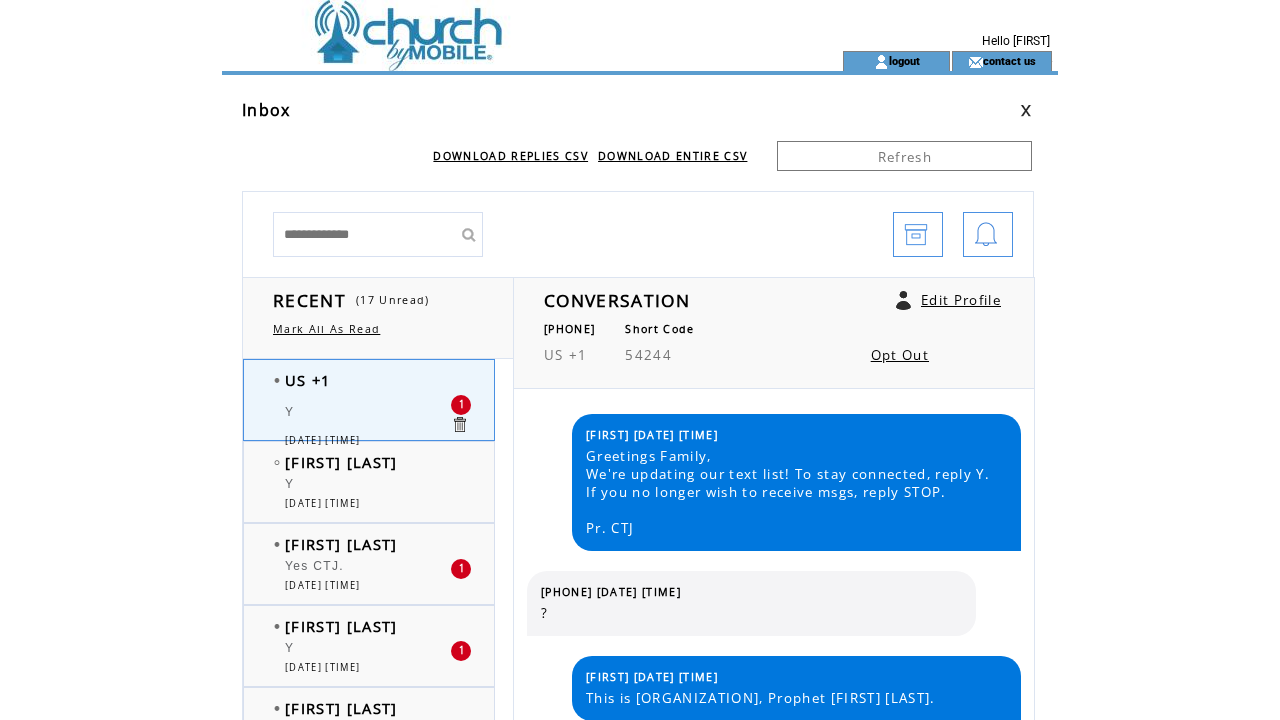 click at bounding box center [496, 61] 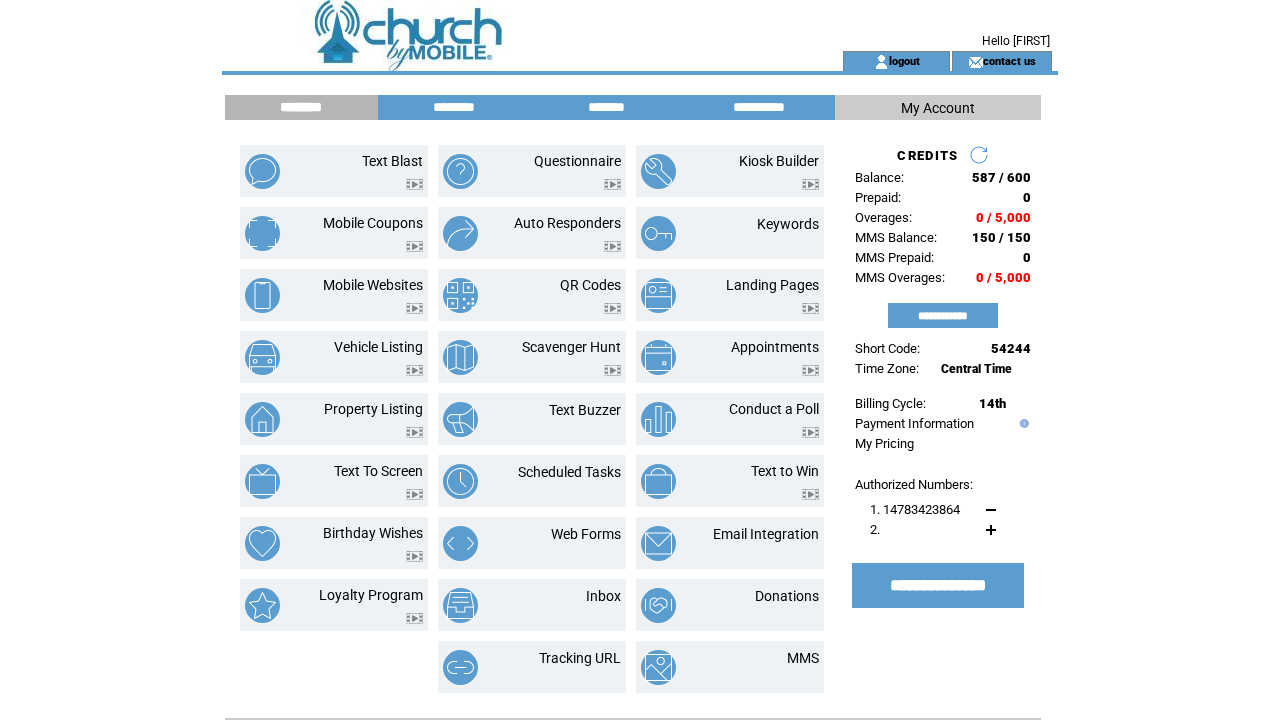 scroll, scrollTop: 0, scrollLeft: 0, axis: both 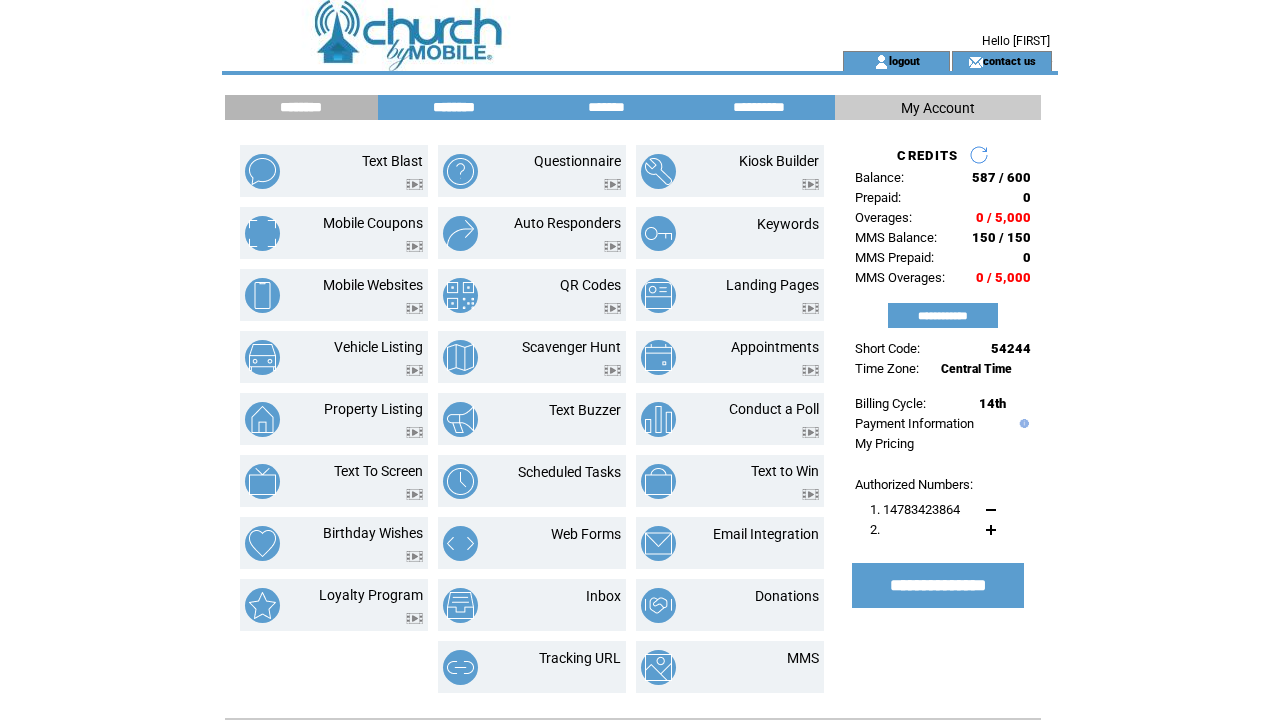 click on "********" at bounding box center [454, 107] 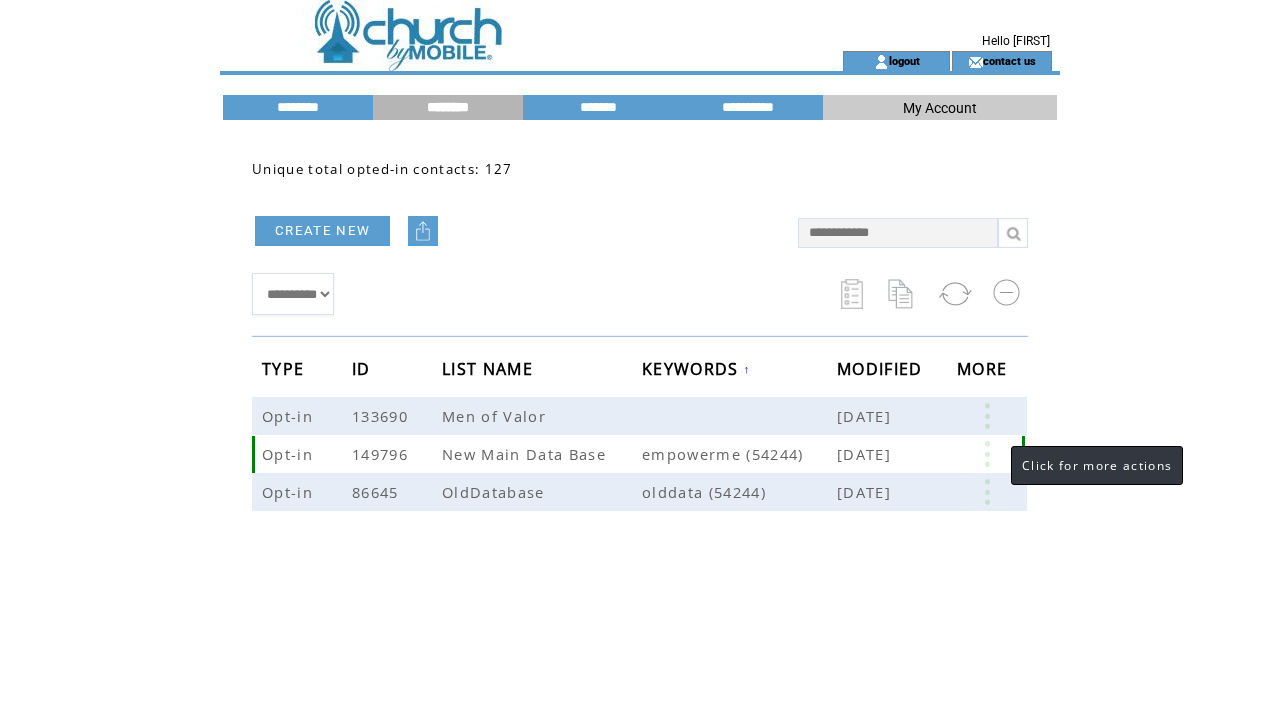 click at bounding box center [987, 454] 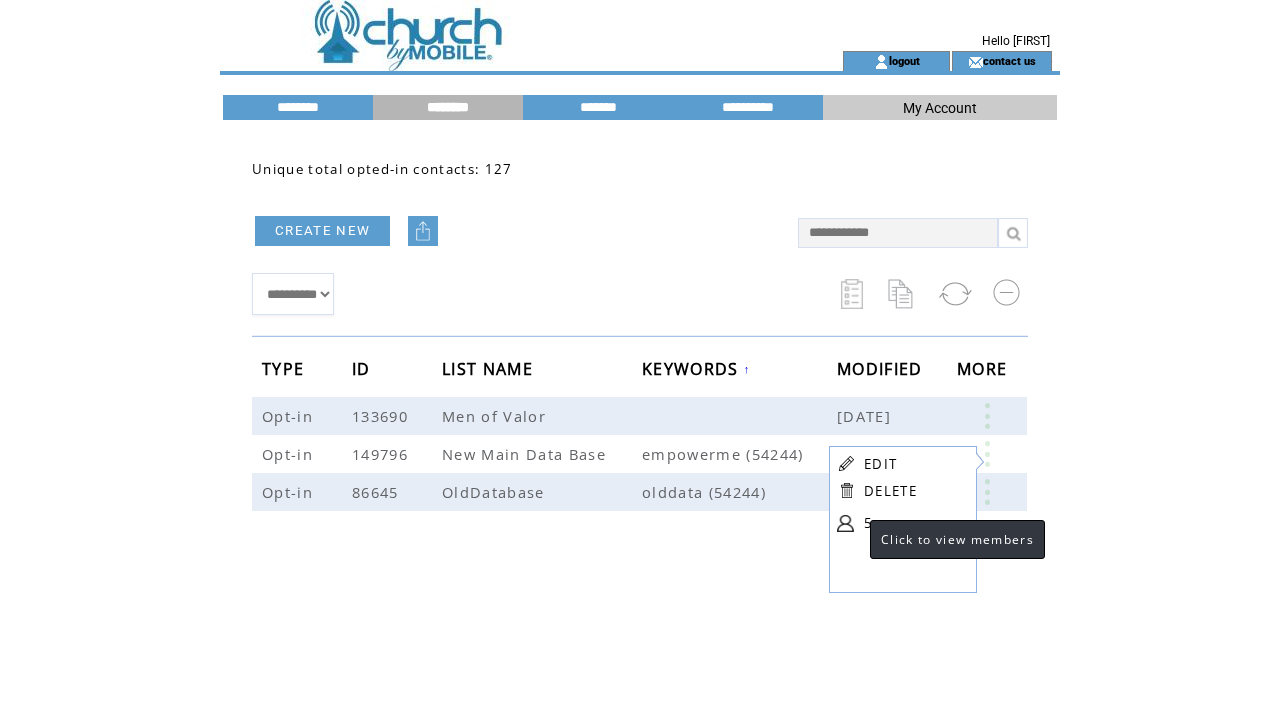 click at bounding box center (845, 523) 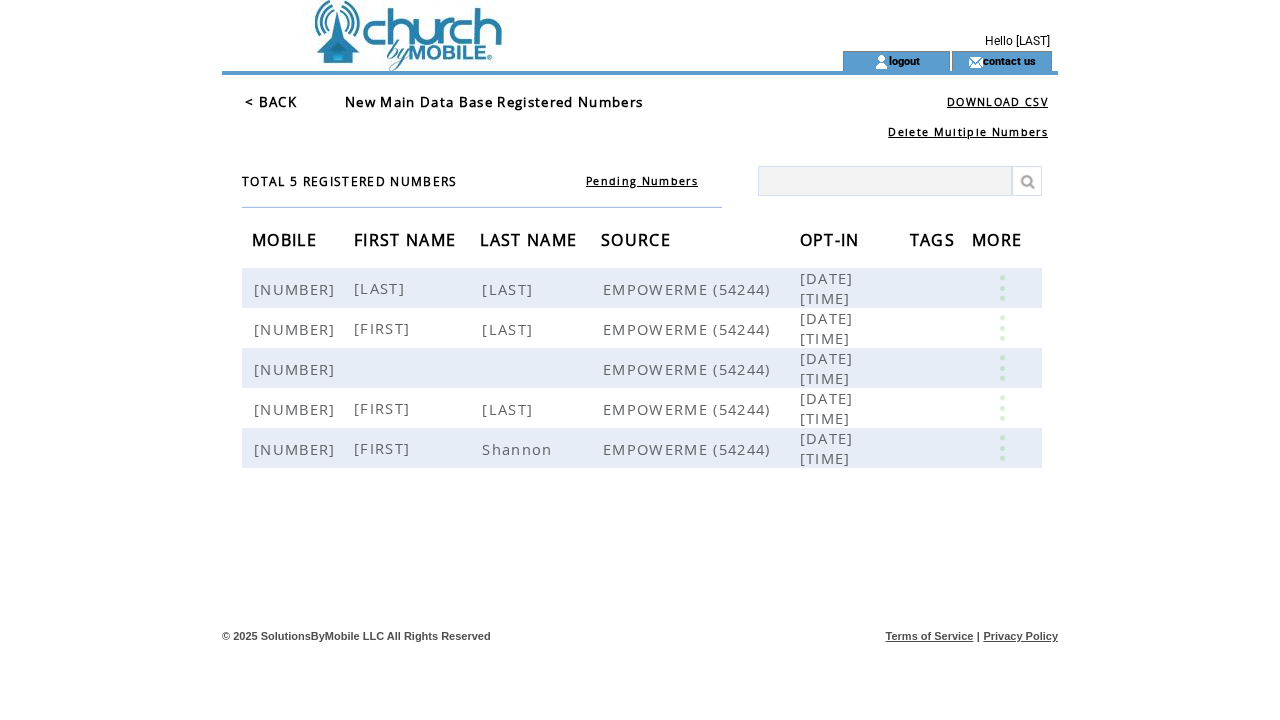 scroll, scrollTop: 0, scrollLeft: 0, axis: both 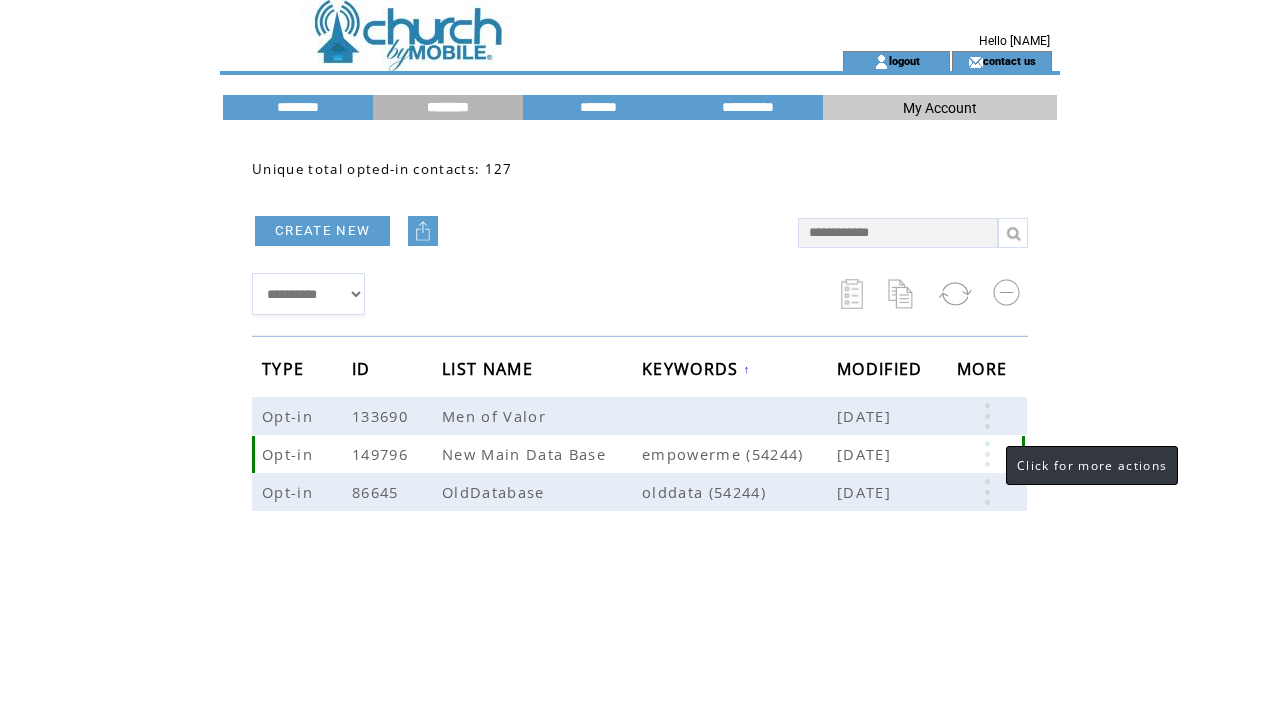 click at bounding box center [987, 454] 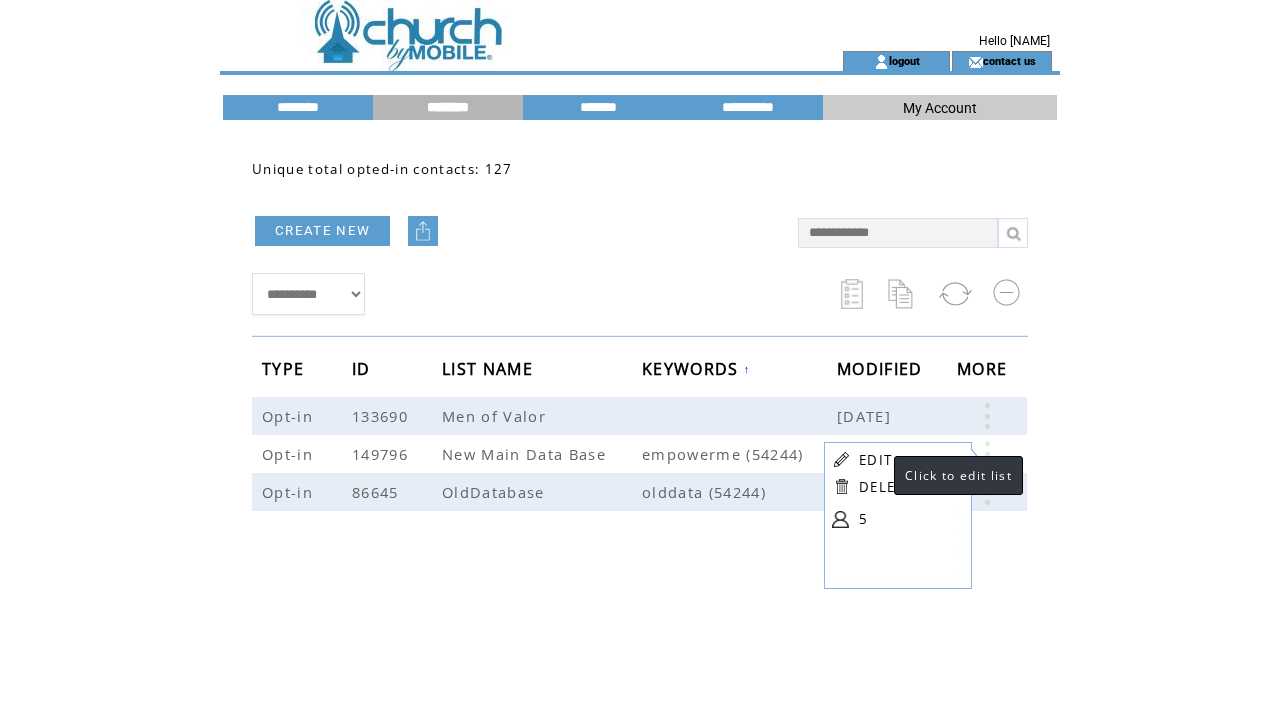 click on "EDIT" at bounding box center (875, 460) 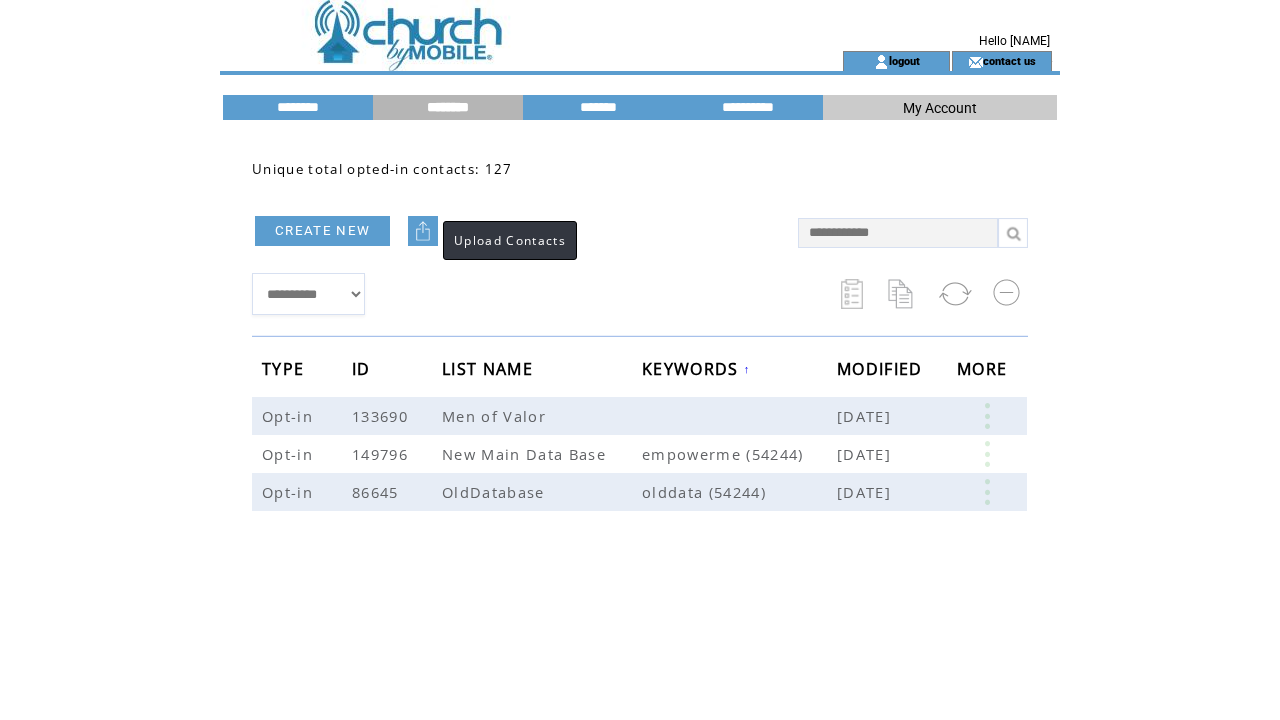 click at bounding box center [423, 231] 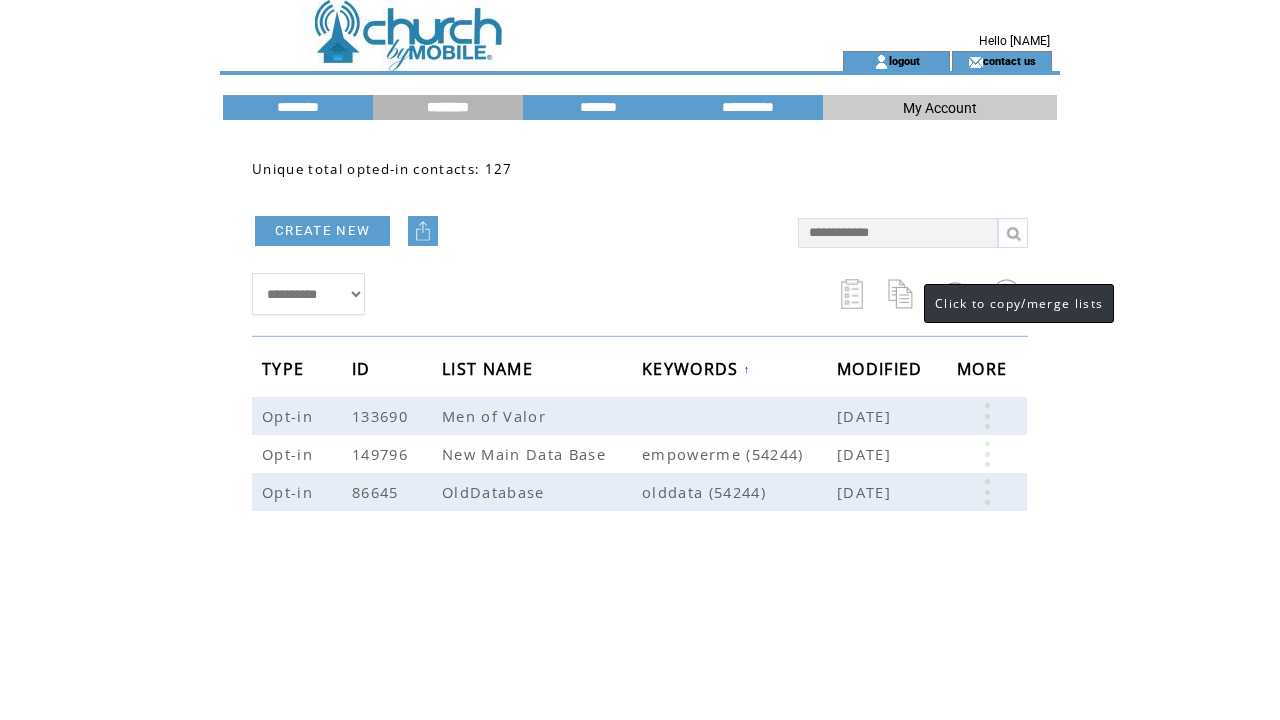 click at bounding box center (903, 294) 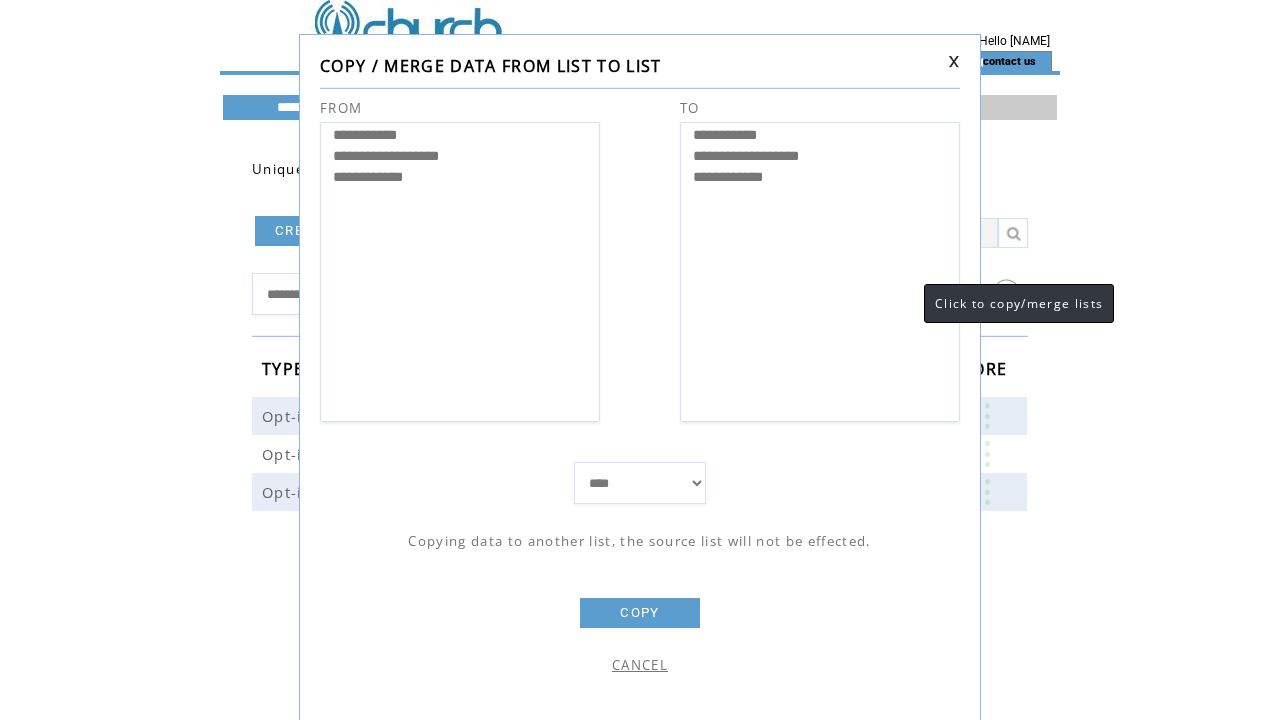 scroll, scrollTop: 69, scrollLeft: 0, axis: vertical 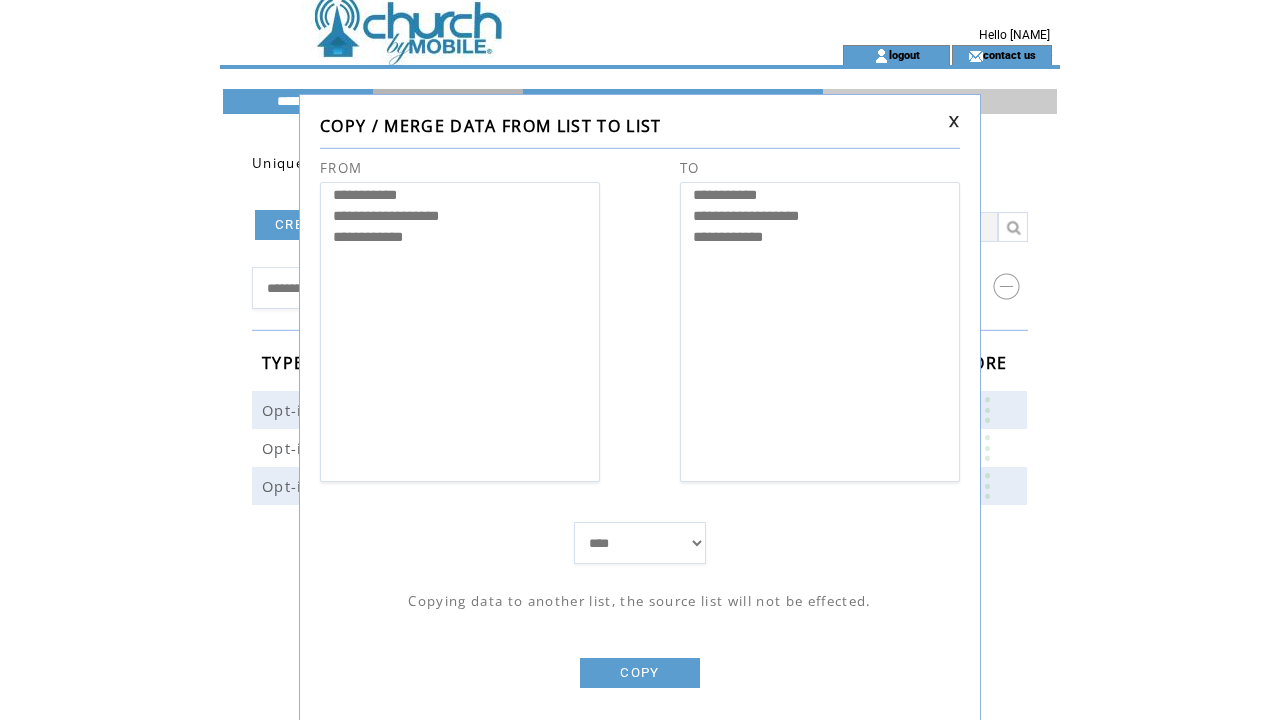 select on "*****" 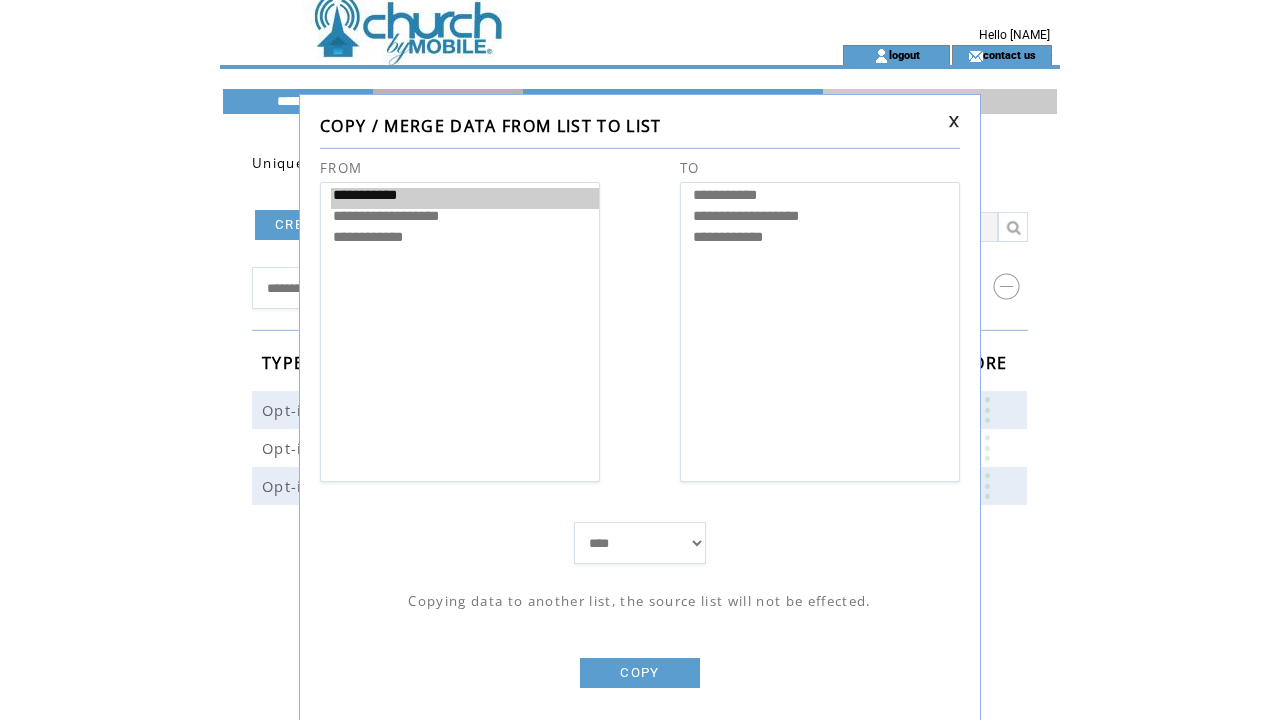 click on "**********" at bounding box center (465, 198) 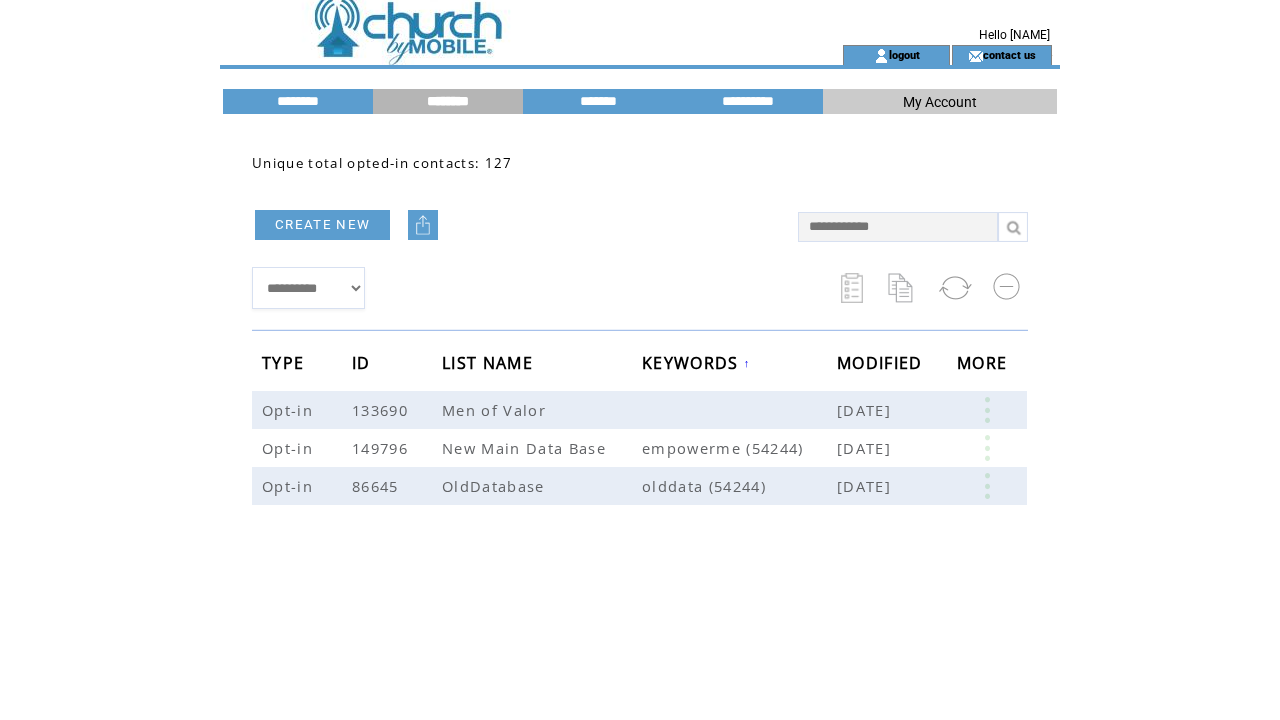 click at bounding box center (423, 225) 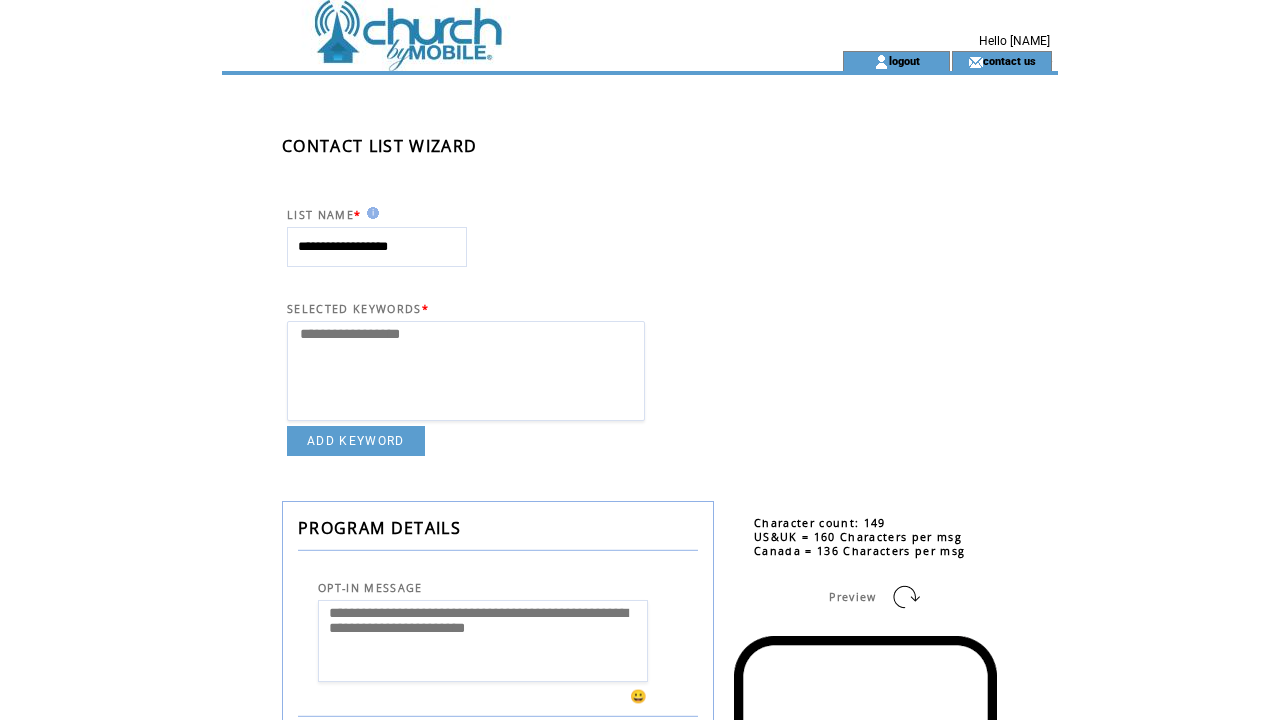 select 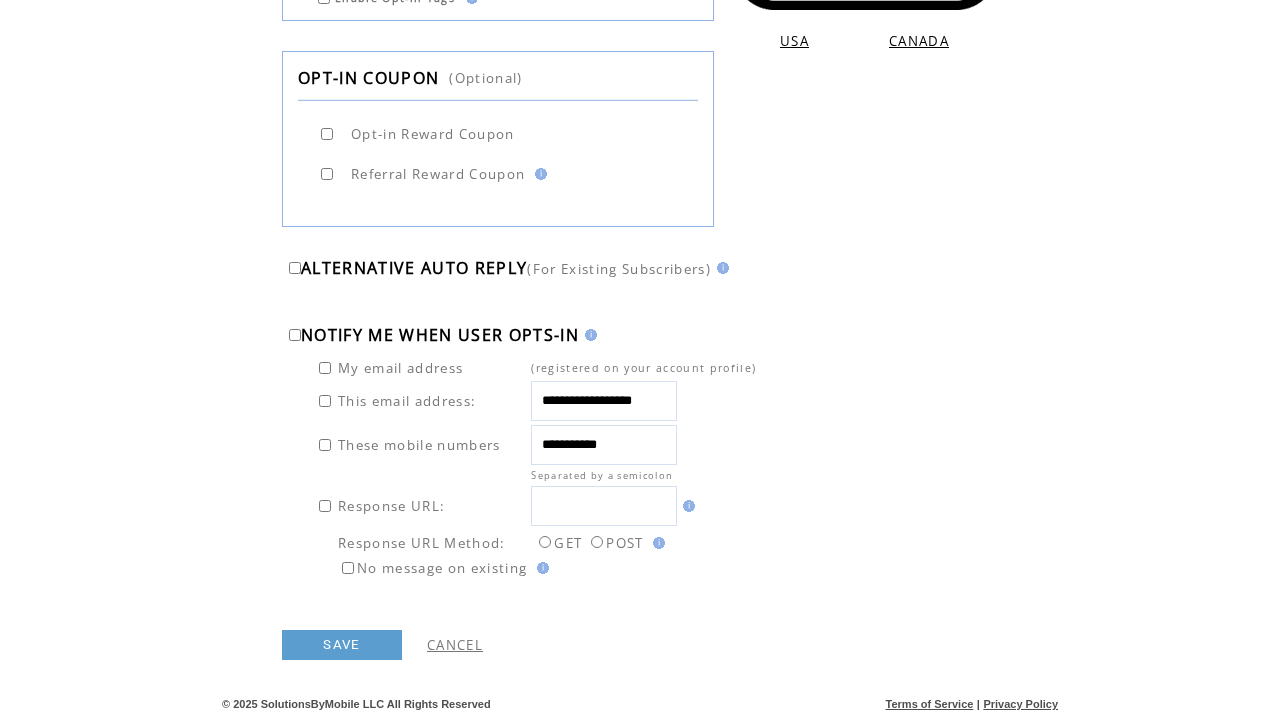 scroll, scrollTop: 1198, scrollLeft: 0, axis: vertical 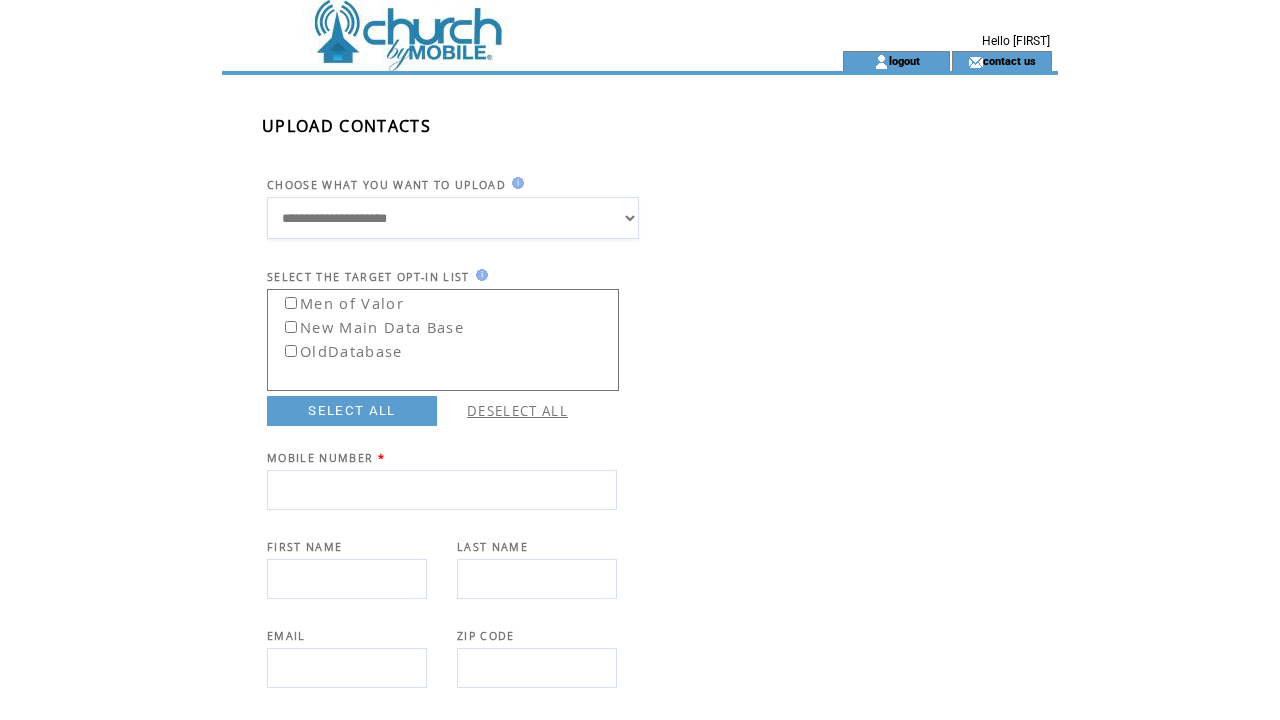 select on "*******" 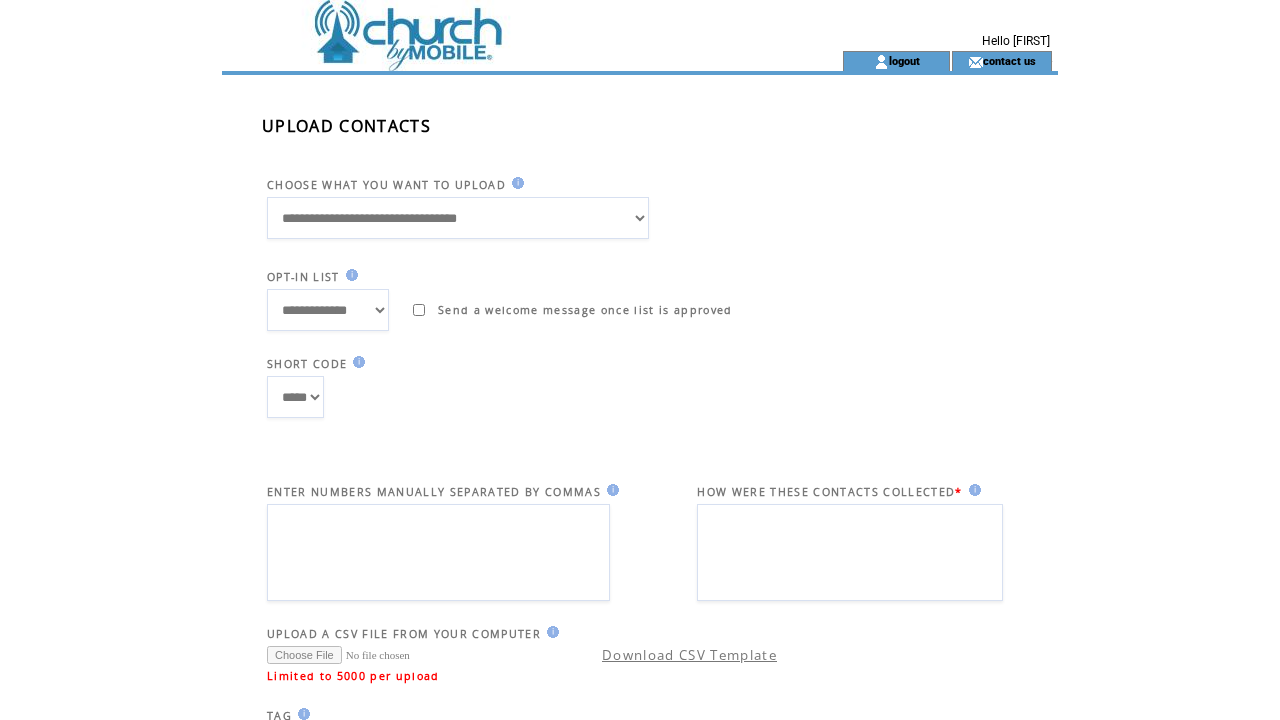scroll, scrollTop: 0, scrollLeft: 0, axis: both 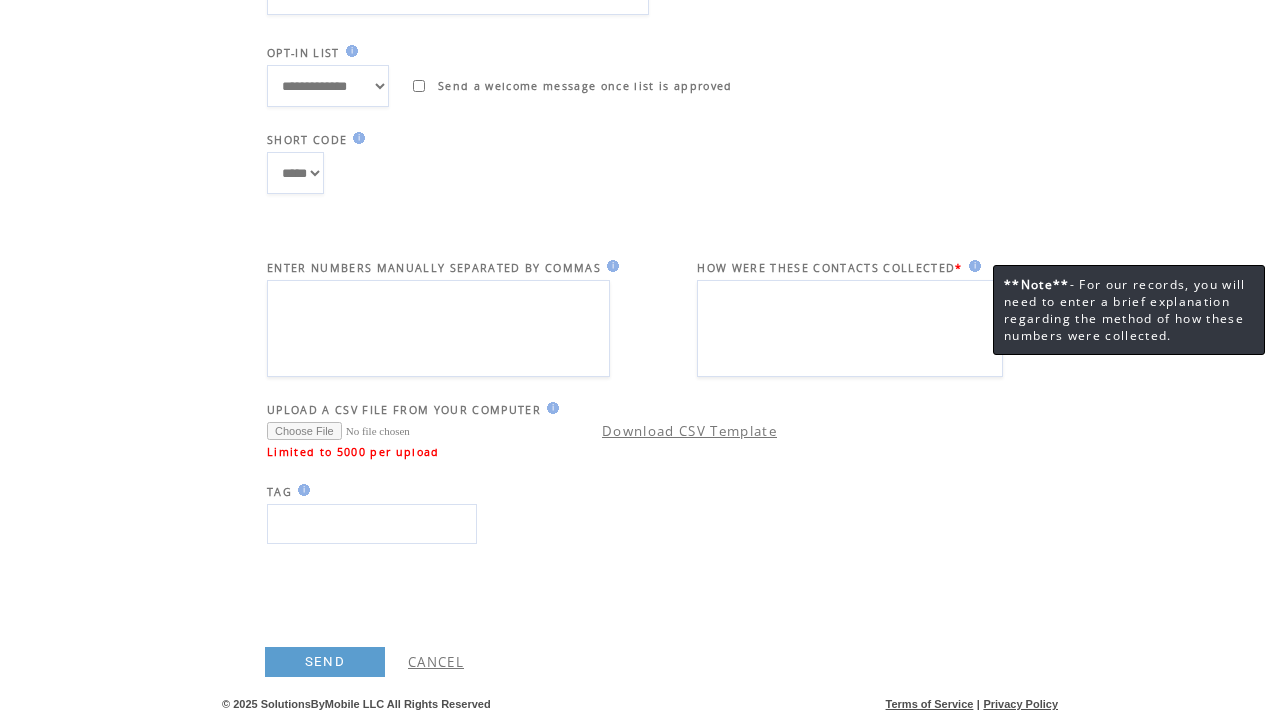 click at bounding box center (972, 266) 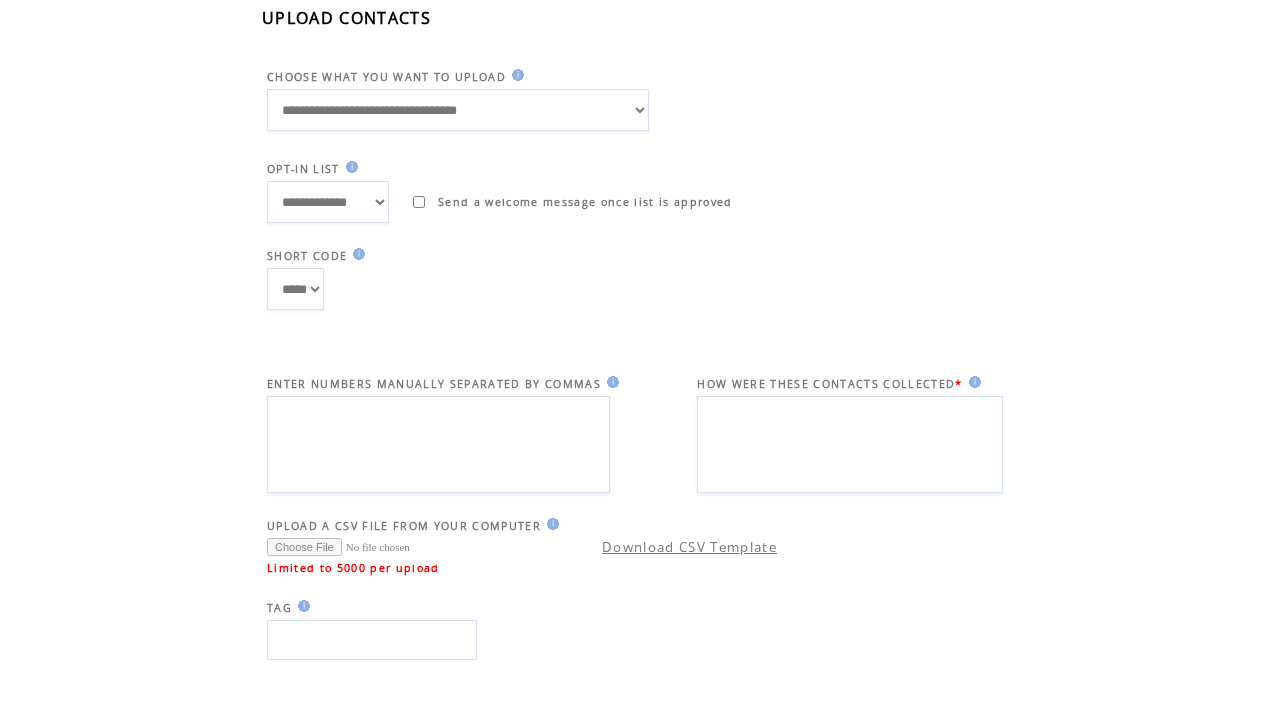 scroll, scrollTop: 77, scrollLeft: 0, axis: vertical 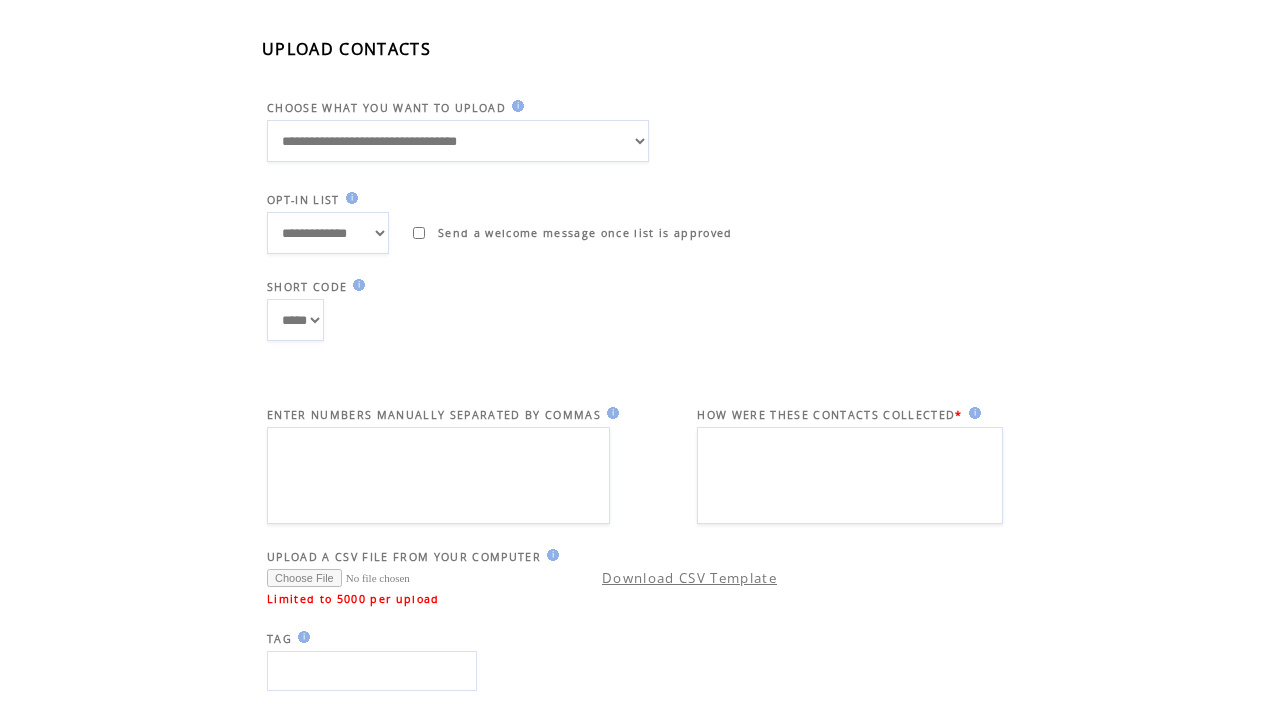 select on "******" 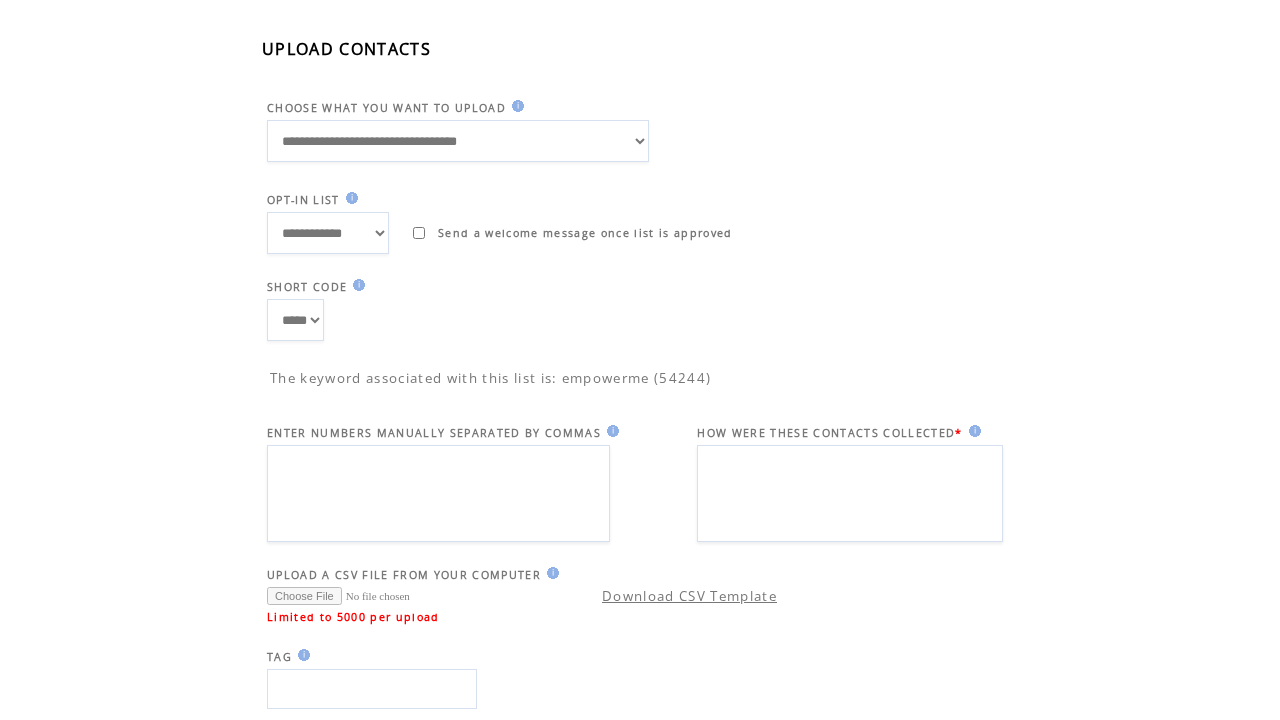 click at bounding box center [438, 493] 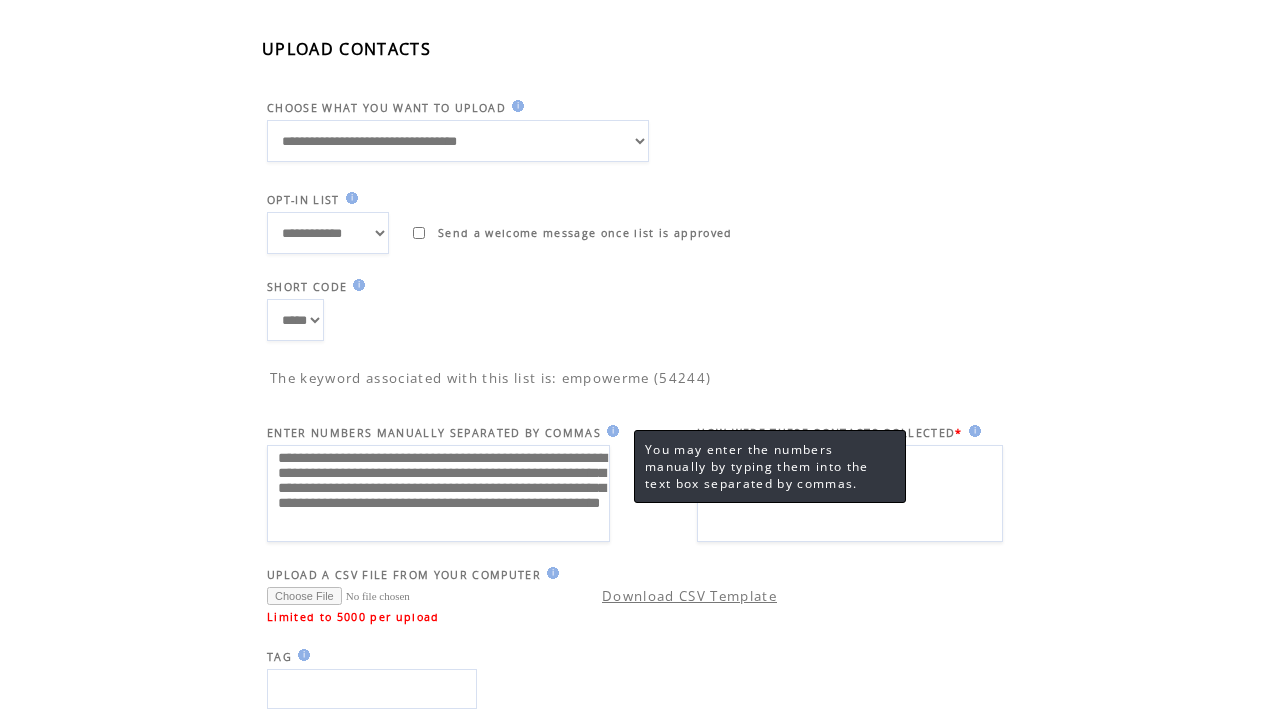 scroll, scrollTop: 20, scrollLeft: 0, axis: vertical 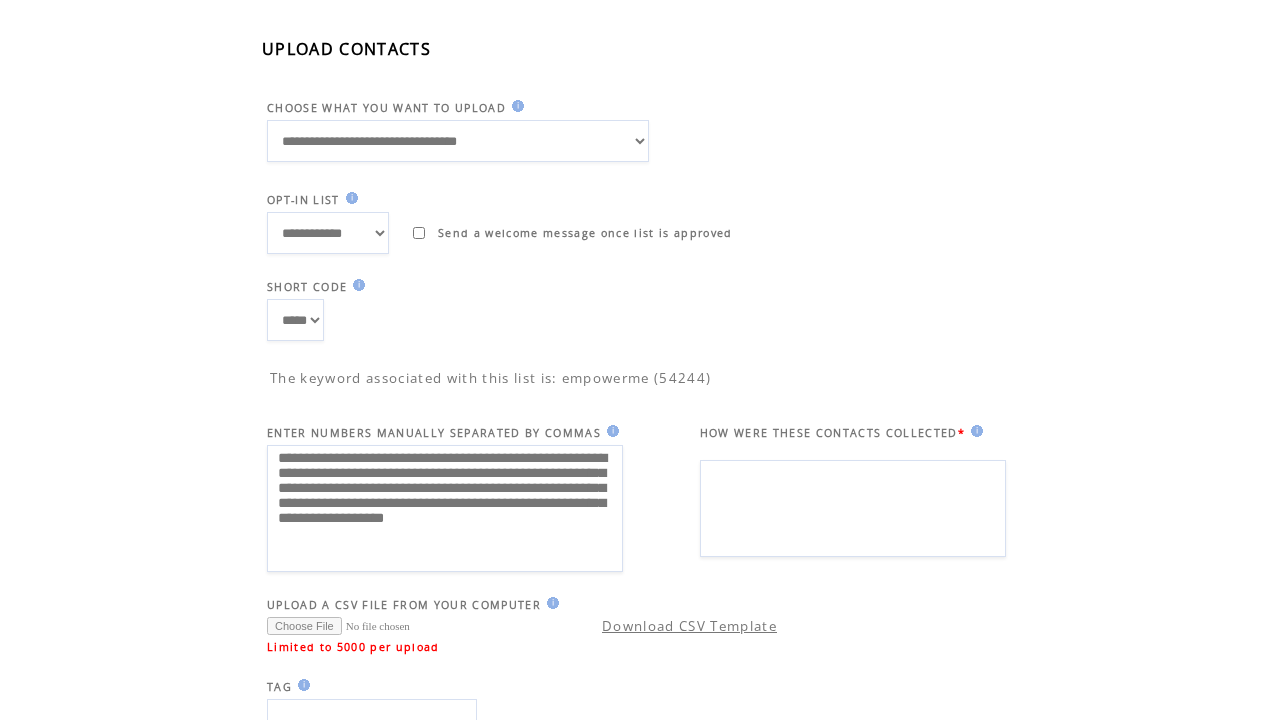 type on "**********" 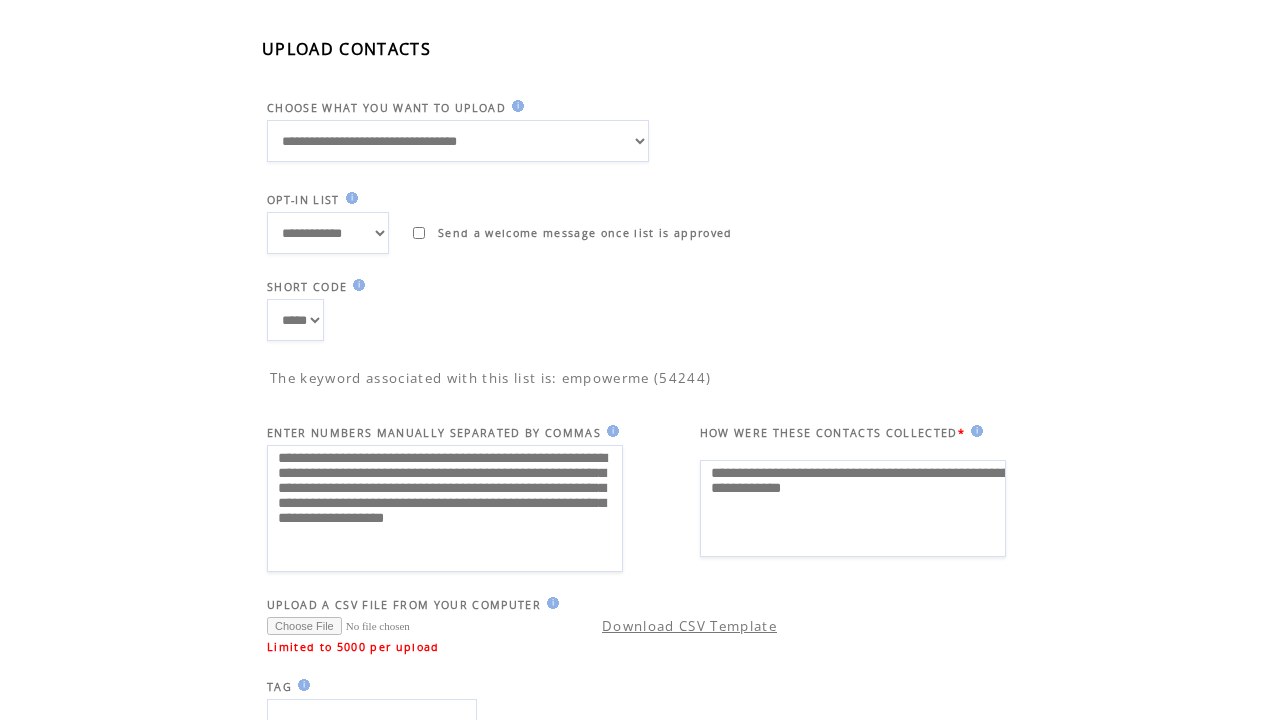 type on "**********" 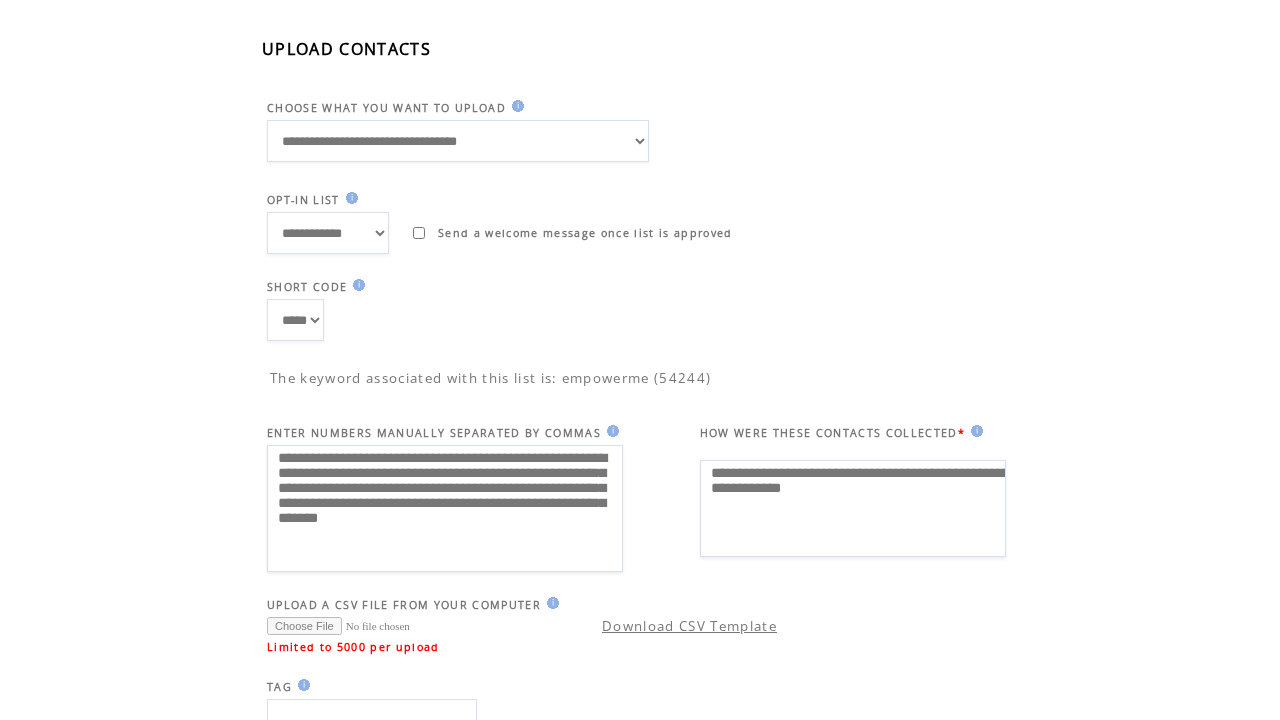 type on "**********" 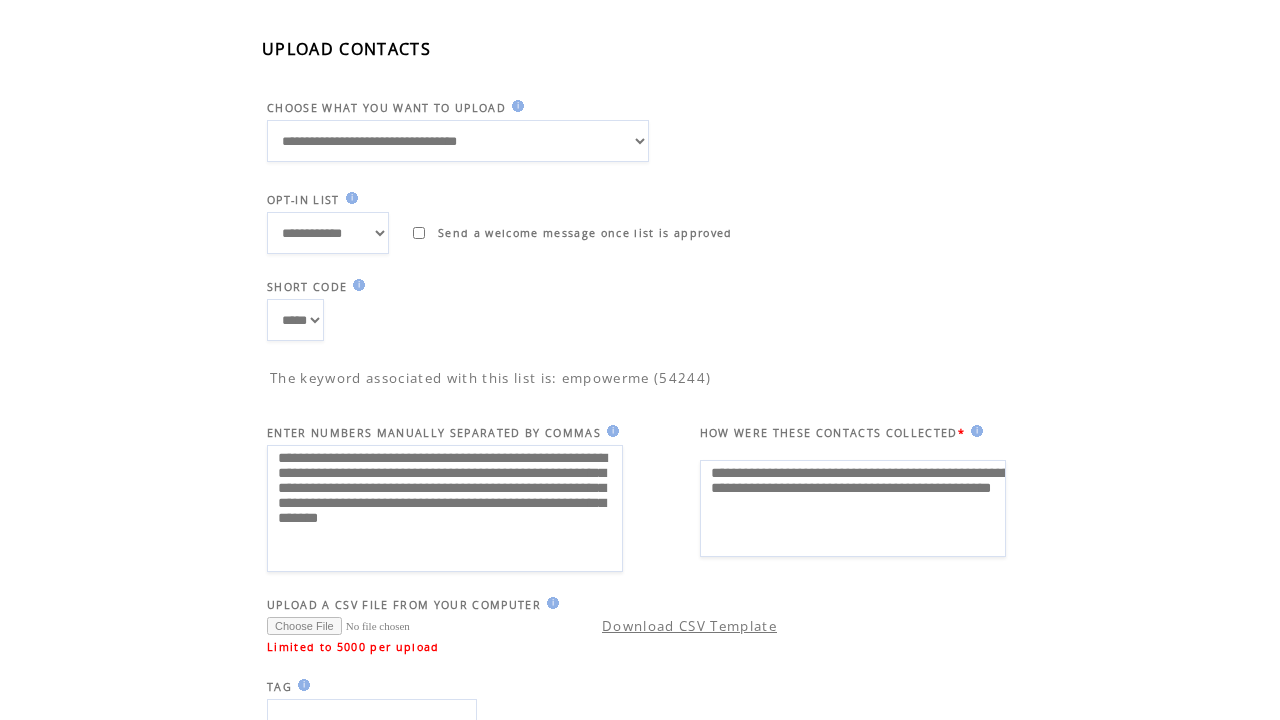 drag, startPoint x: 946, startPoint y: 505, endPoint x: 694, endPoint y: 458, distance: 256.34546 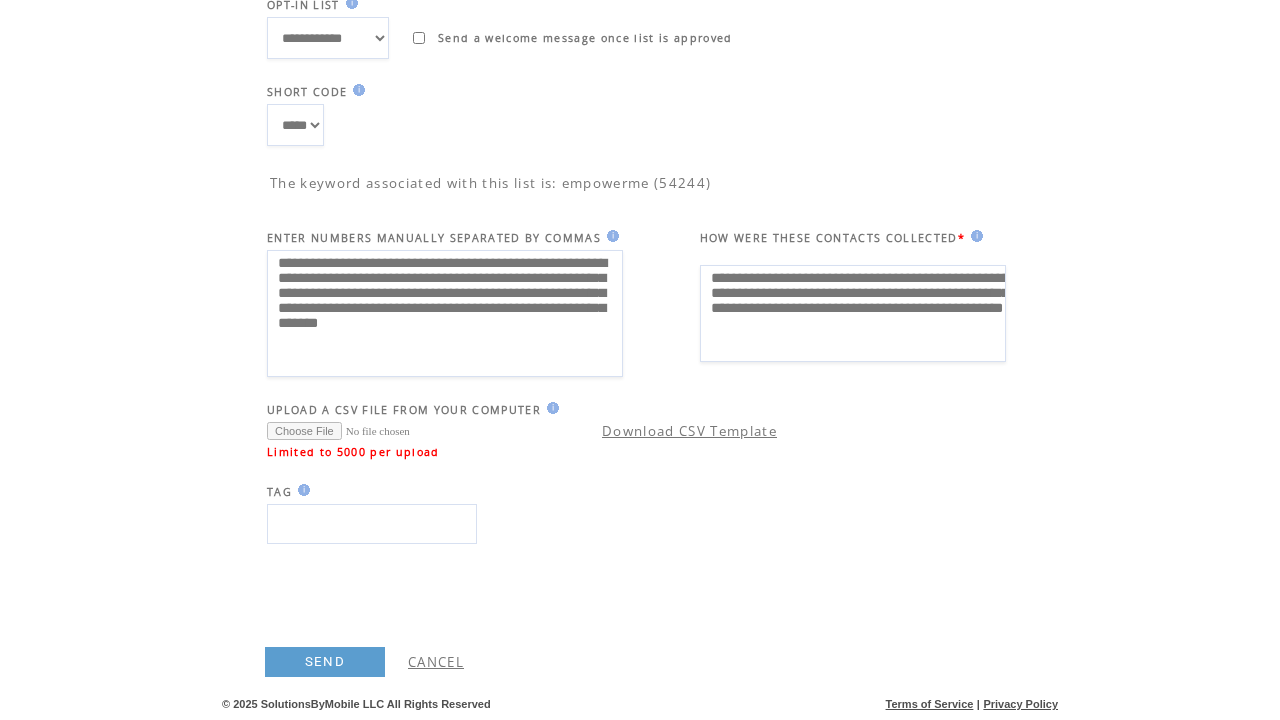 scroll, scrollTop: 272, scrollLeft: 0, axis: vertical 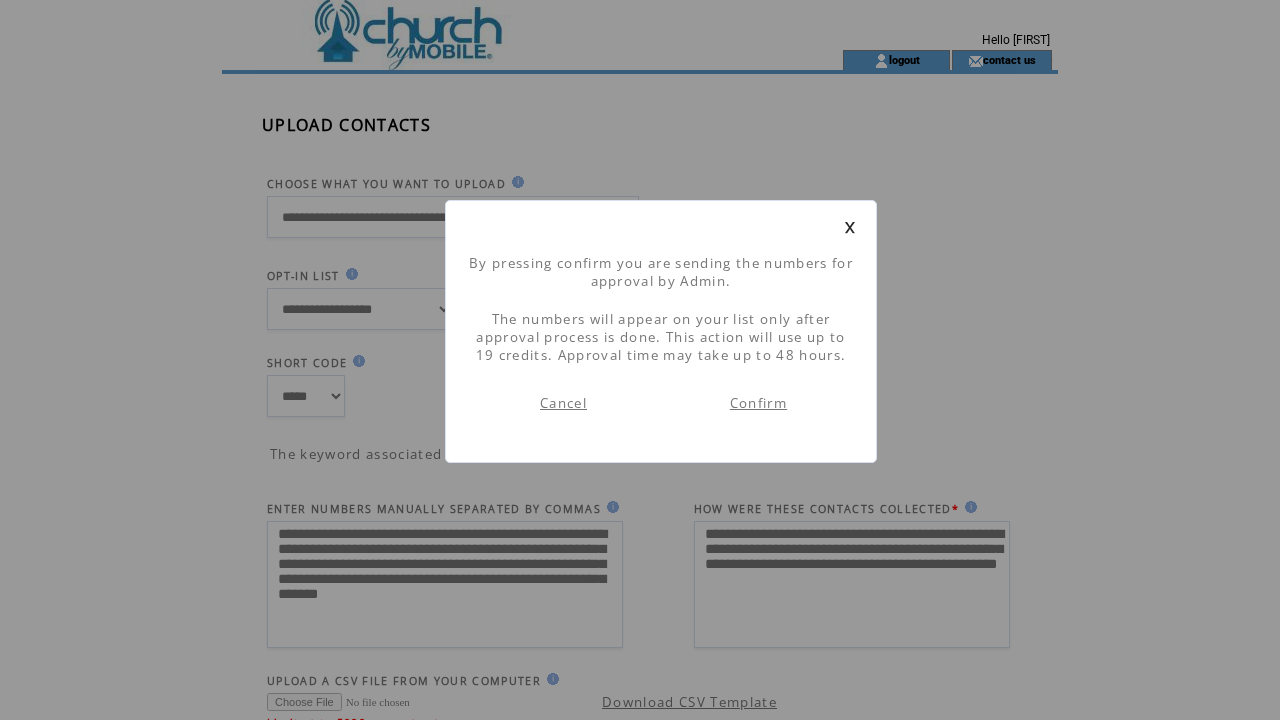 click on "Confirm" at bounding box center [758, 403] 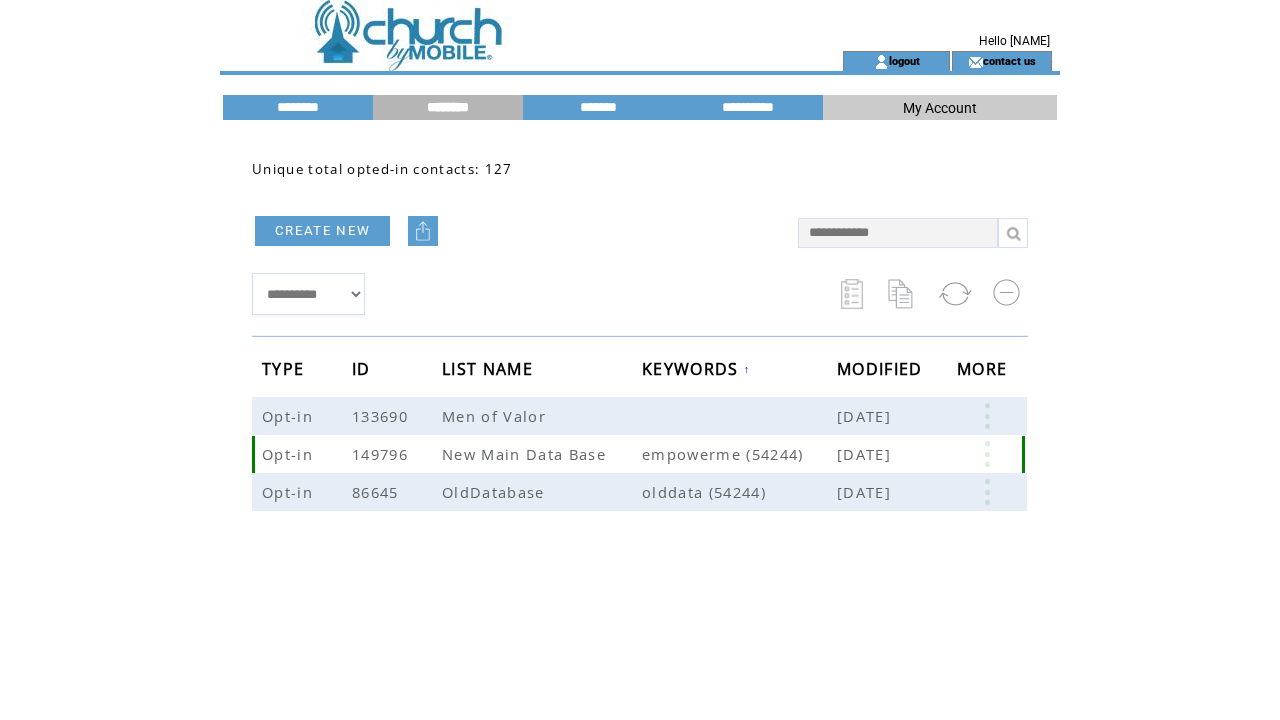 scroll, scrollTop: 0, scrollLeft: 0, axis: both 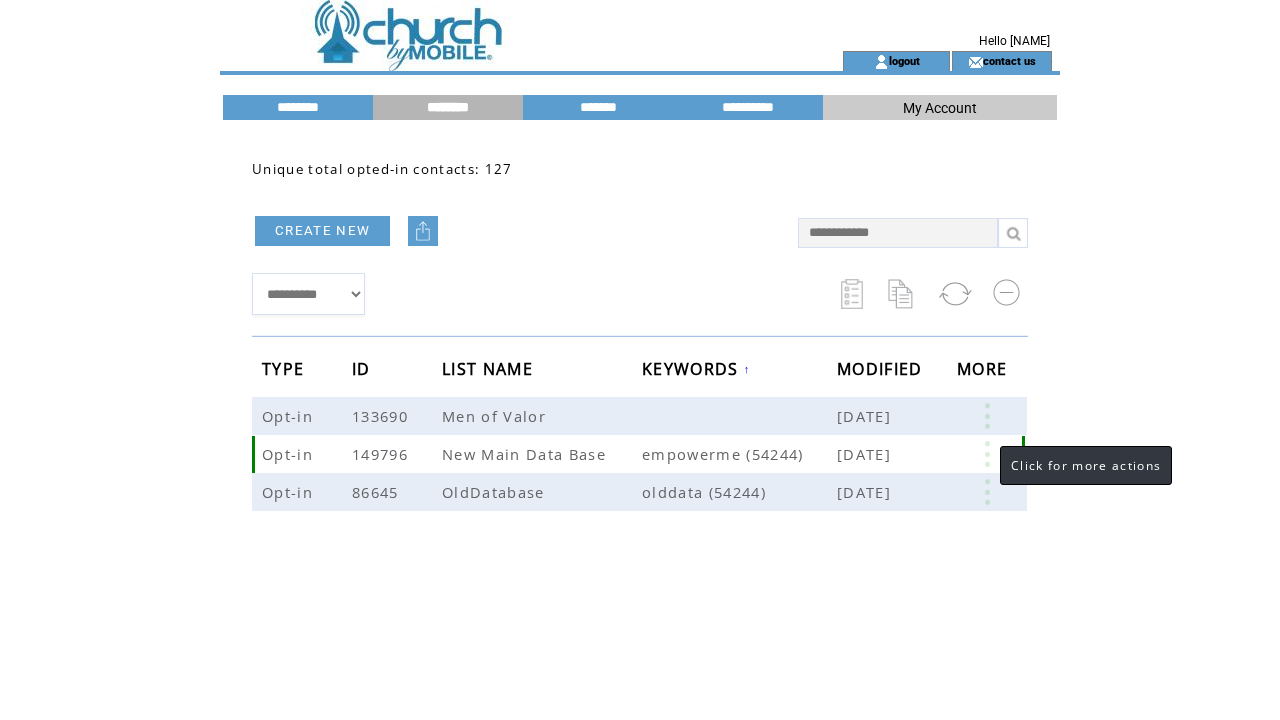 click at bounding box center (987, 454) 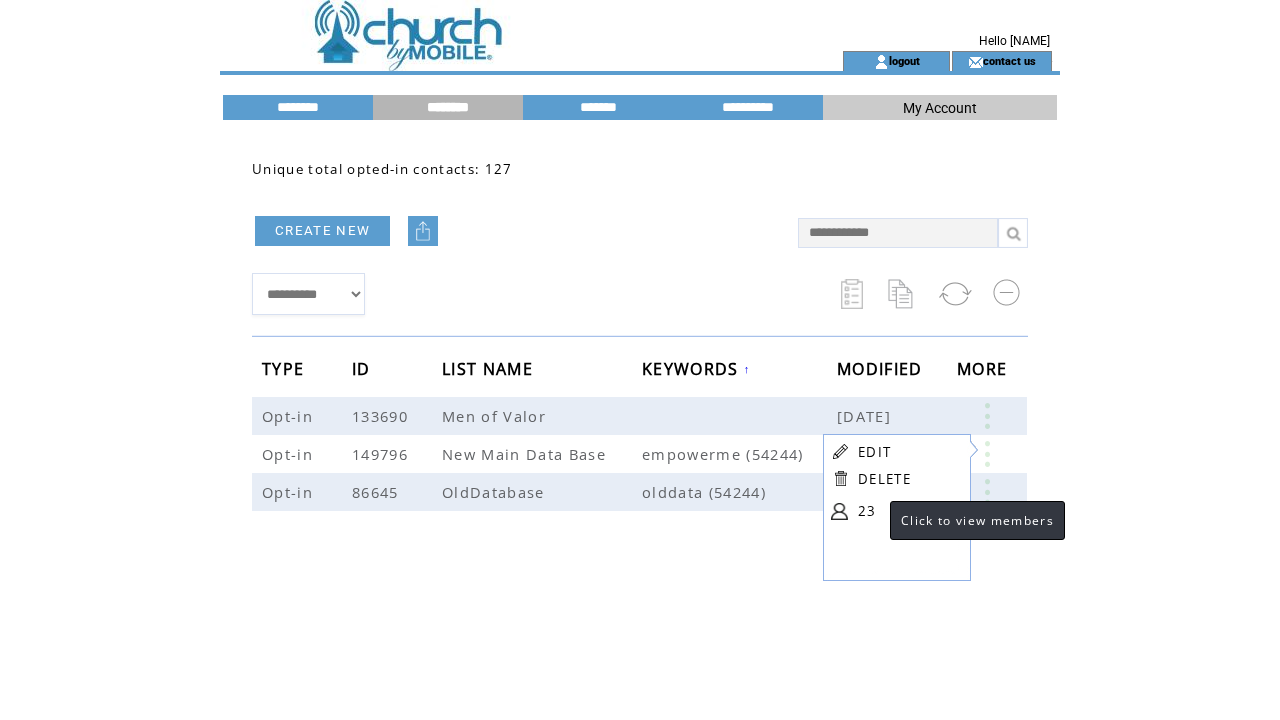 click on "23" at bounding box center [908, 511] 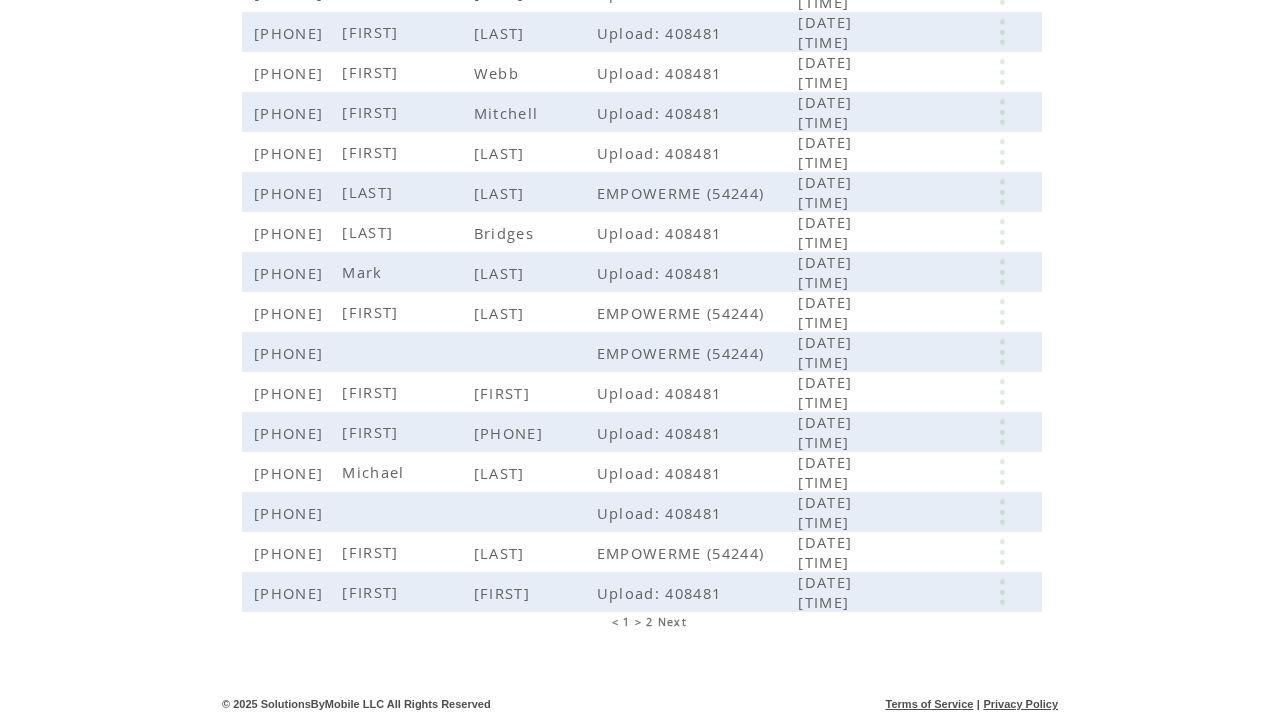 scroll, scrollTop: 416, scrollLeft: 0, axis: vertical 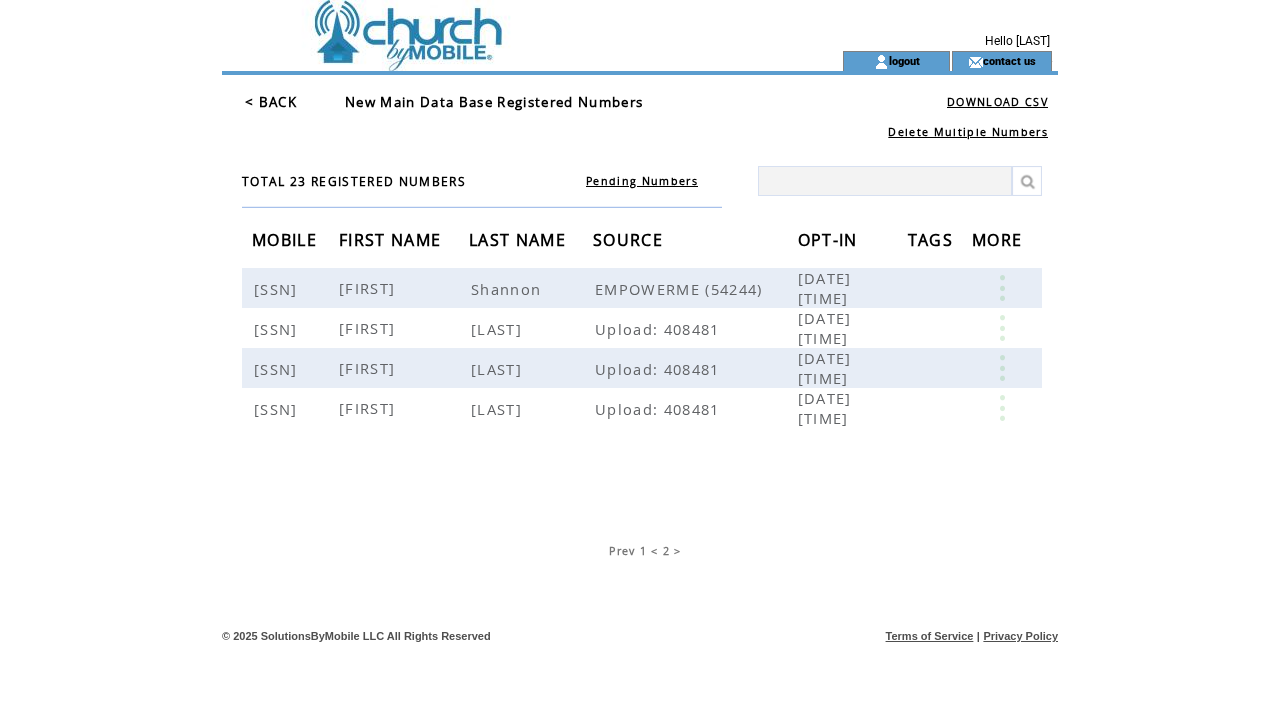 click at bounding box center [496, 25] 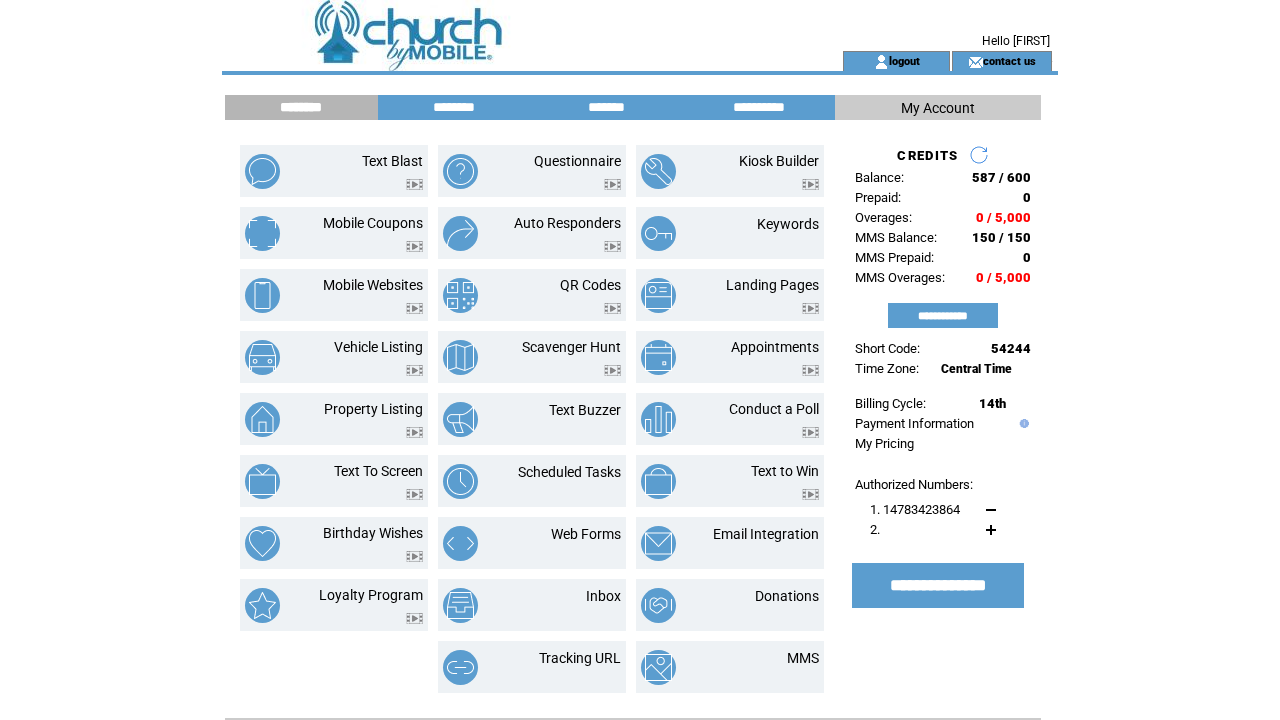 scroll, scrollTop: 0, scrollLeft: 0, axis: both 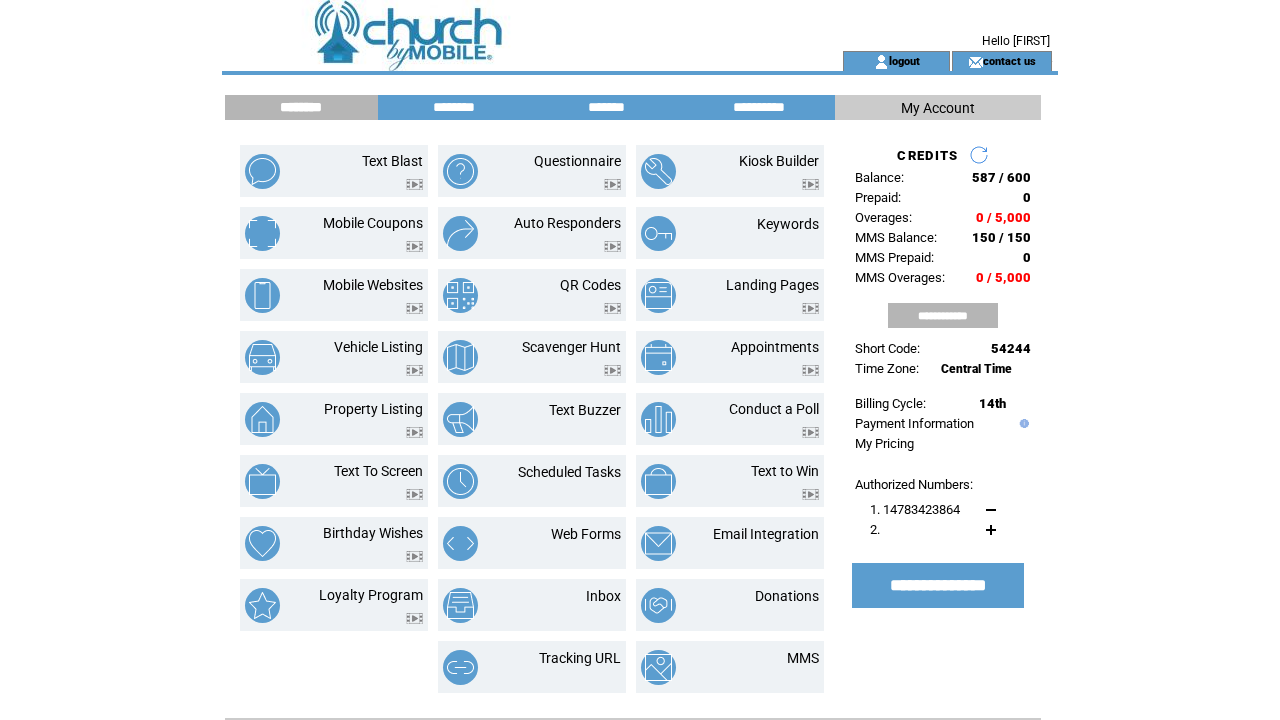 click on "**********" at bounding box center [943, 315] 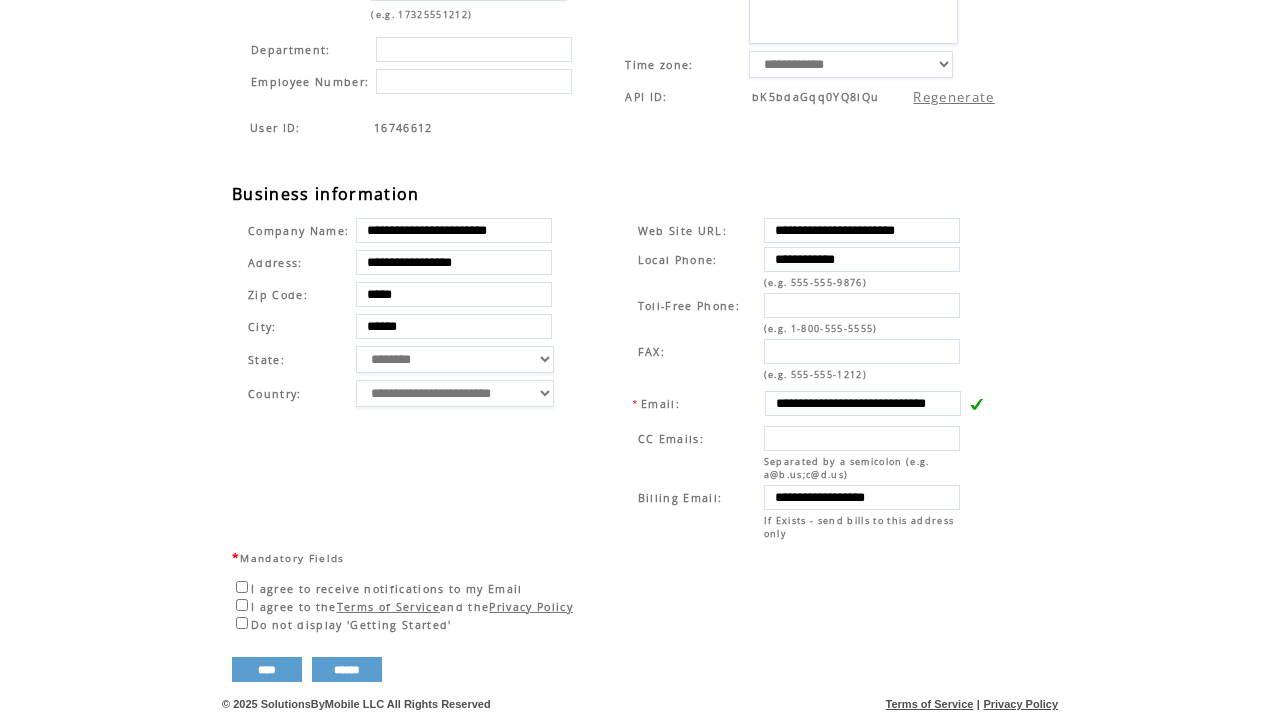 scroll, scrollTop: 281, scrollLeft: 0, axis: vertical 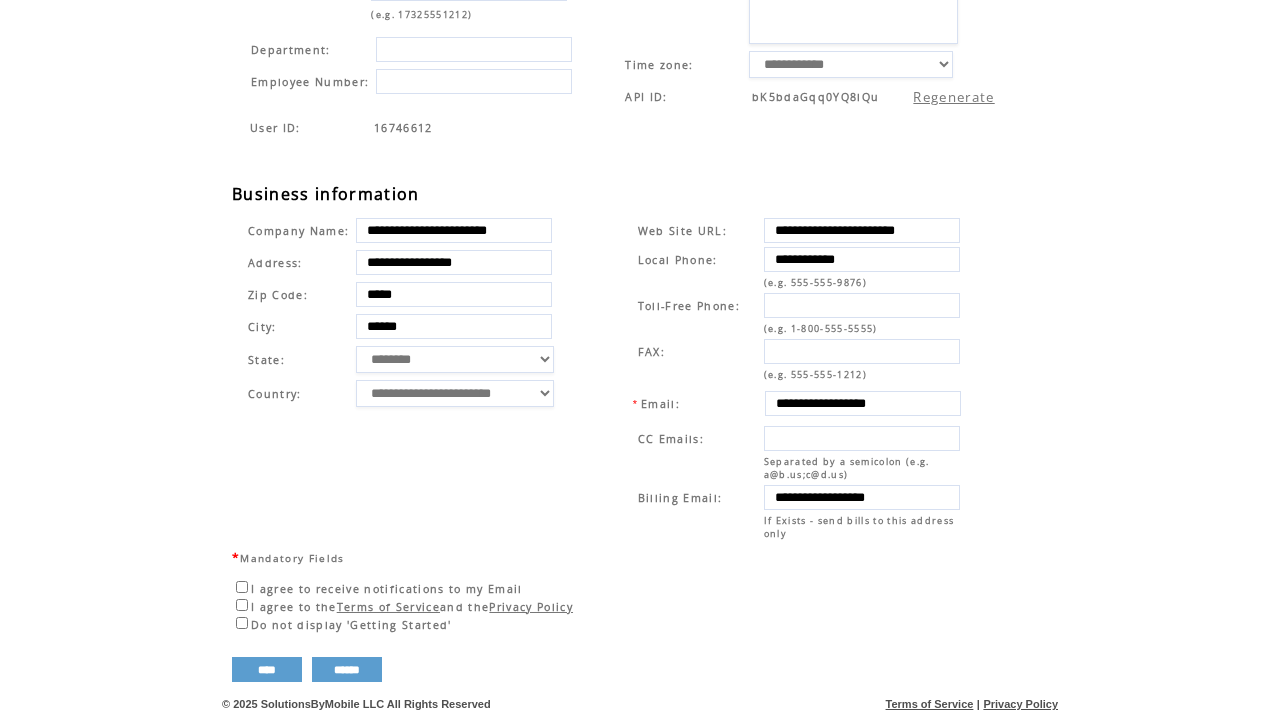 type on "**********" 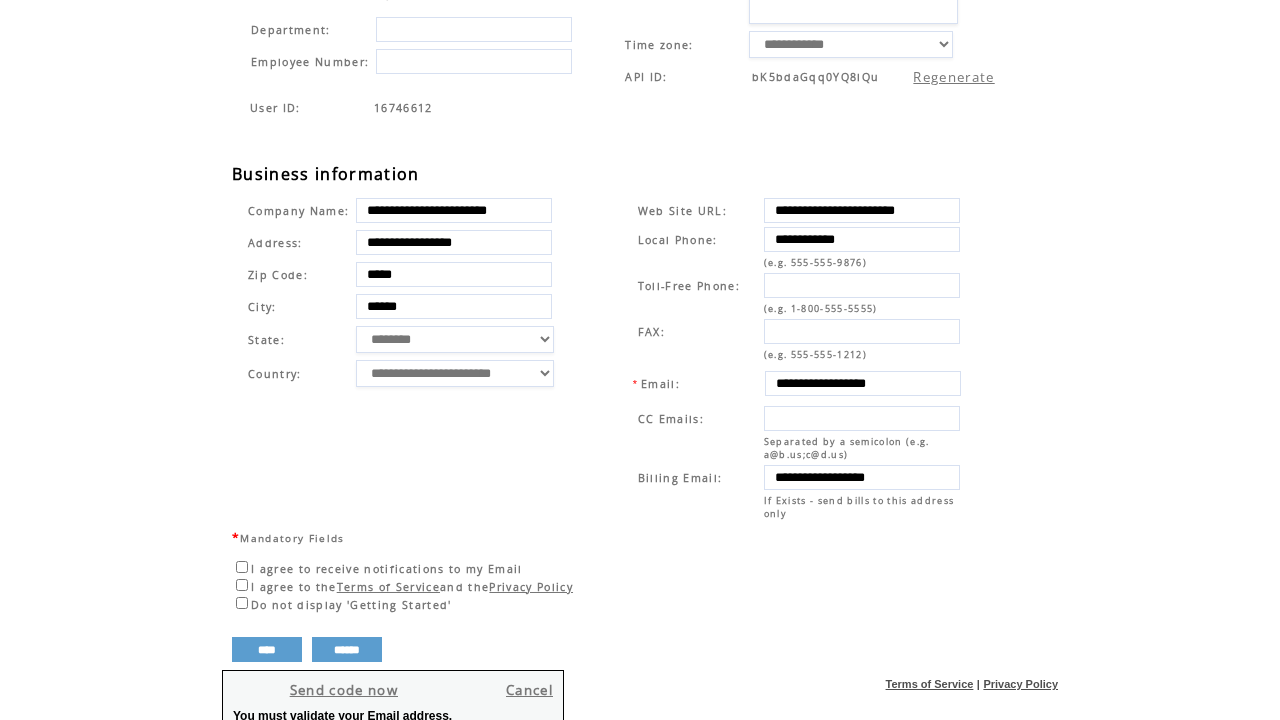 click on "**********" 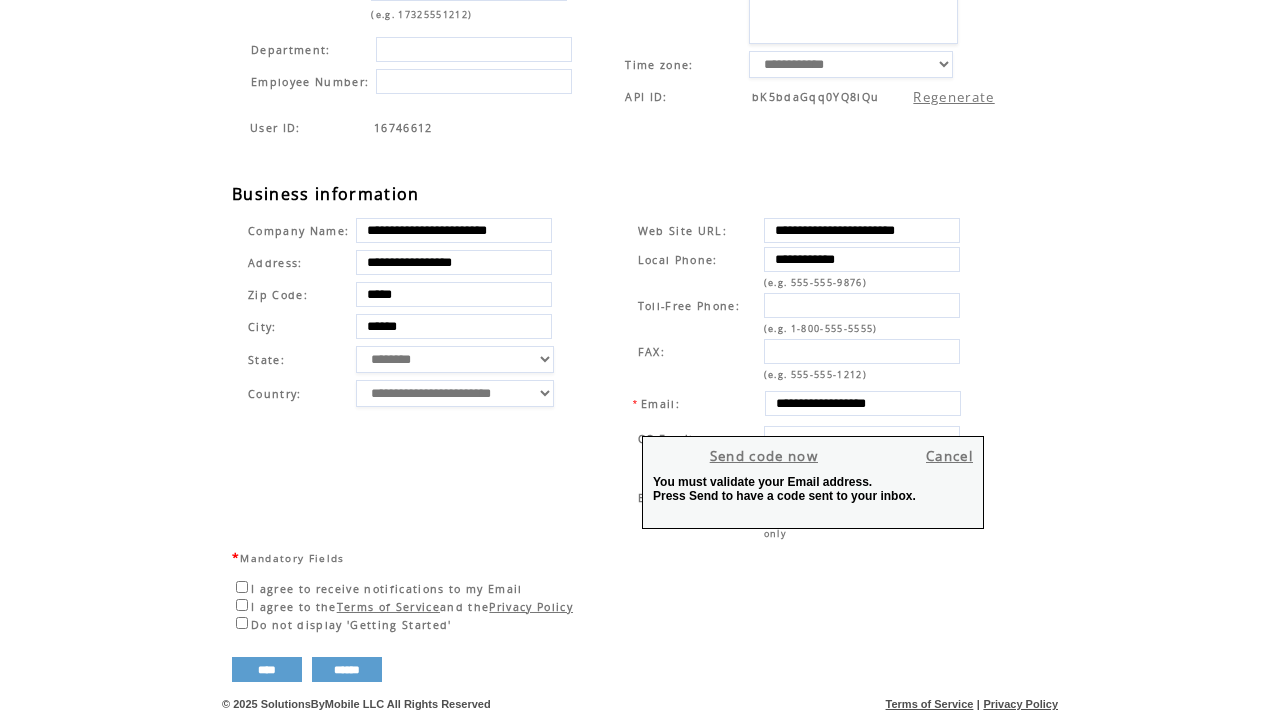 click on "Send code now" at bounding box center [764, 456] 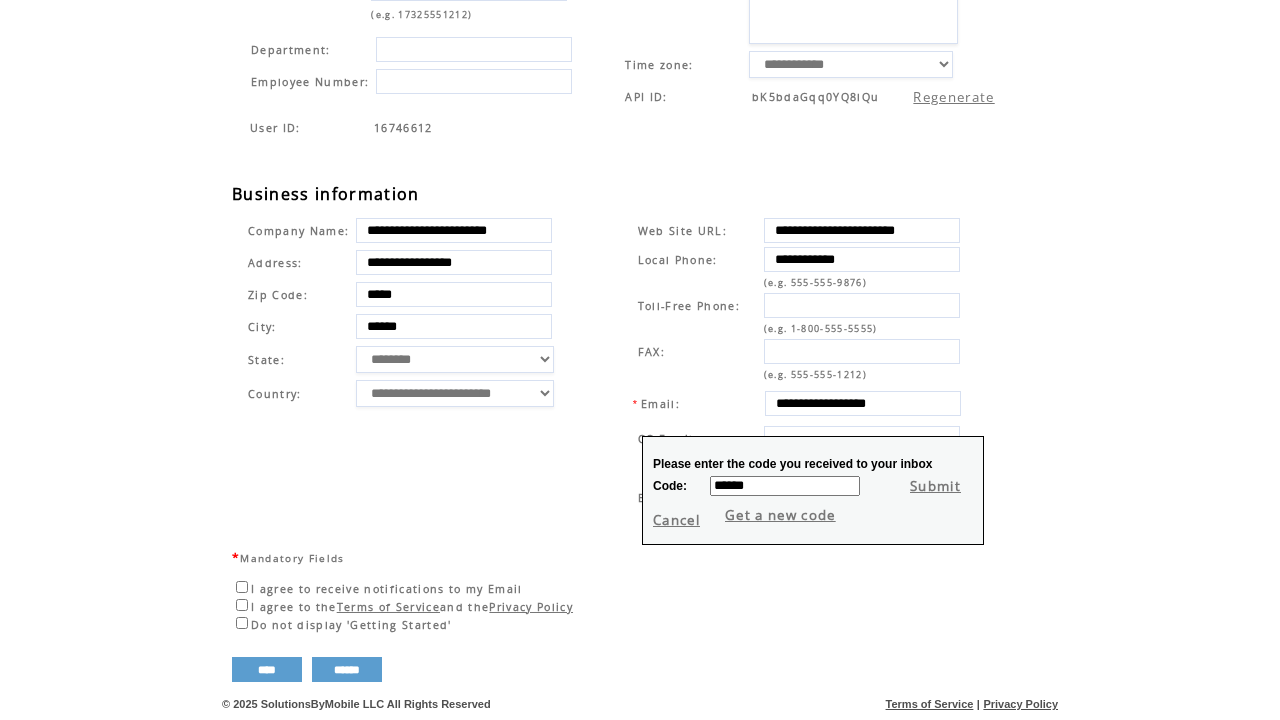 type on "******" 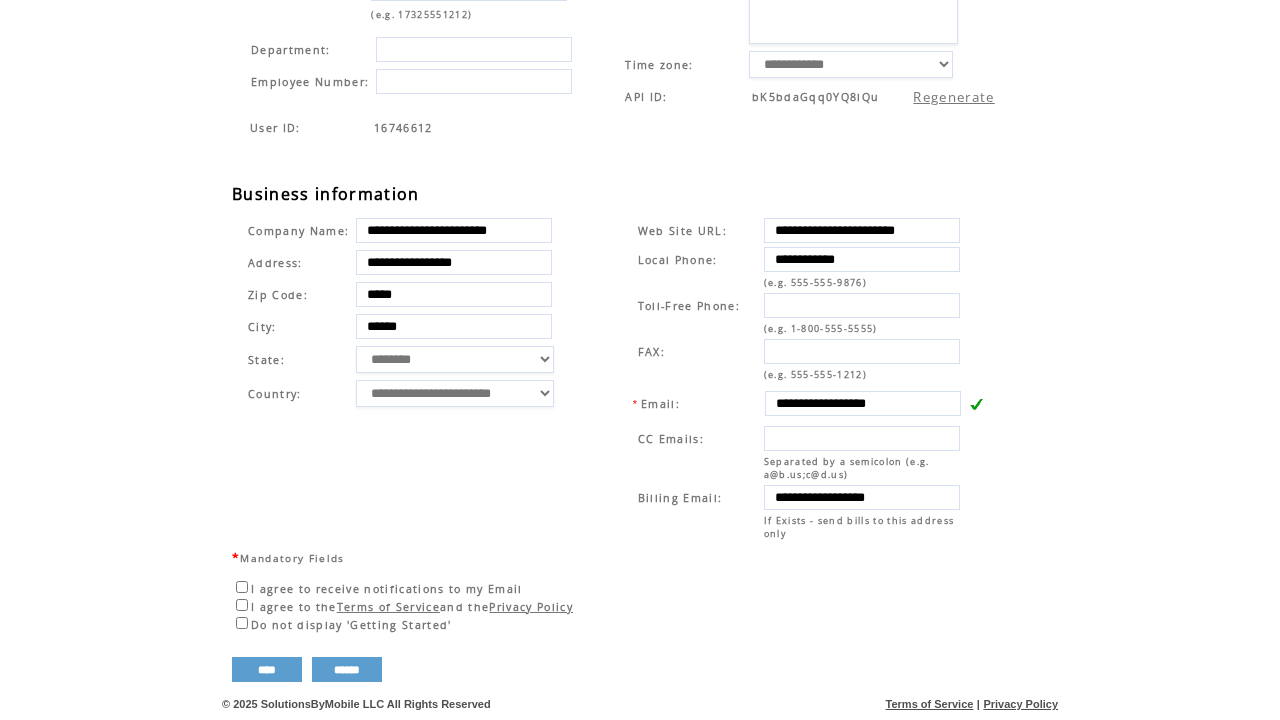 scroll, scrollTop: 281, scrollLeft: 0, axis: vertical 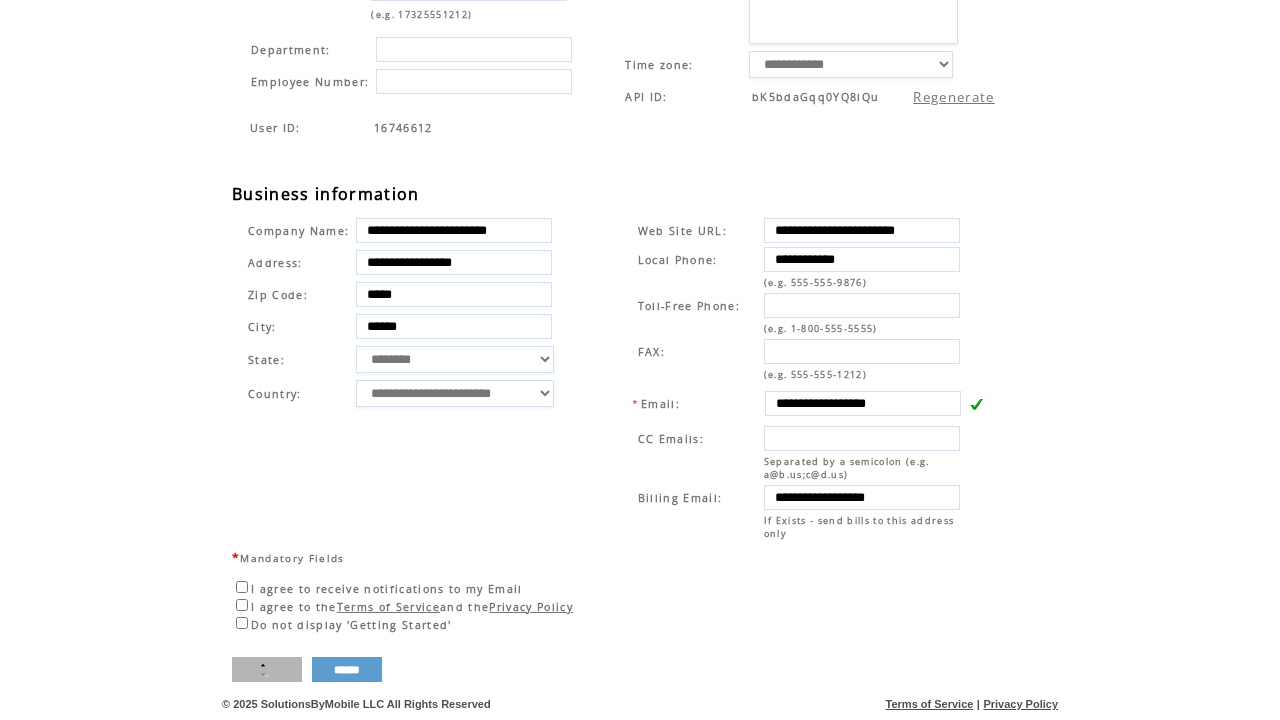 click on "****" at bounding box center [267, 669] 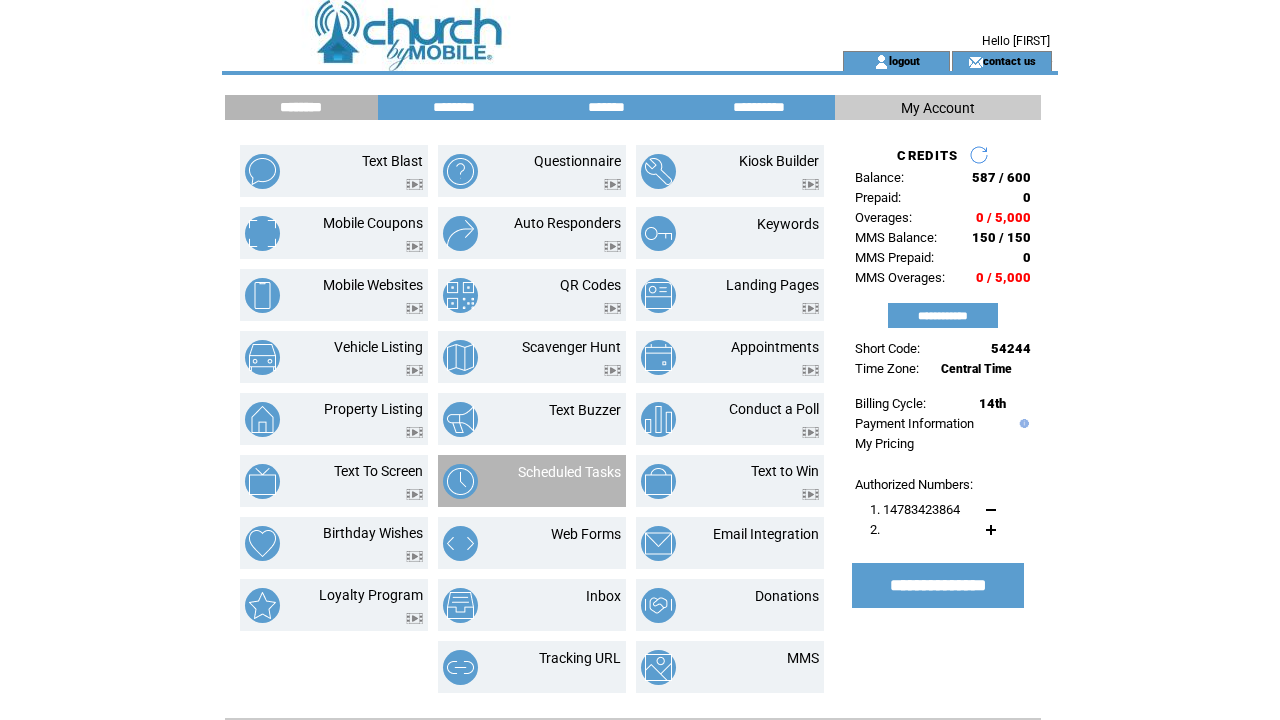 scroll, scrollTop: 0, scrollLeft: 0, axis: both 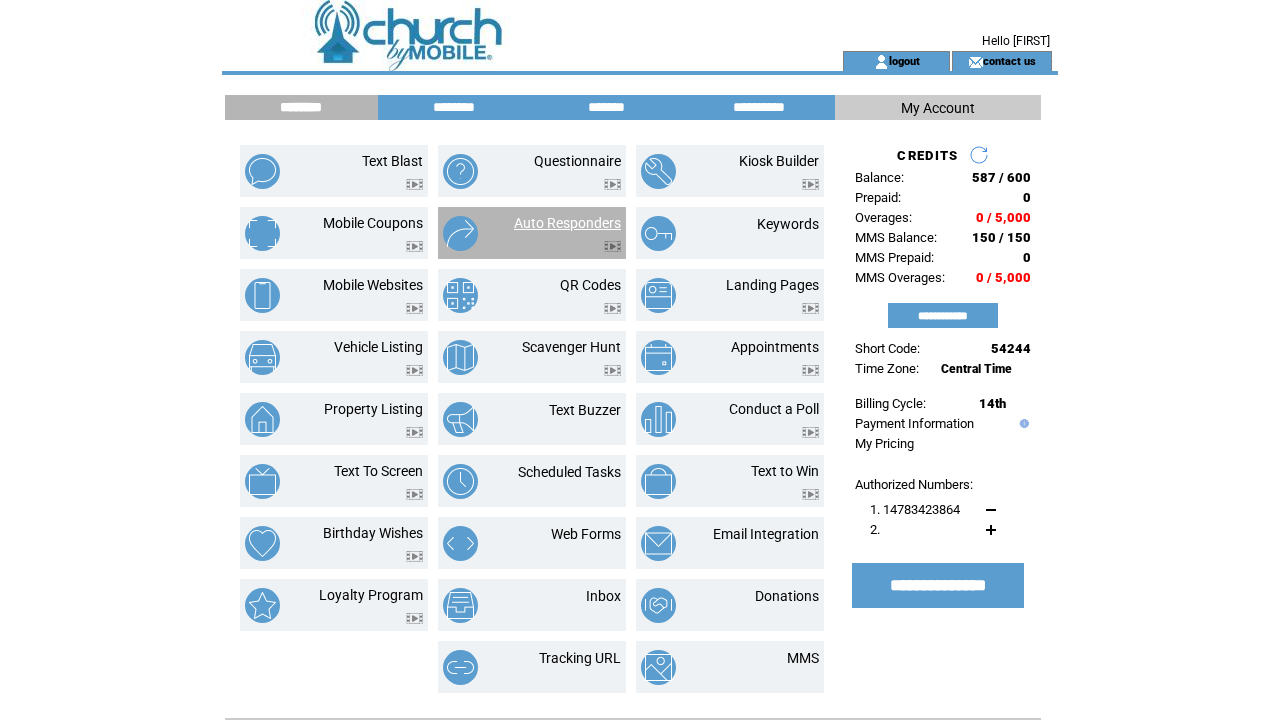 click on "Auto Responders" at bounding box center (567, 223) 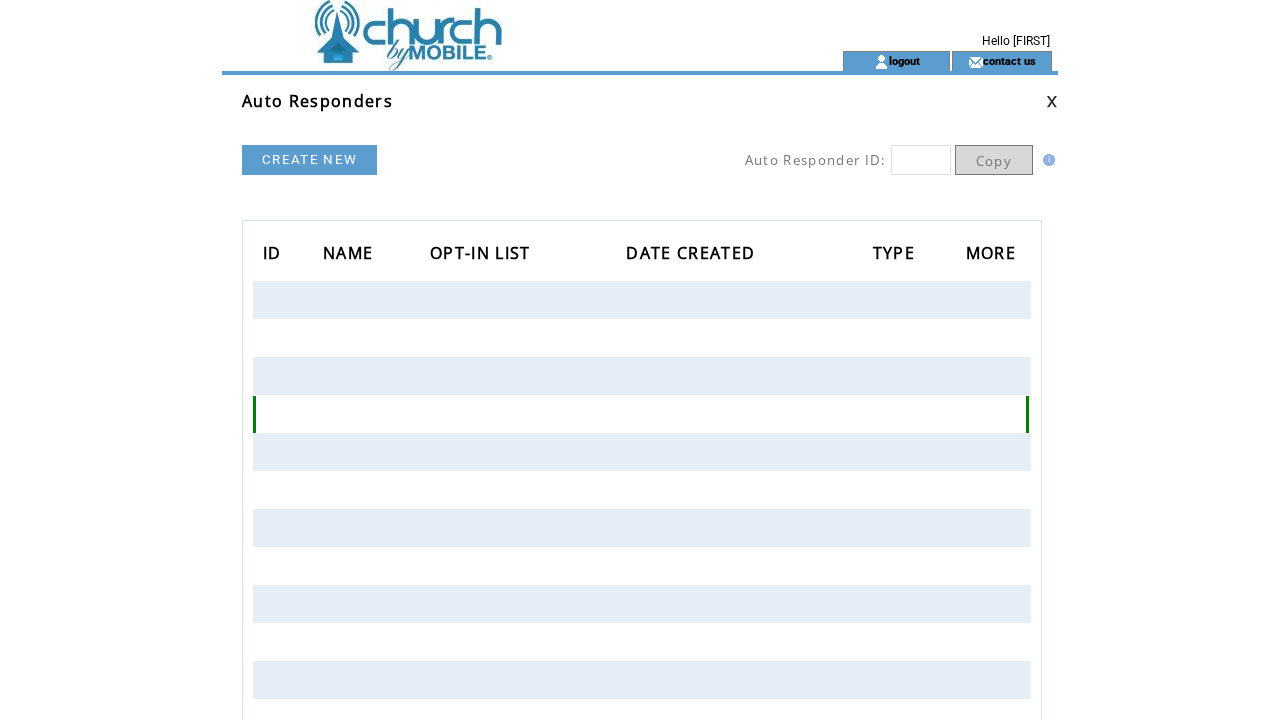 scroll, scrollTop: 0, scrollLeft: 0, axis: both 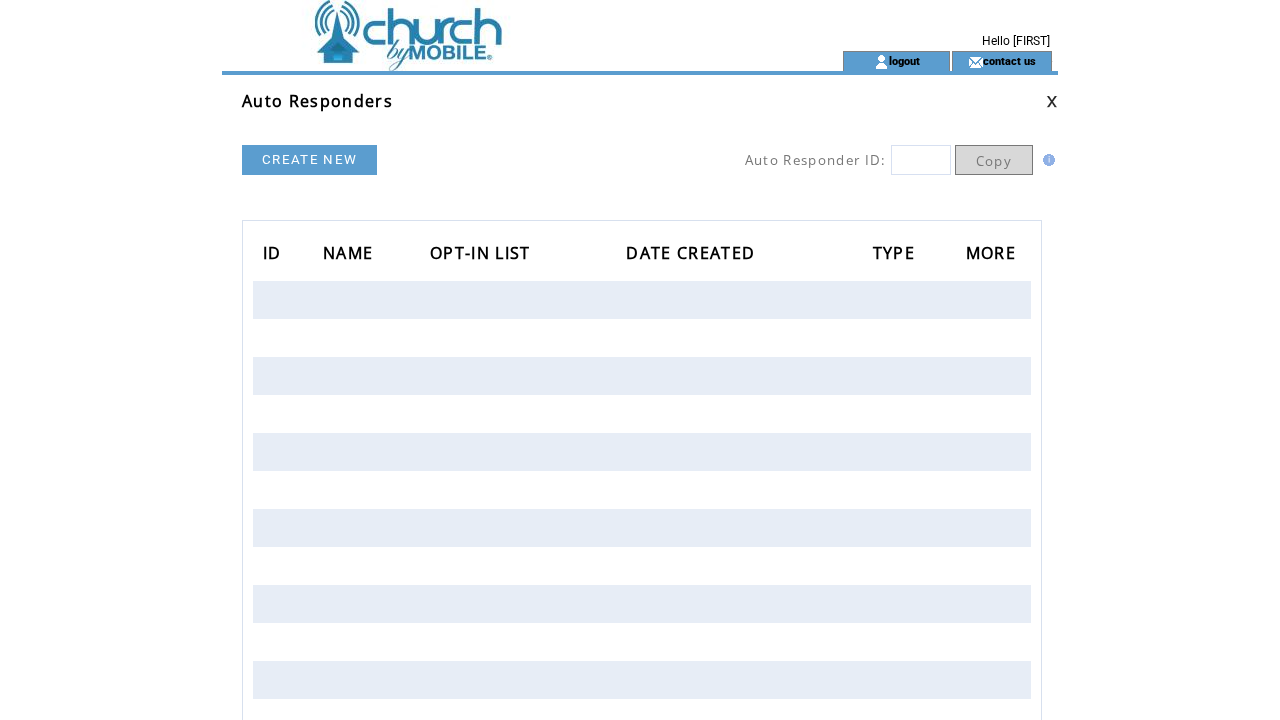 click at bounding box center [496, 25] 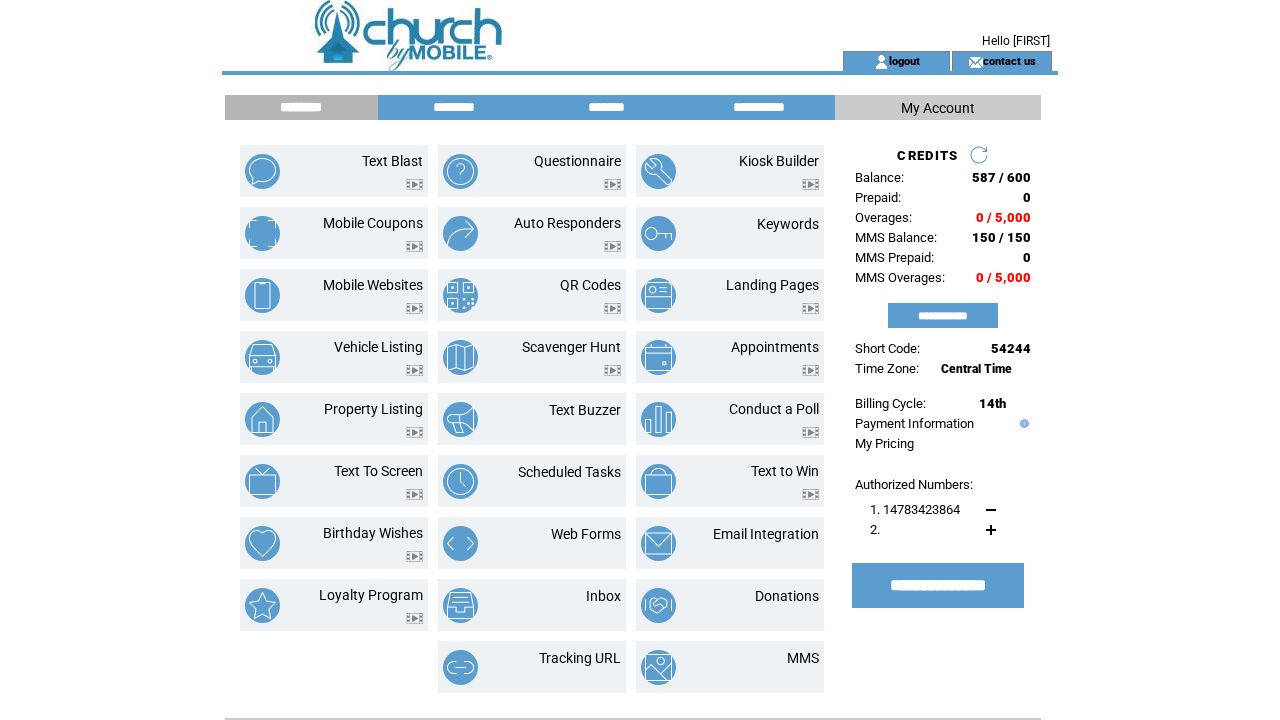 scroll, scrollTop: 0, scrollLeft: 0, axis: both 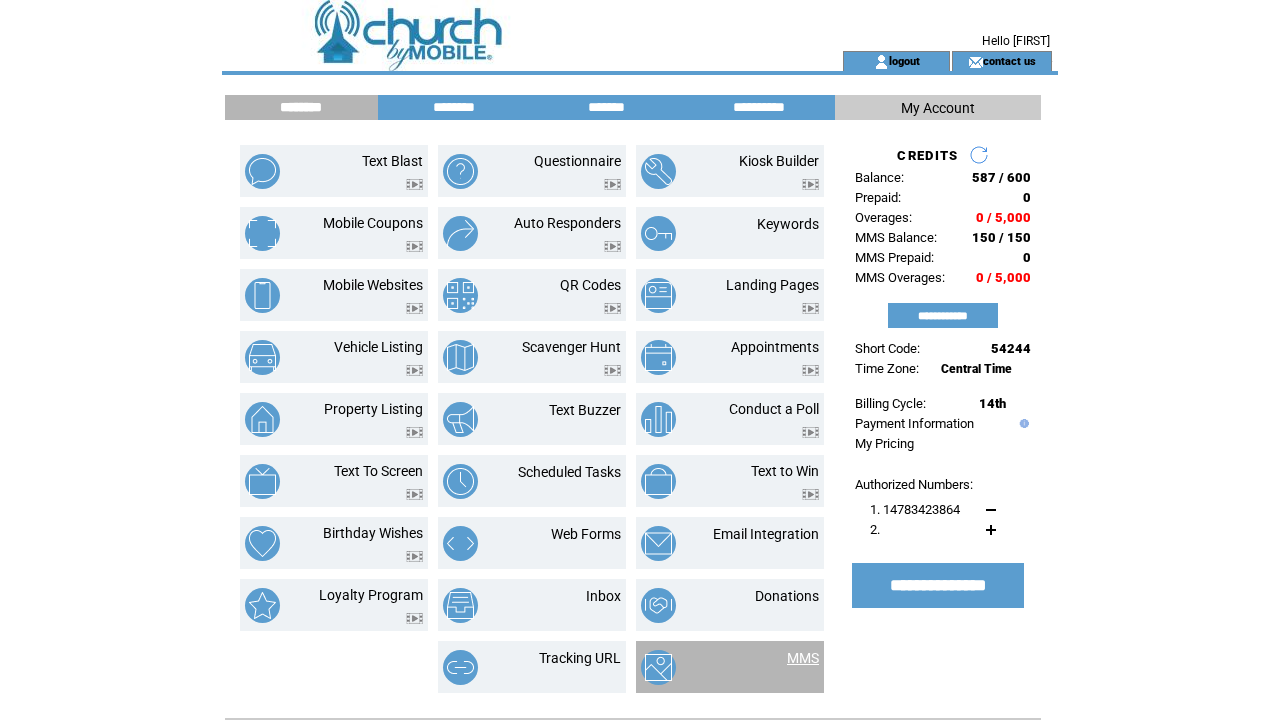 click on "MMS" at bounding box center [803, 658] 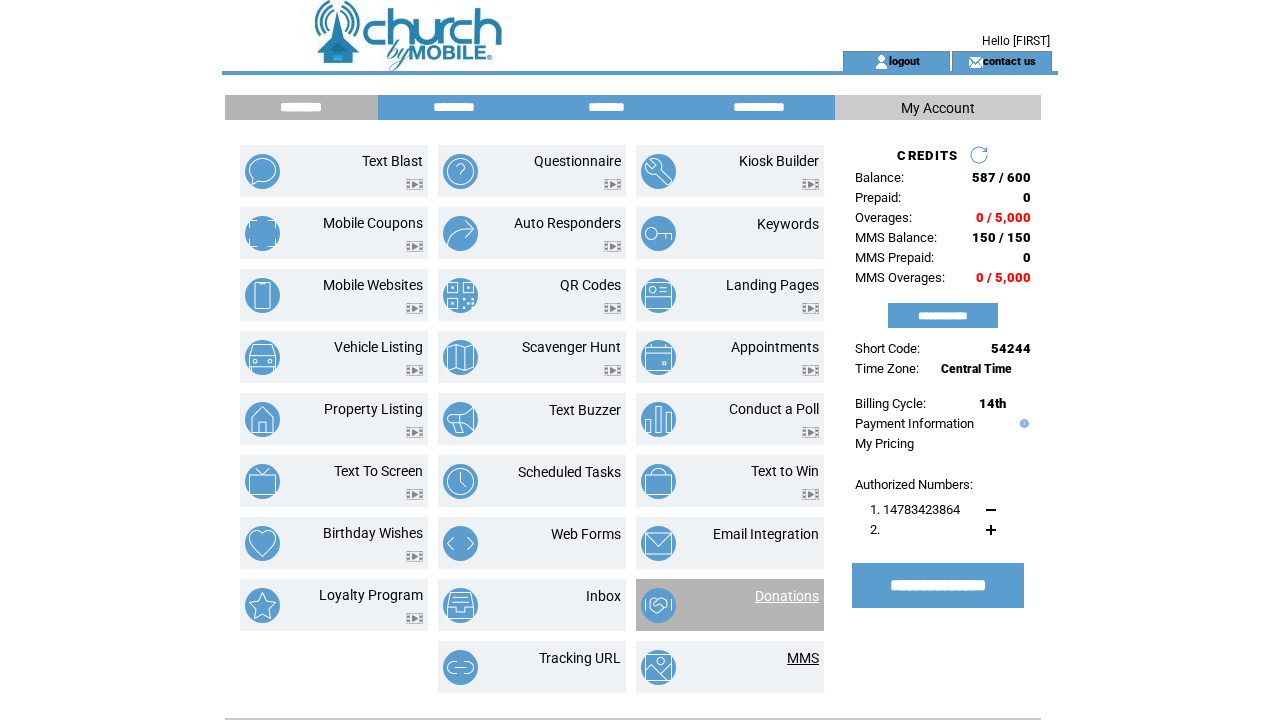 click on "Donations" at bounding box center (787, 596) 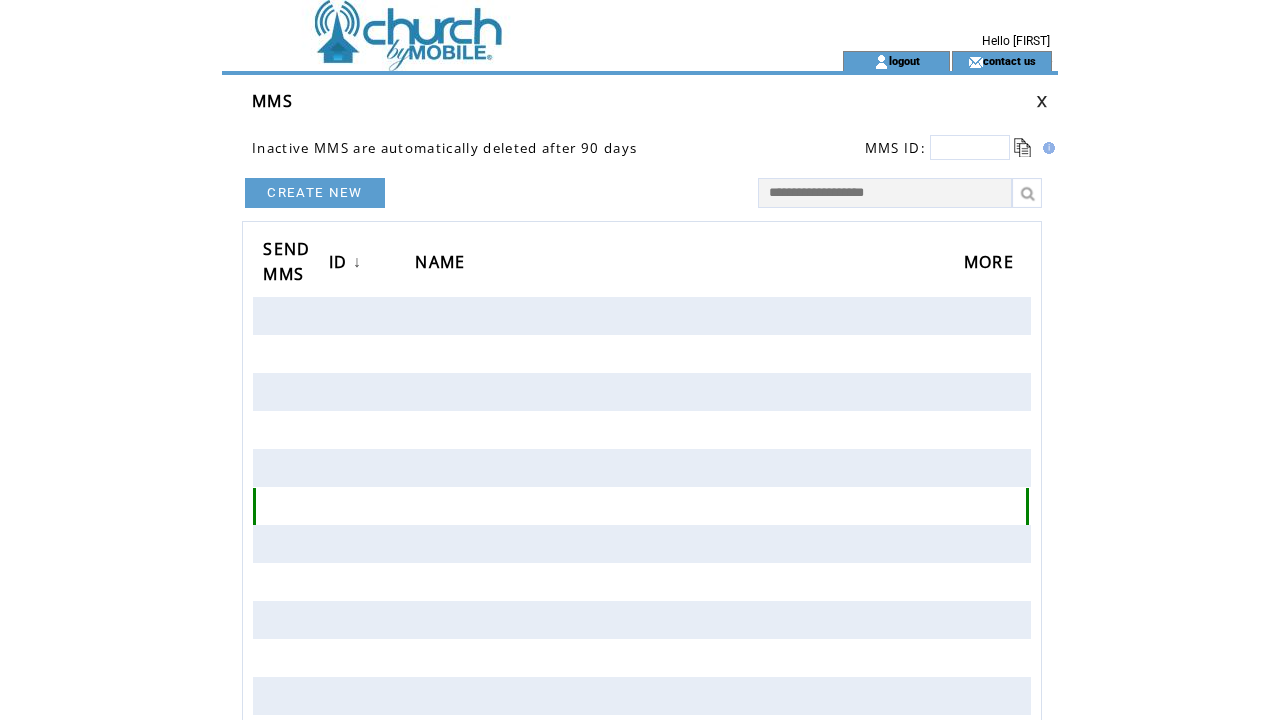scroll, scrollTop: 0, scrollLeft: 0, axis: both 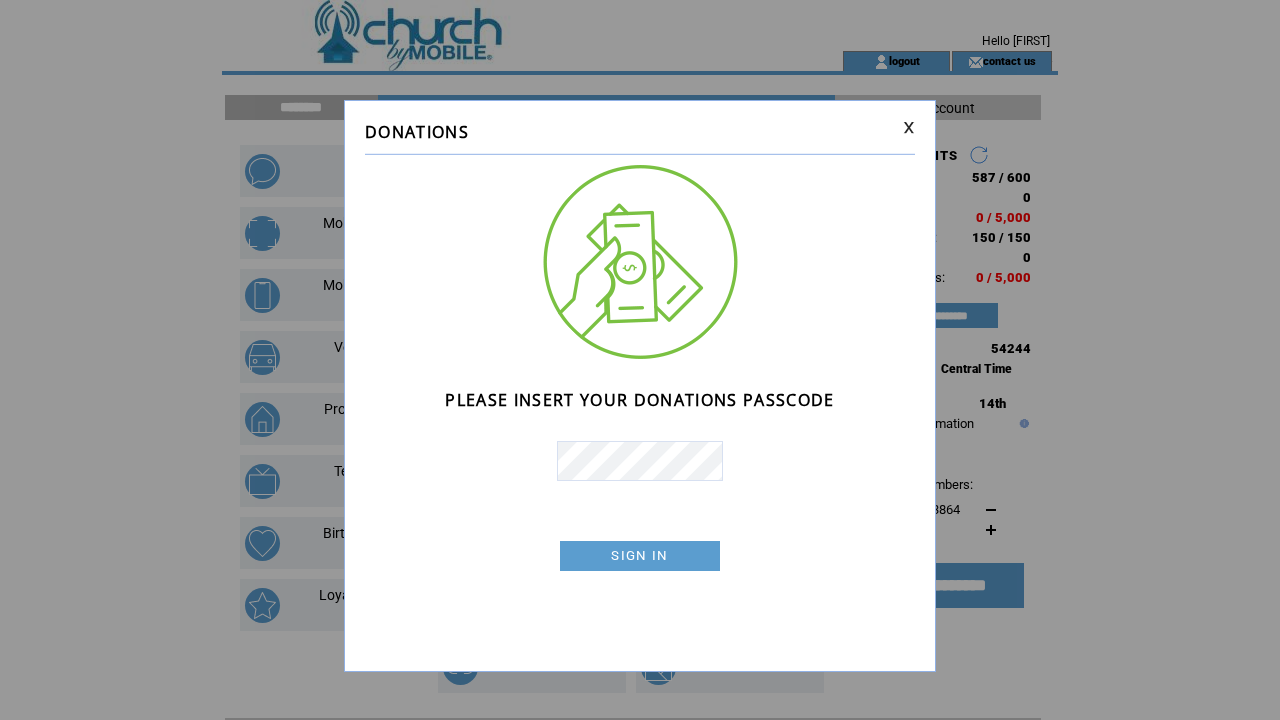 click on "SIGN IN" at bounding box center (640, 556) 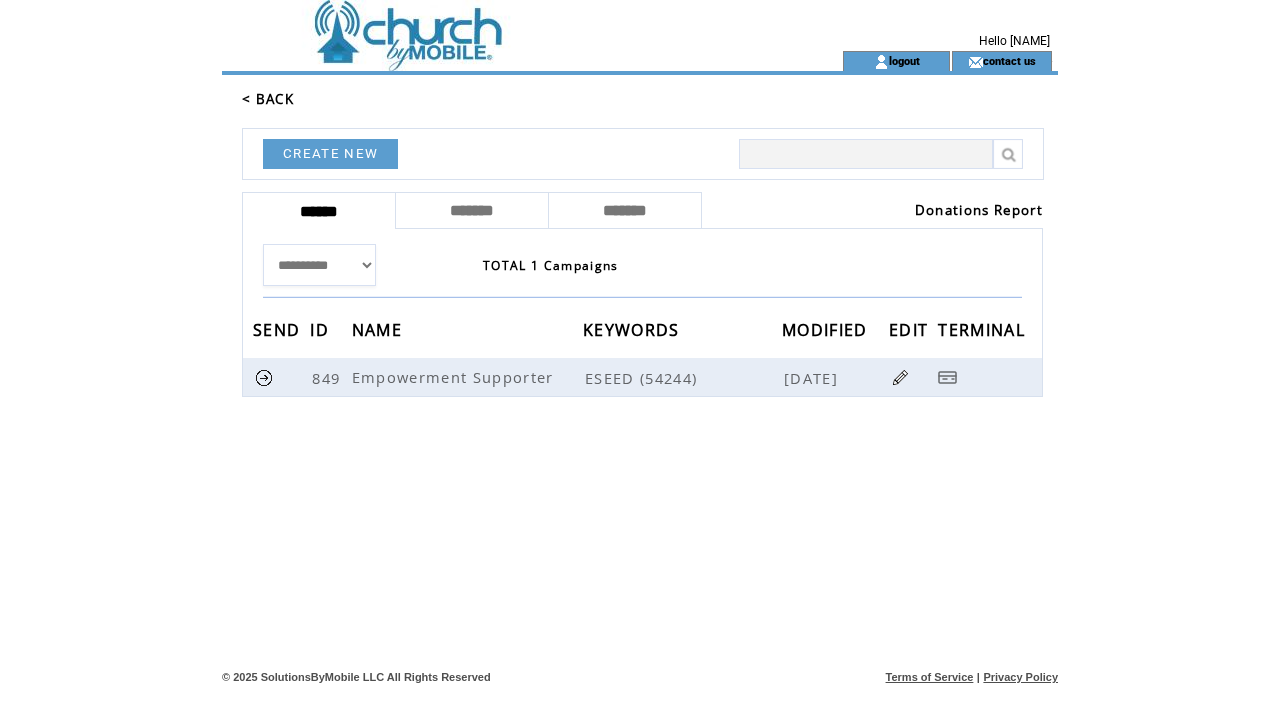 scroll, scrollTop: 0, scrollLeft: 0, axis: both 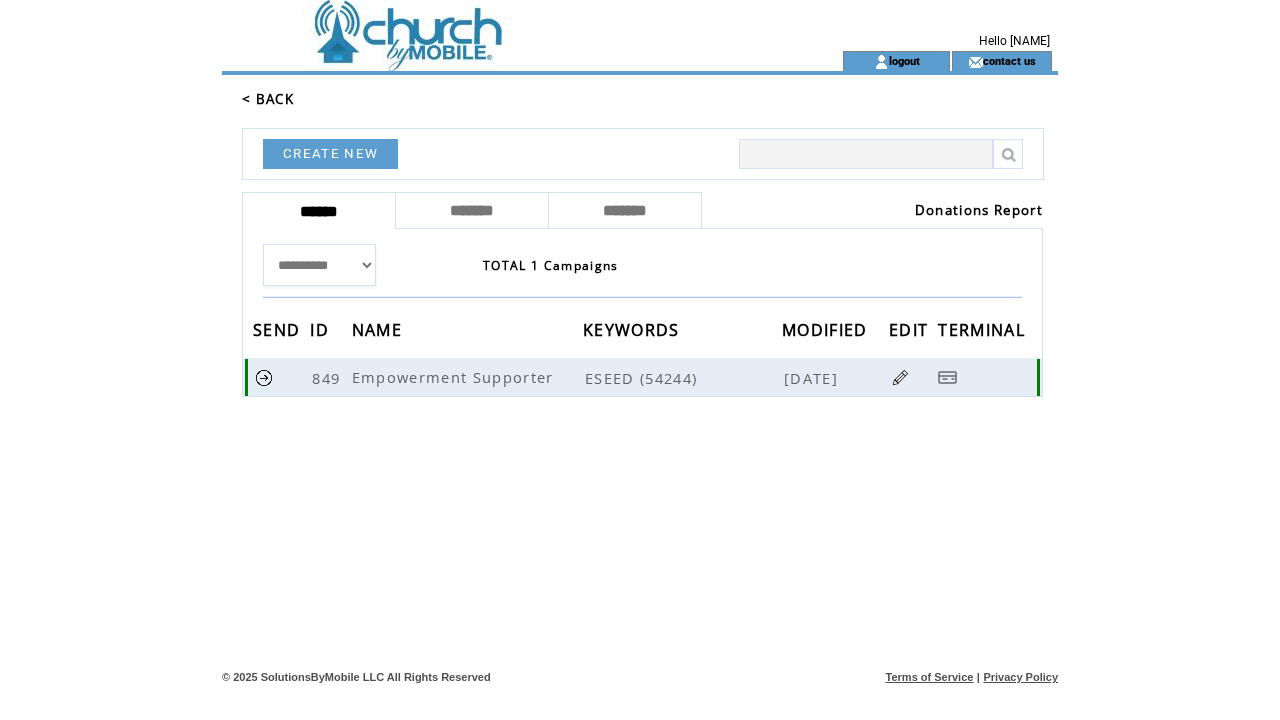 click at bounding box center (900, 377) 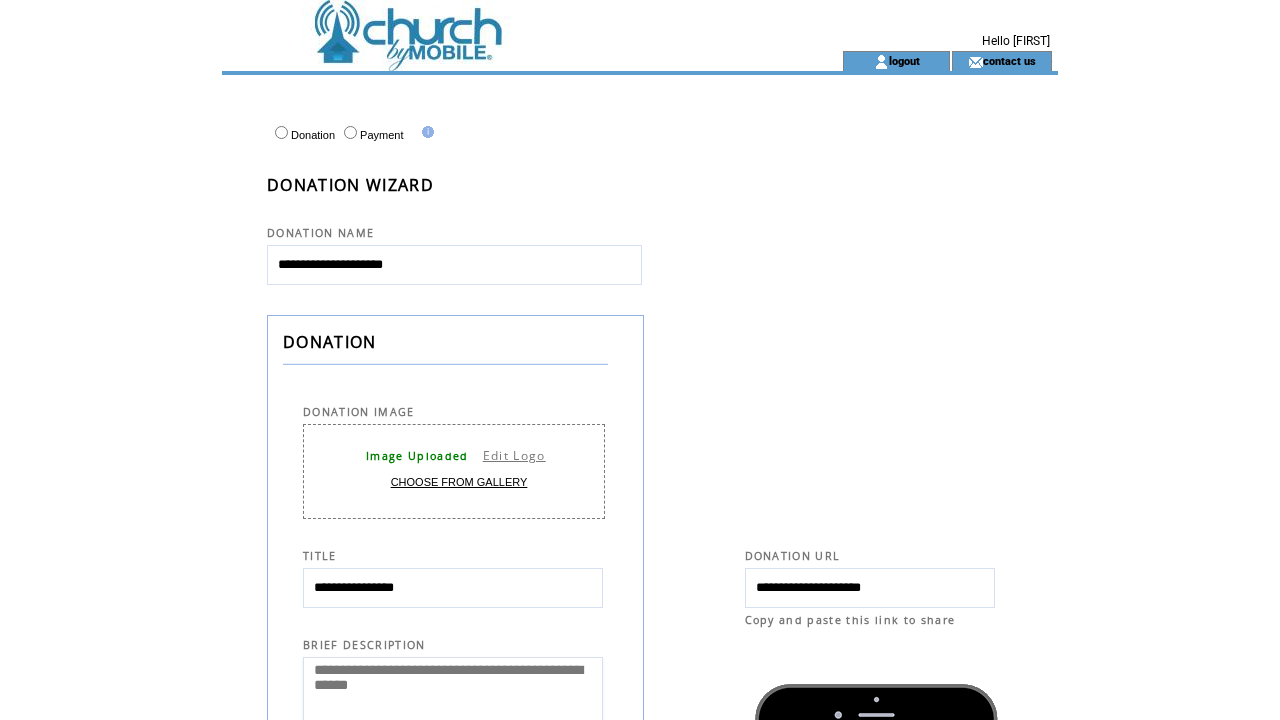 select 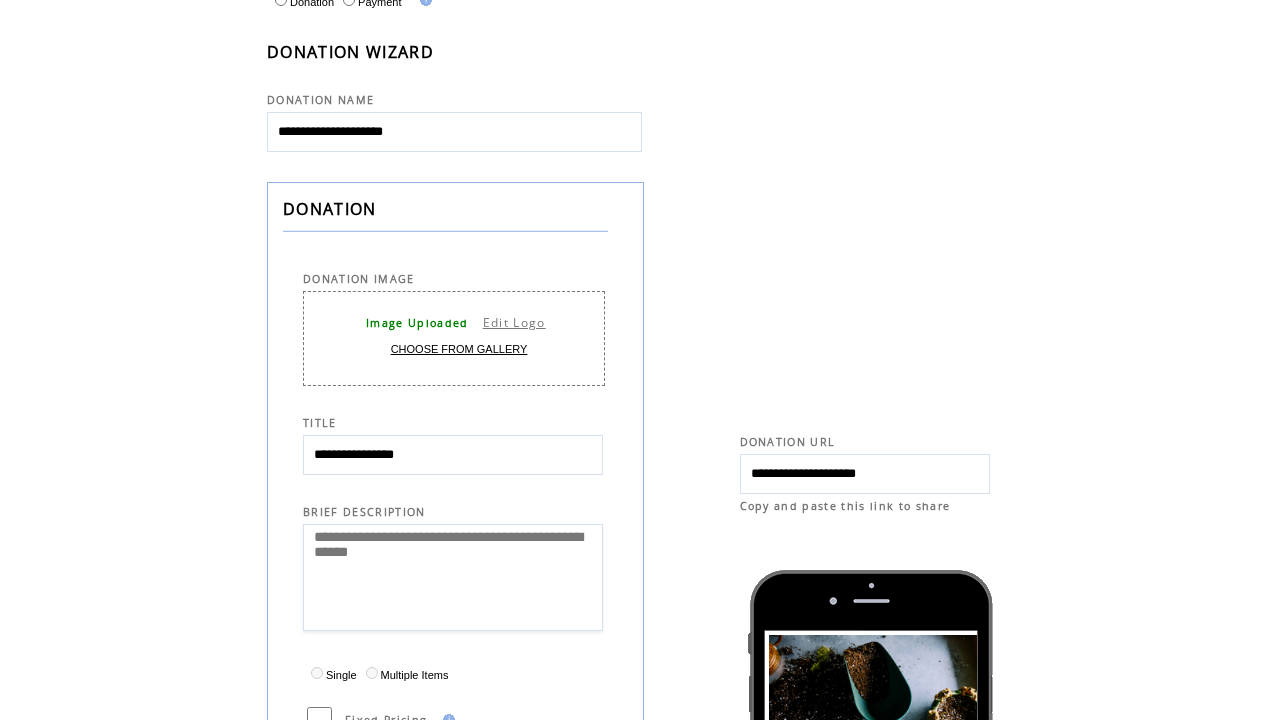 scroll, scrollTop: 125, scrollLeft: 0, axis: vertical 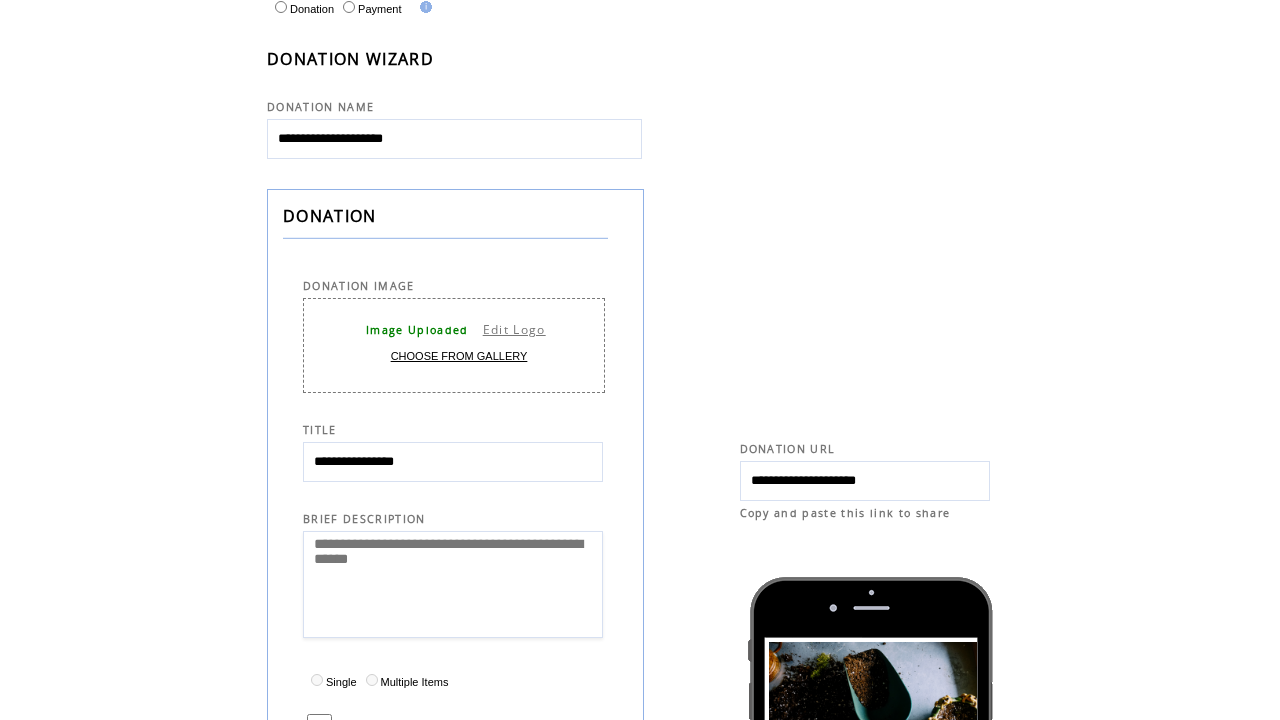 click on "CHOOSE FROM GALLERY" at bounding box center (459, 356) 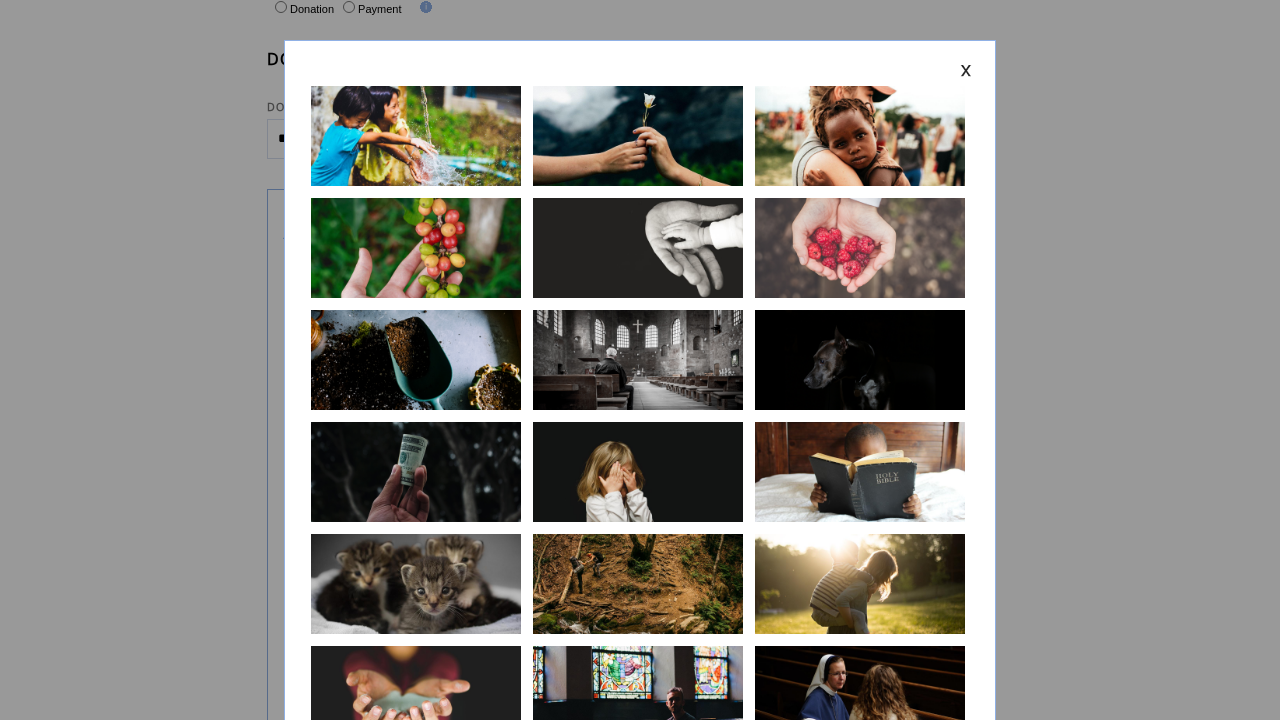 scroll, scrollTop: 0, scrollLeft: 0, axis: both 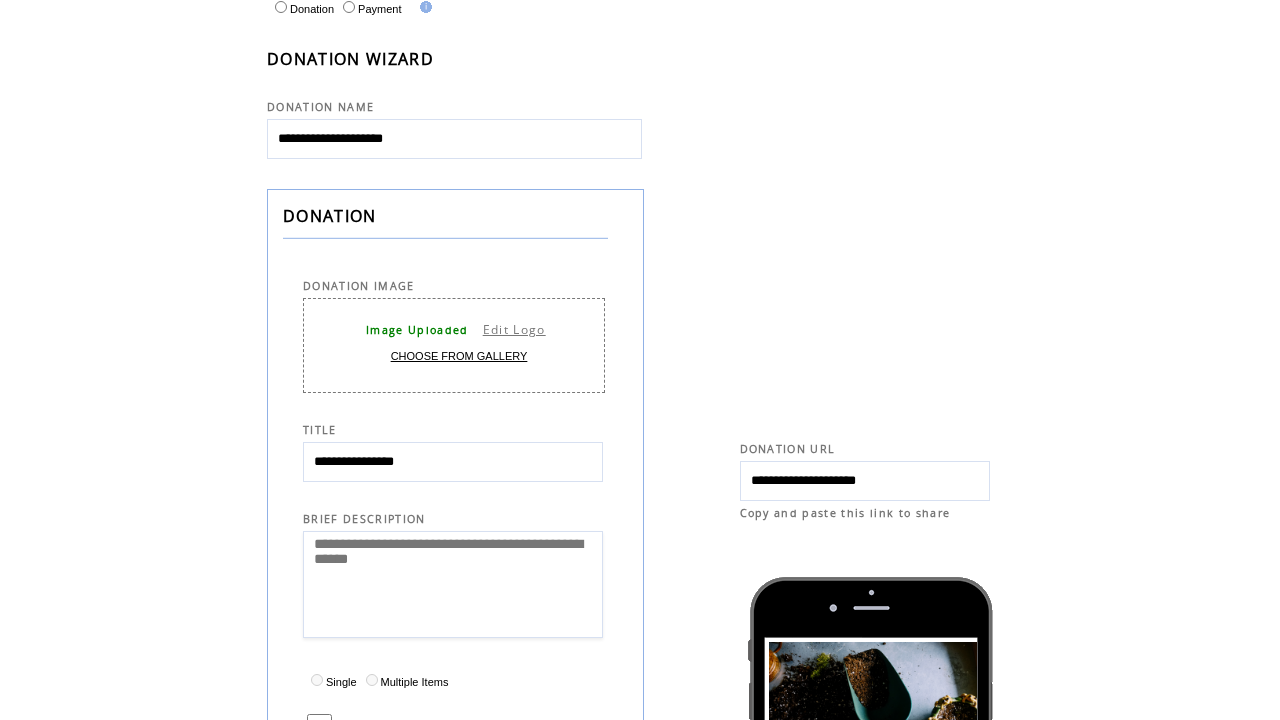 click on "Edit Logo" at bounding box center [514, 329] 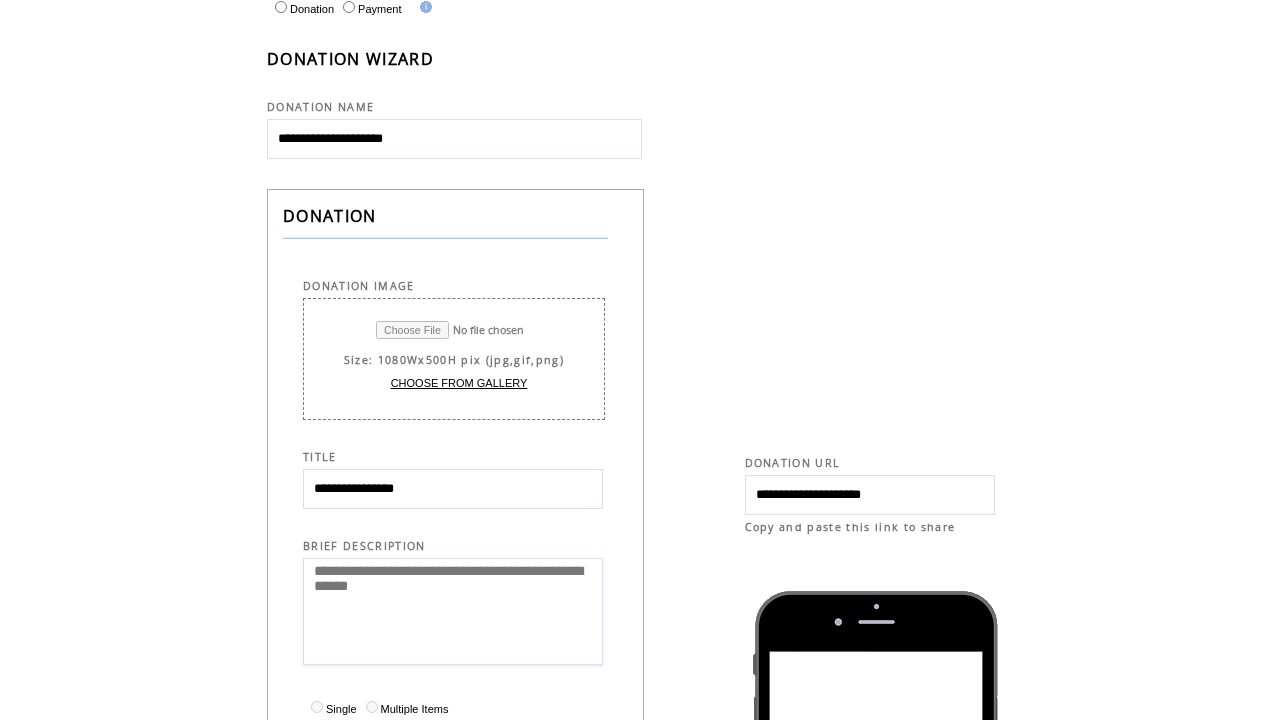 click at bounding box center (466, 330) 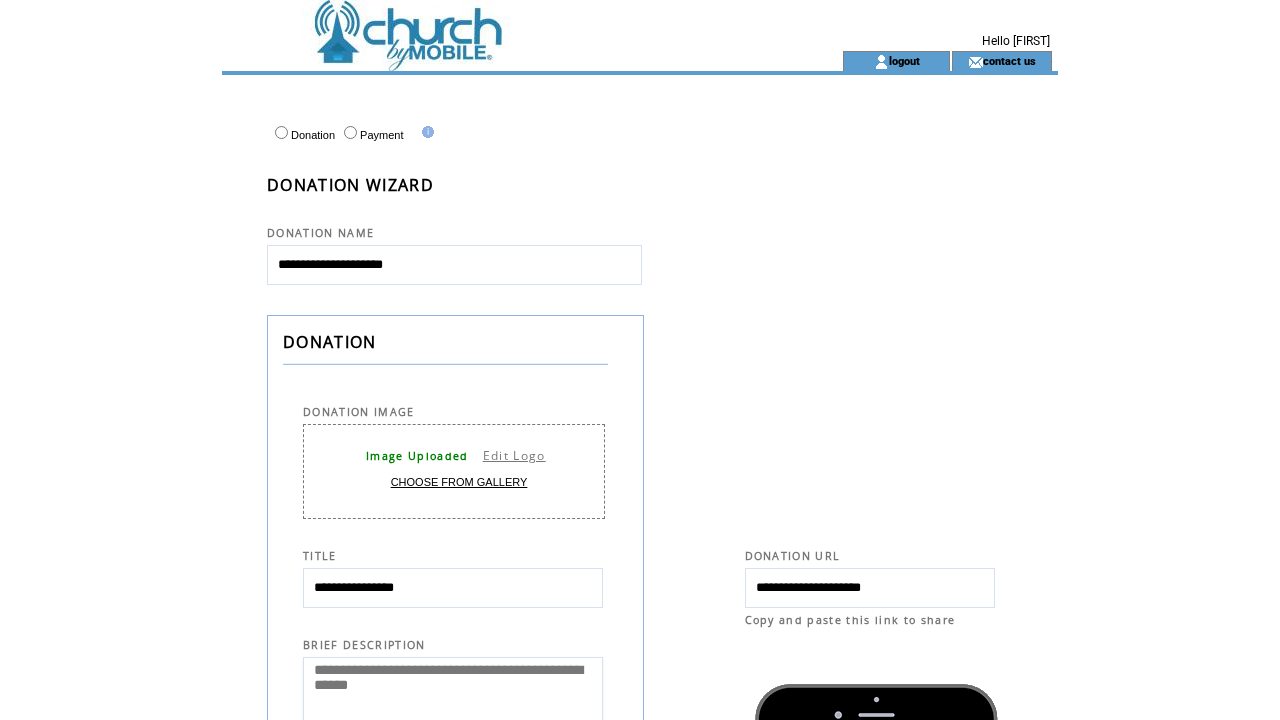 select 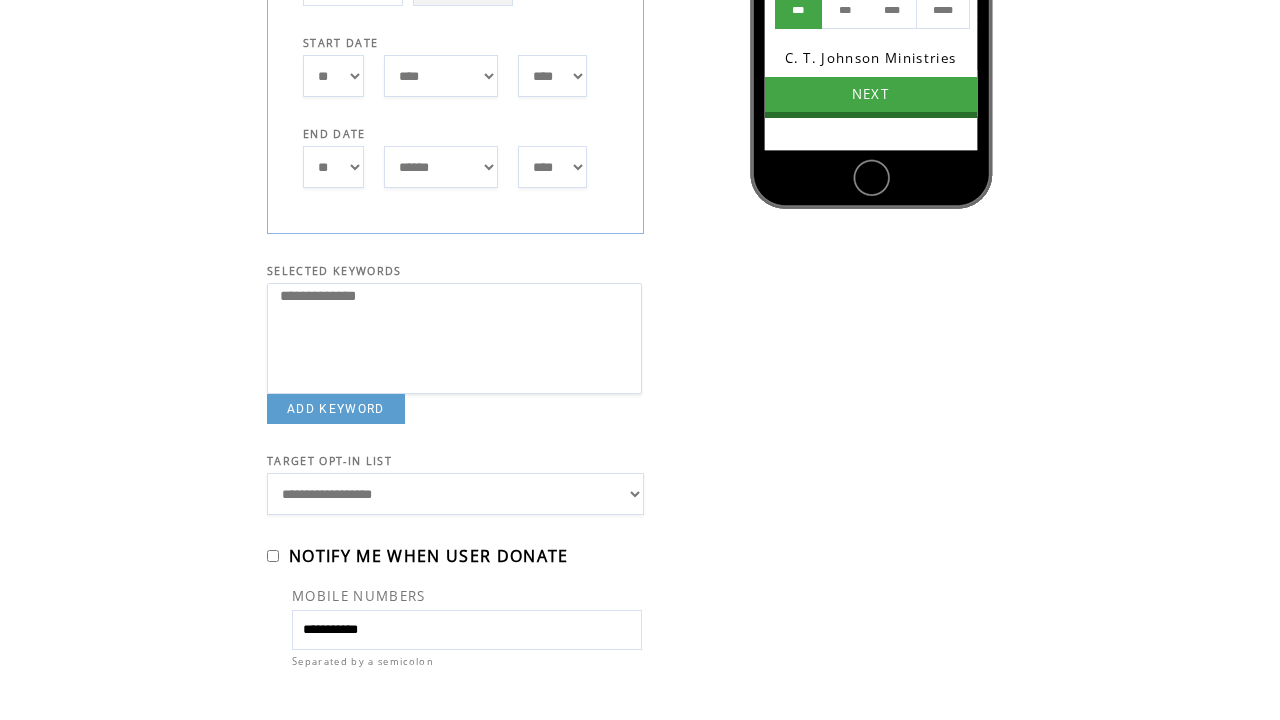scroll, scrollTop: 1034, scrollLeft: 0, axis: vertical 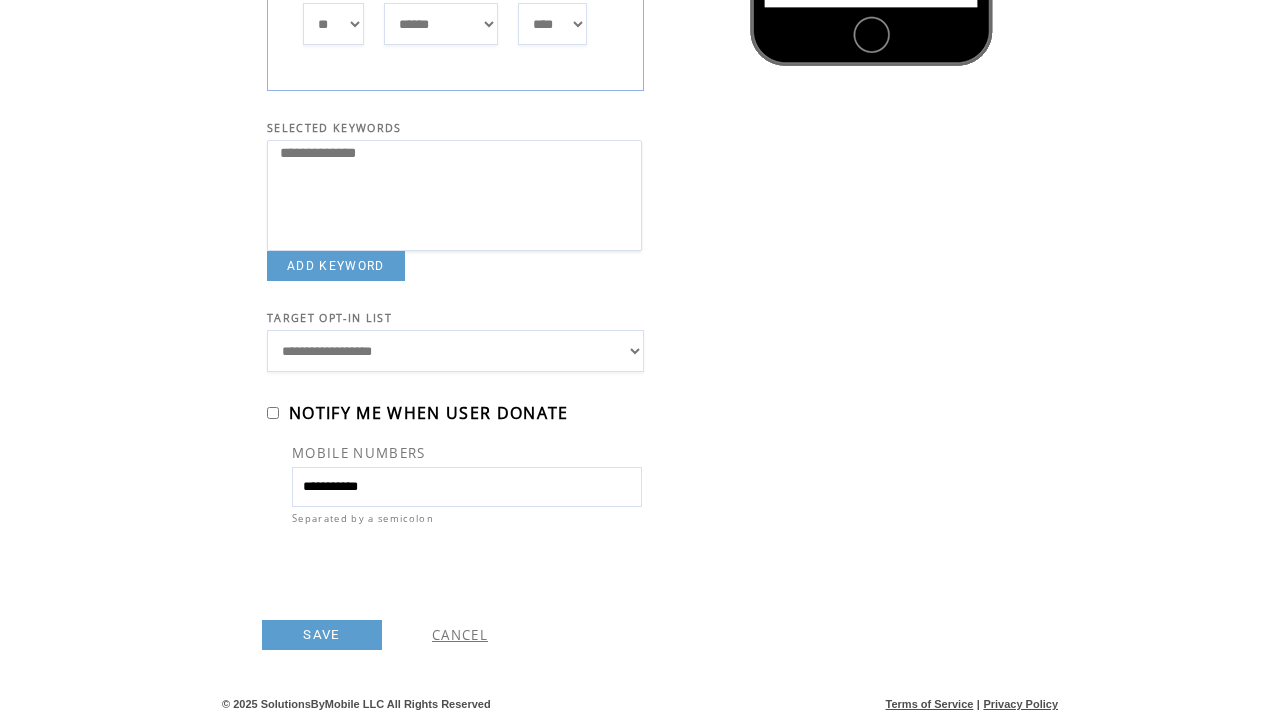 click on "SAVE" at bounding box center [322, 635] 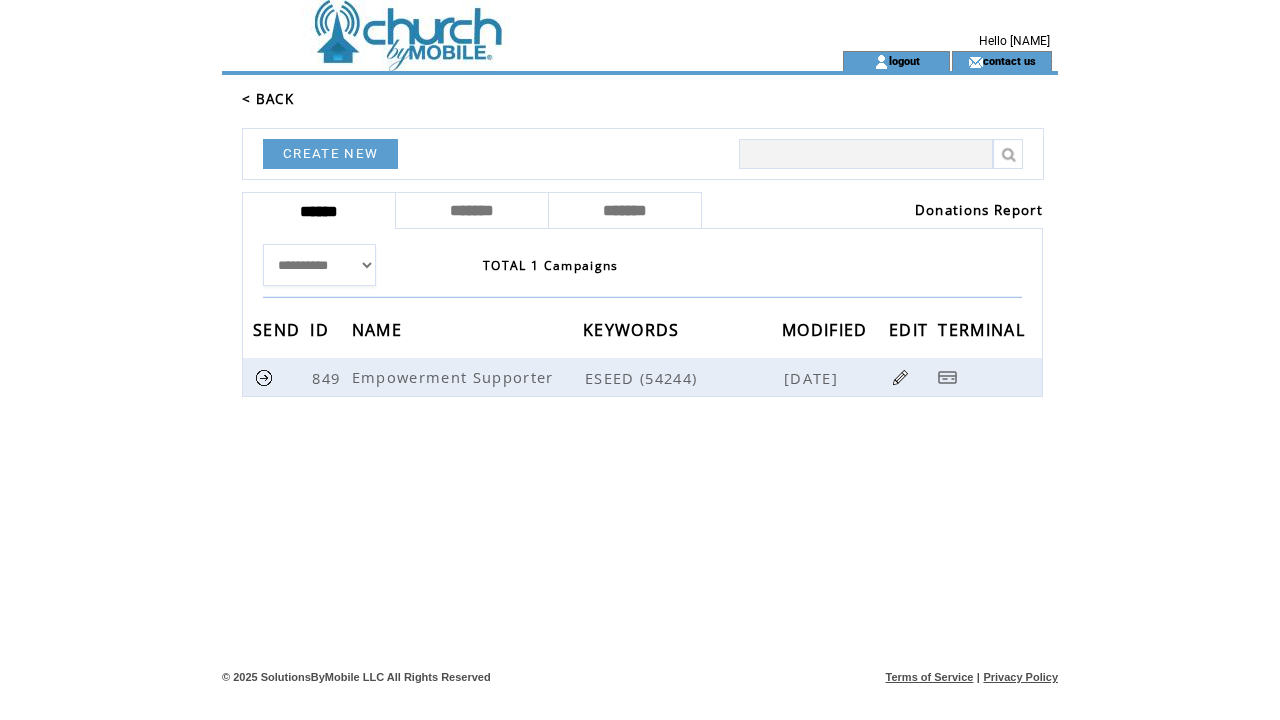 scroll, scrollTop: 0, scrollLeft: 0, axis: both 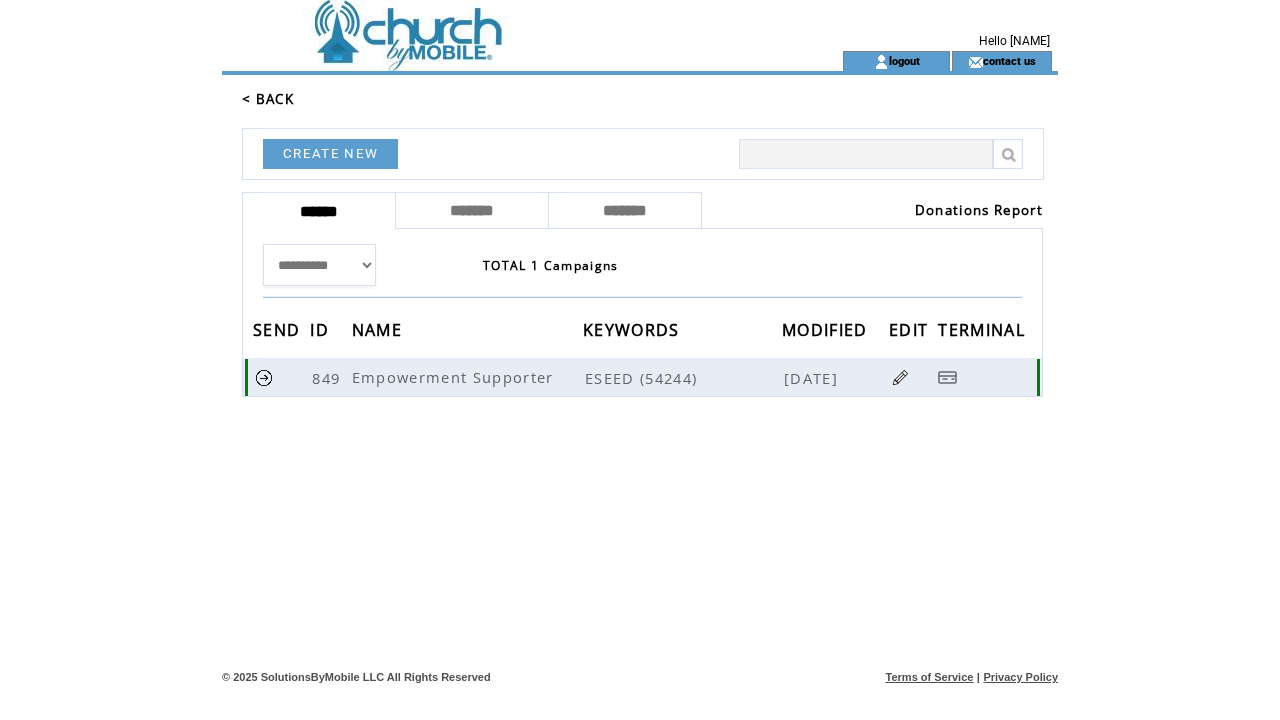 click at bounding box center (900, 377) 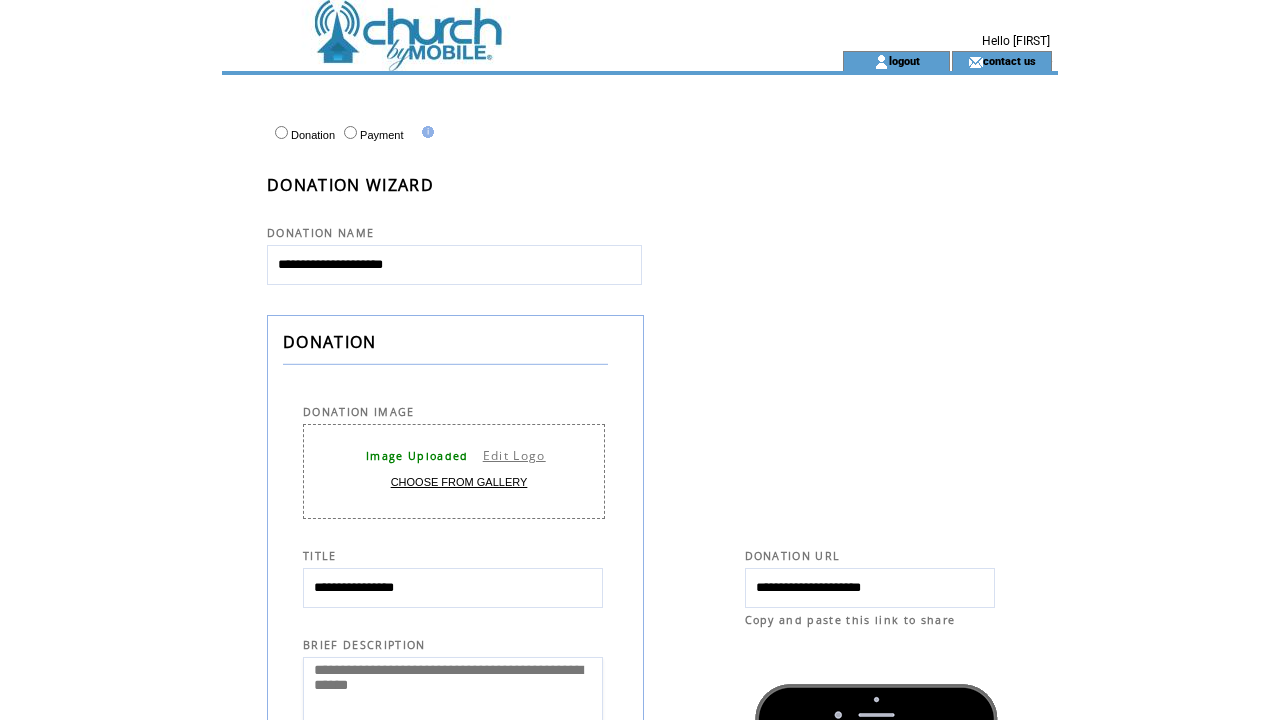 select 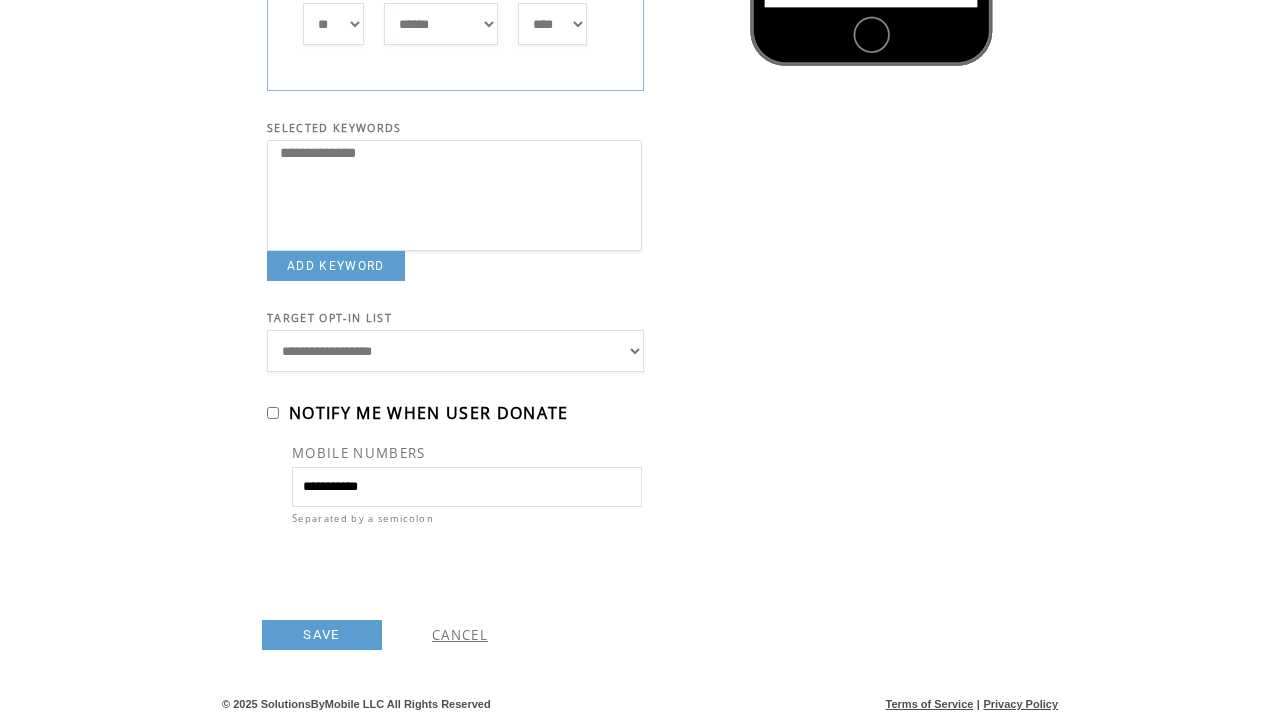 scroll, scrollTop: 1135, scrollLeft: 0, axis: vertical 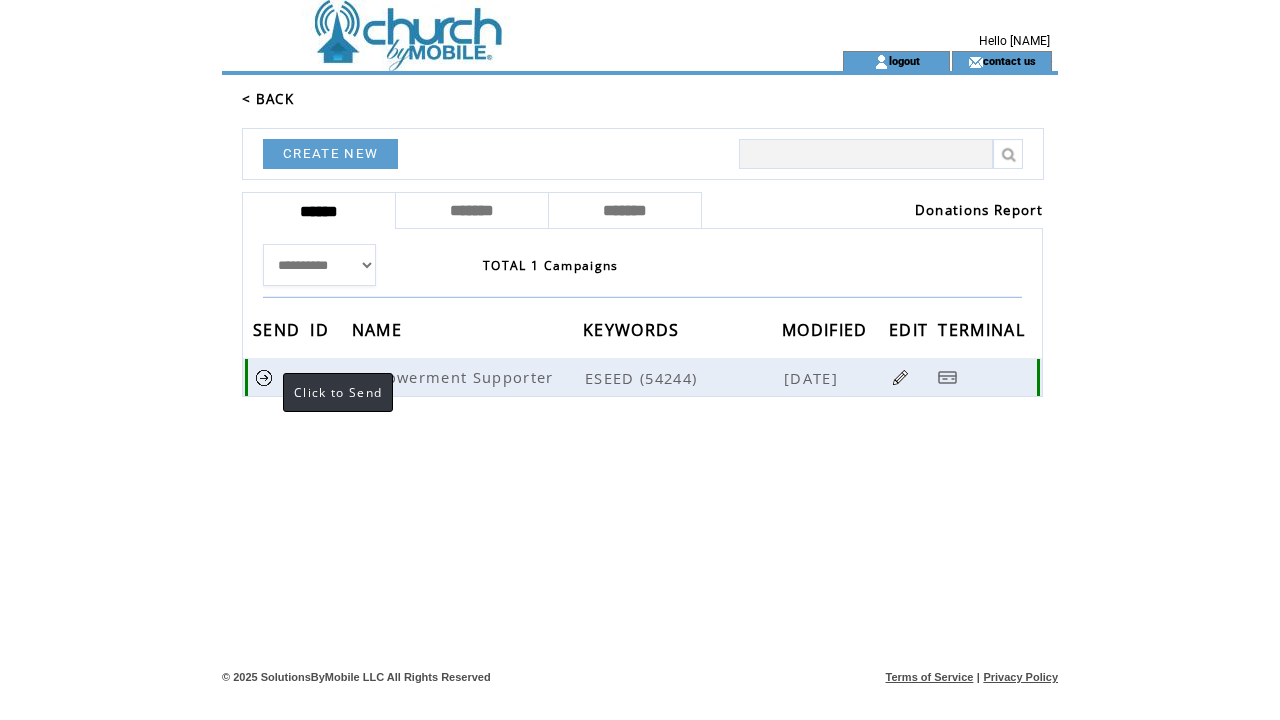 click at bounding box center (264, 377) 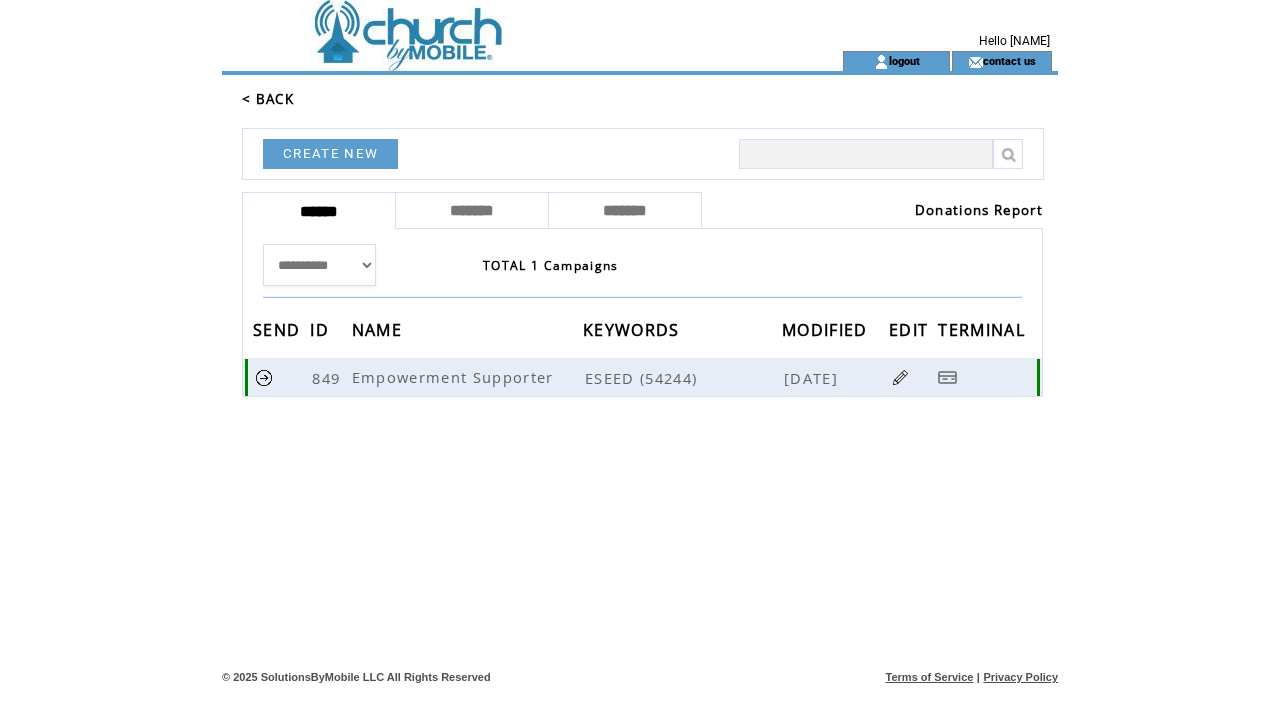 click at bounding box center [948, 377] 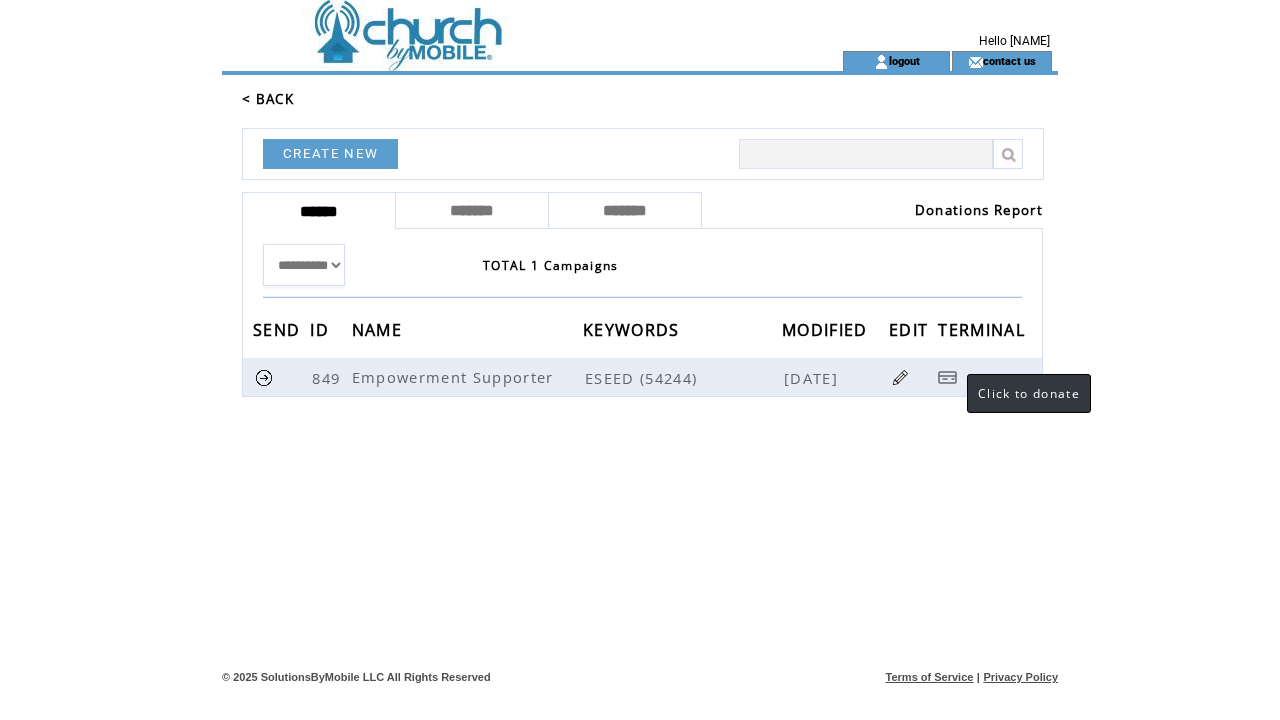 click on "Donations Report" at bounding box center [979, 210] 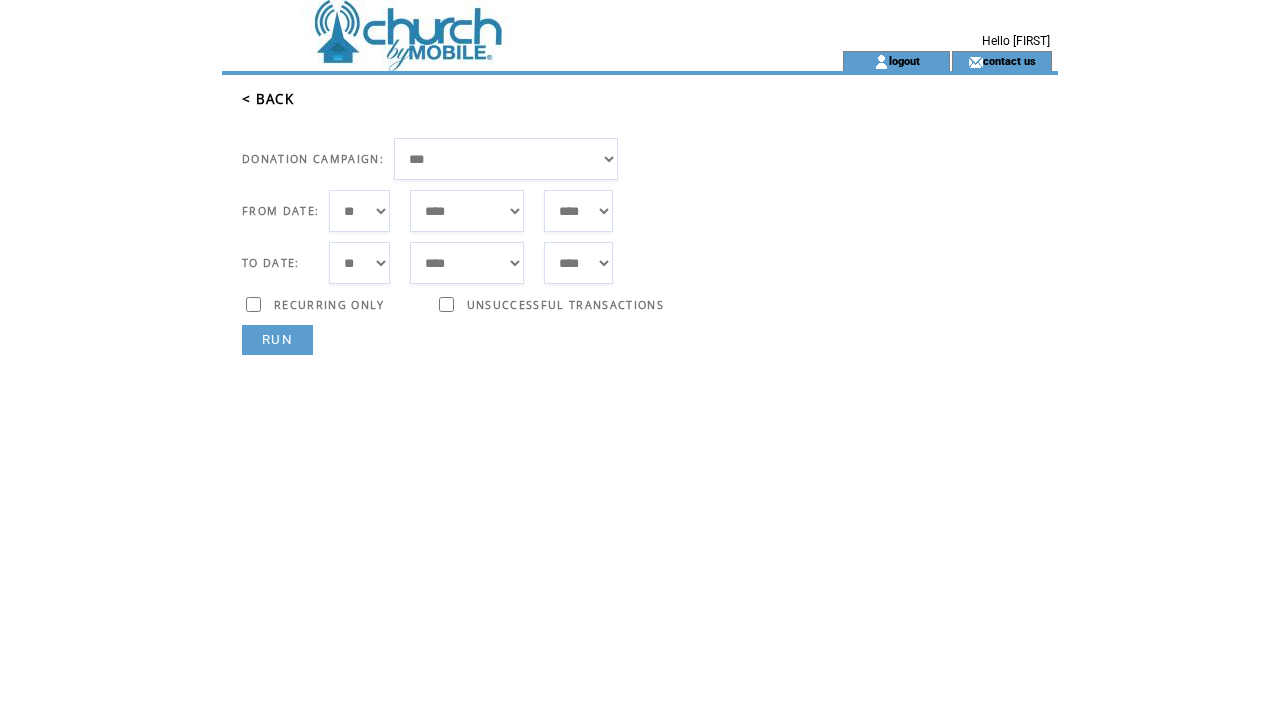 scroll, scrollTop: 0, scrollLeft: 0, axis: both 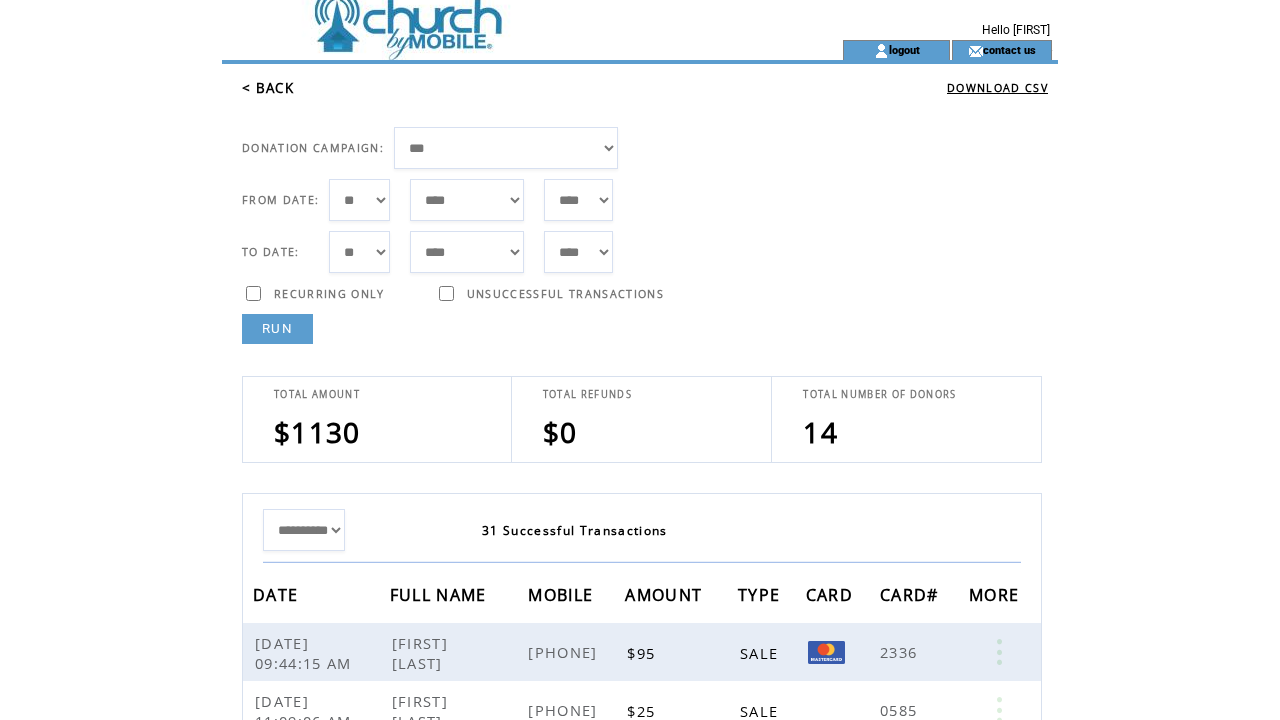 select on "***" 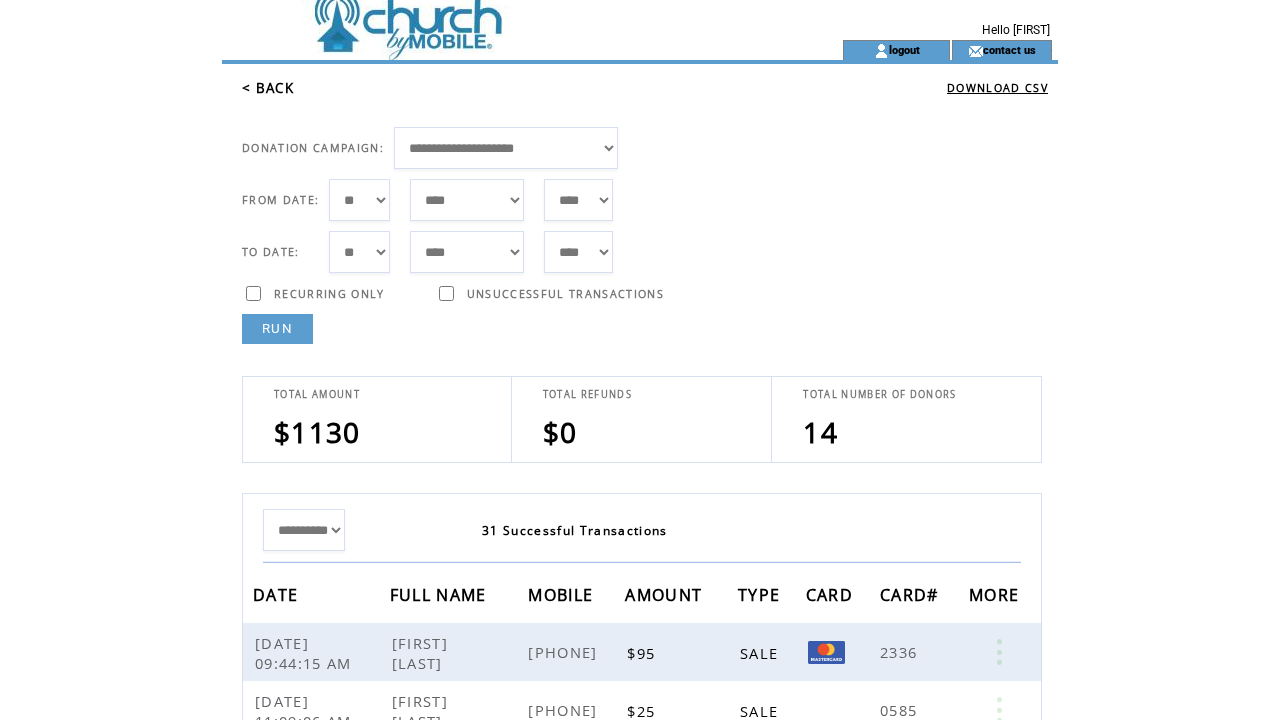 click on "RUN" at bounding box center (277, 329) 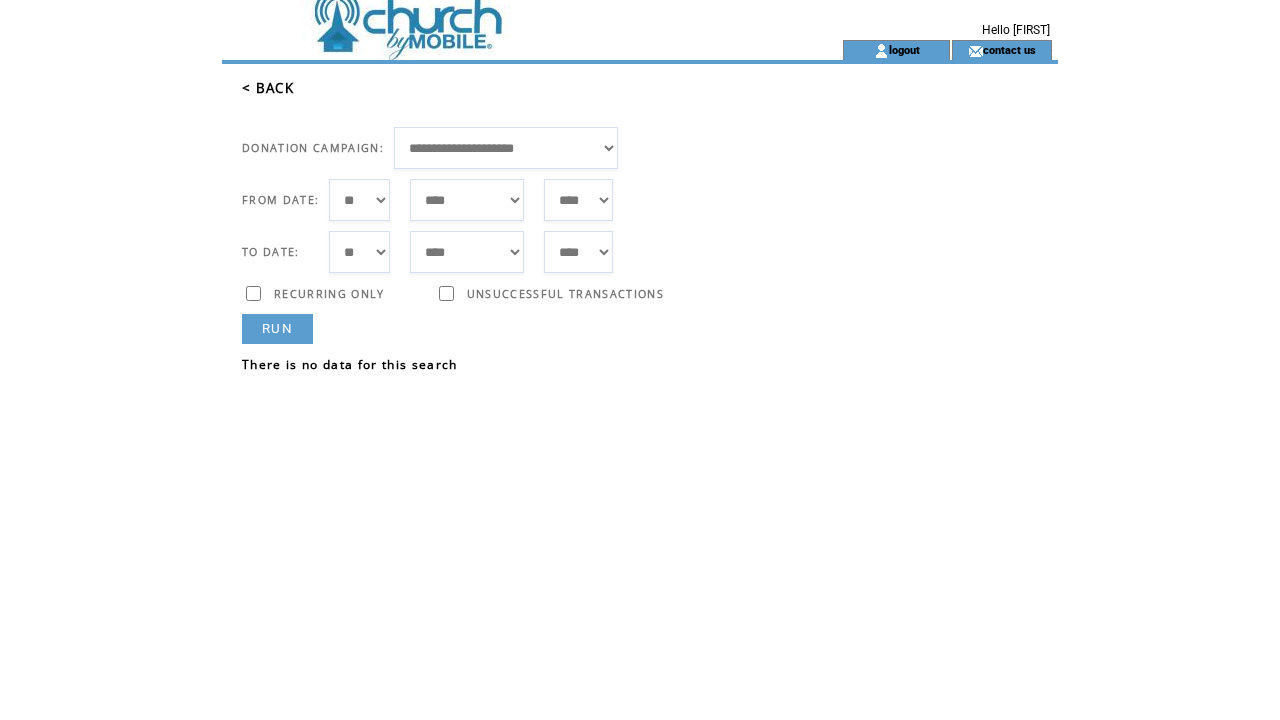 click on "< BACK" at bounding box center (268, 88) 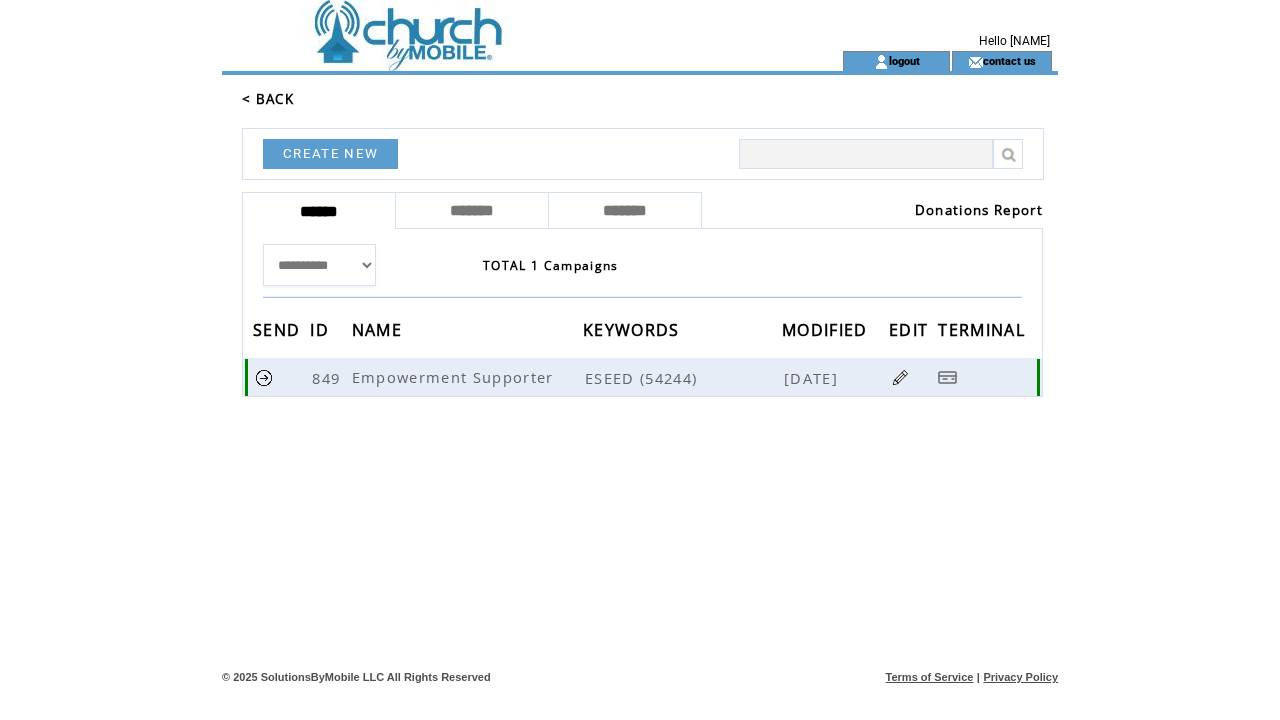 scroll, scrollTop: 0, scrollLeft: 0, axis: both 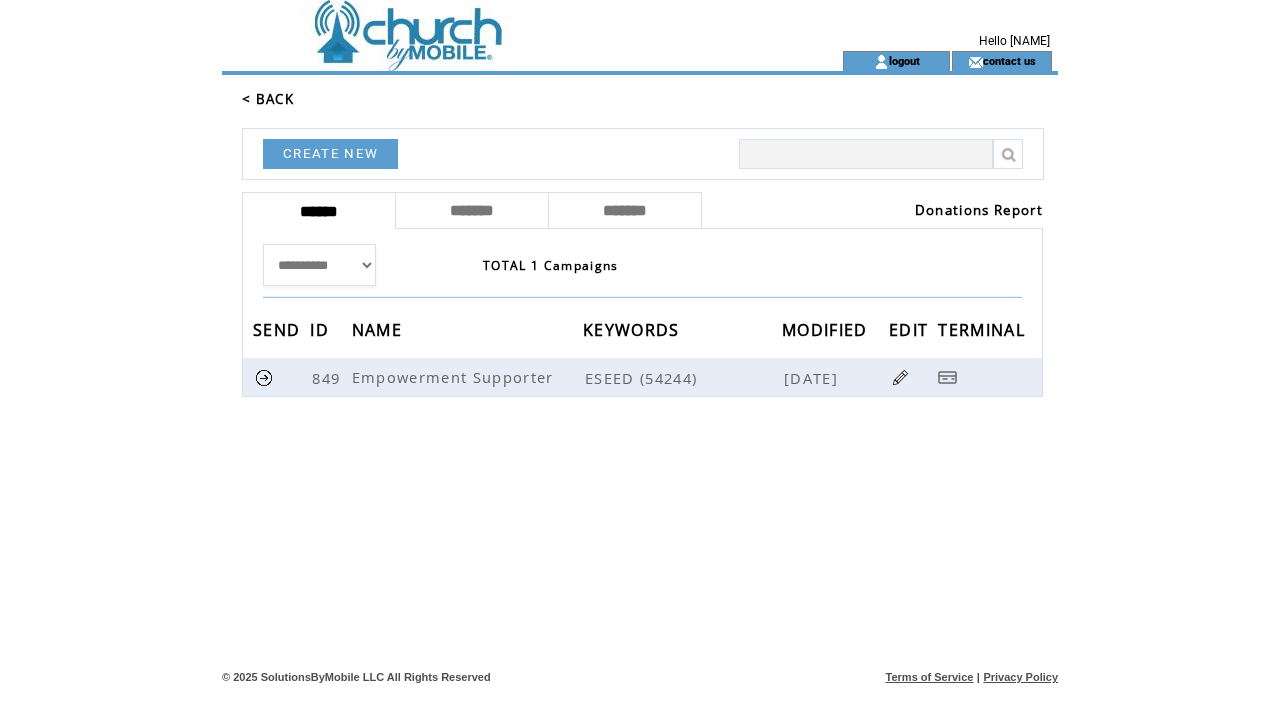 click at bounding box center (496, 61) 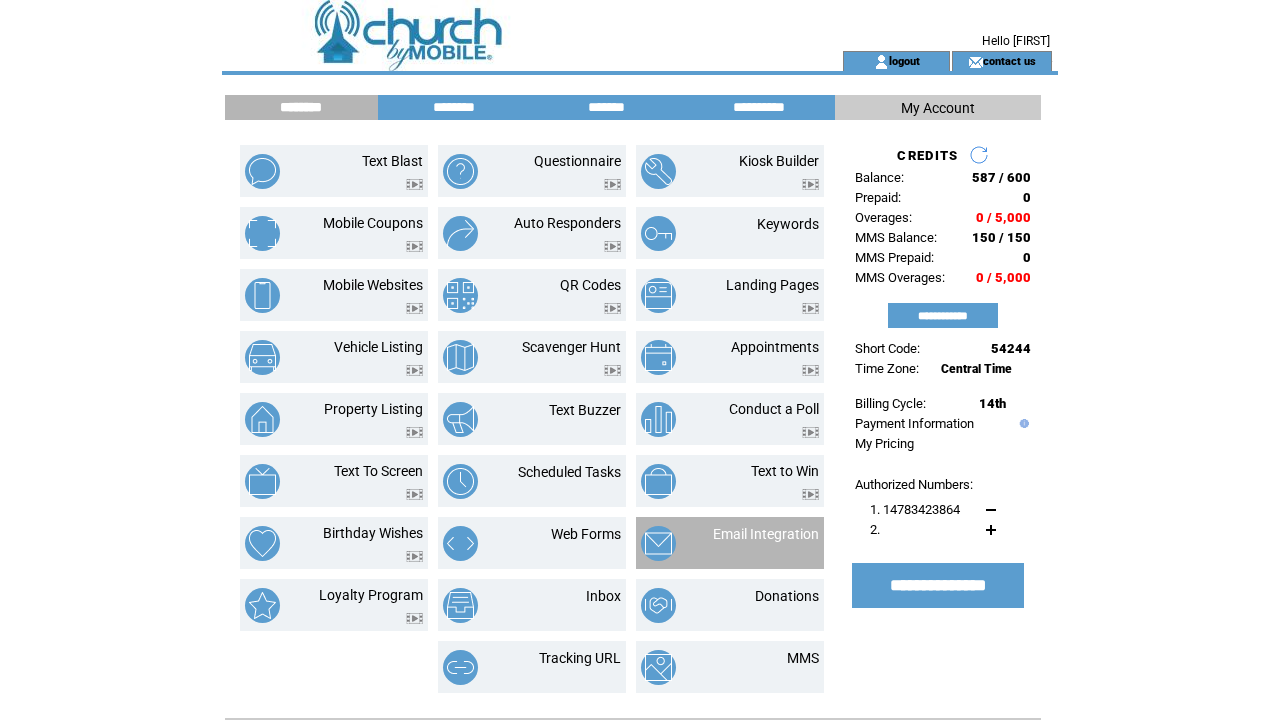 scroll, scrollTop: 0, scrollLeft: 0, axis: both 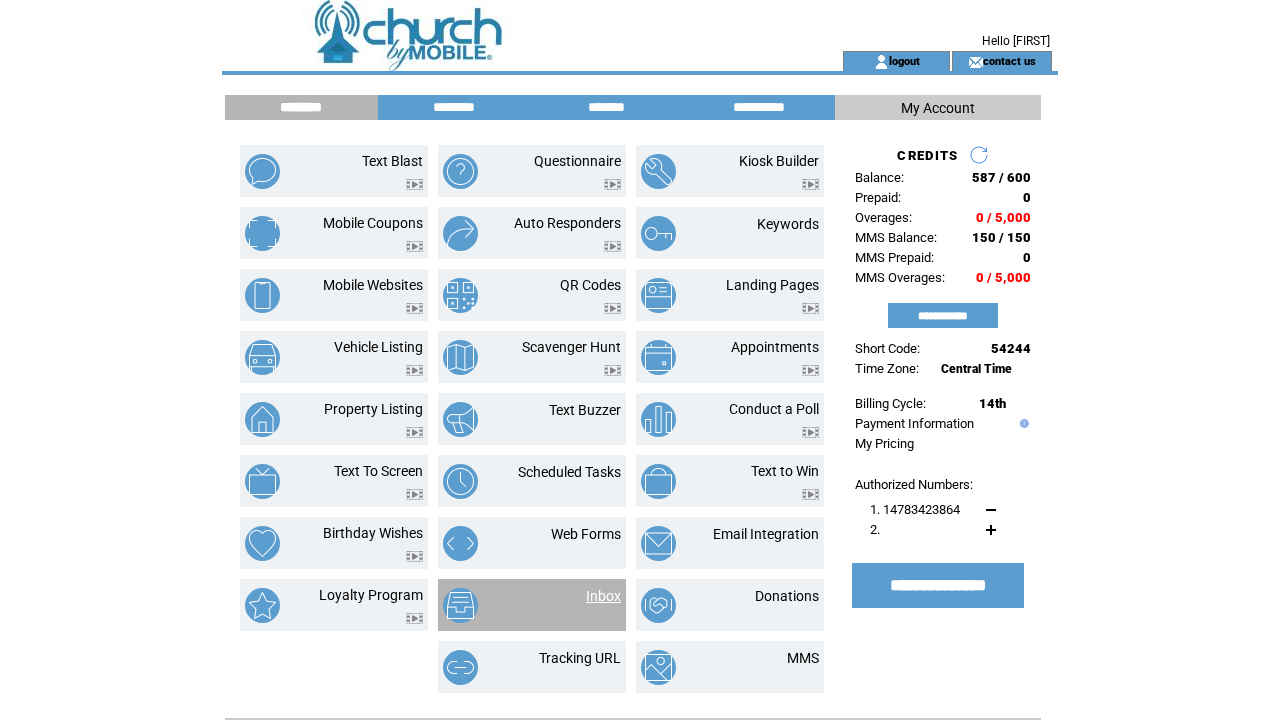 click on "Inbox" at bounding box center [603, 596] 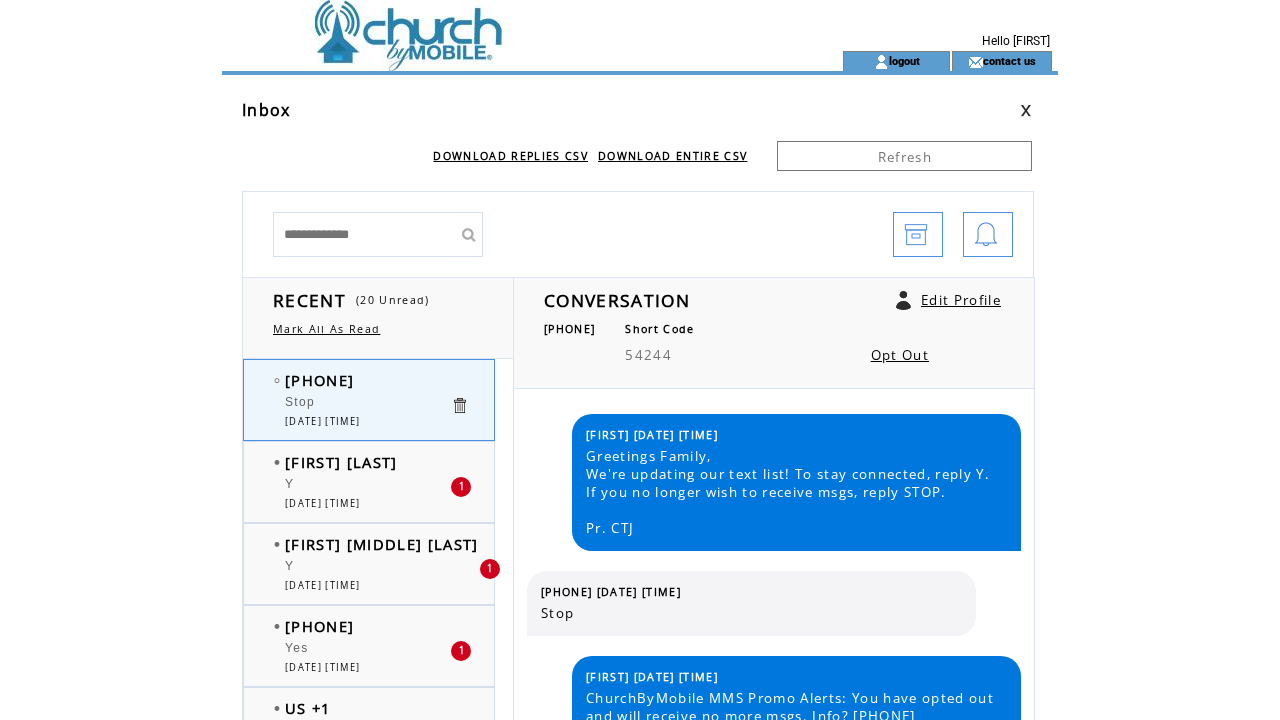 scroll, scrollTop: 0, scrollLeft: 0, axis: both 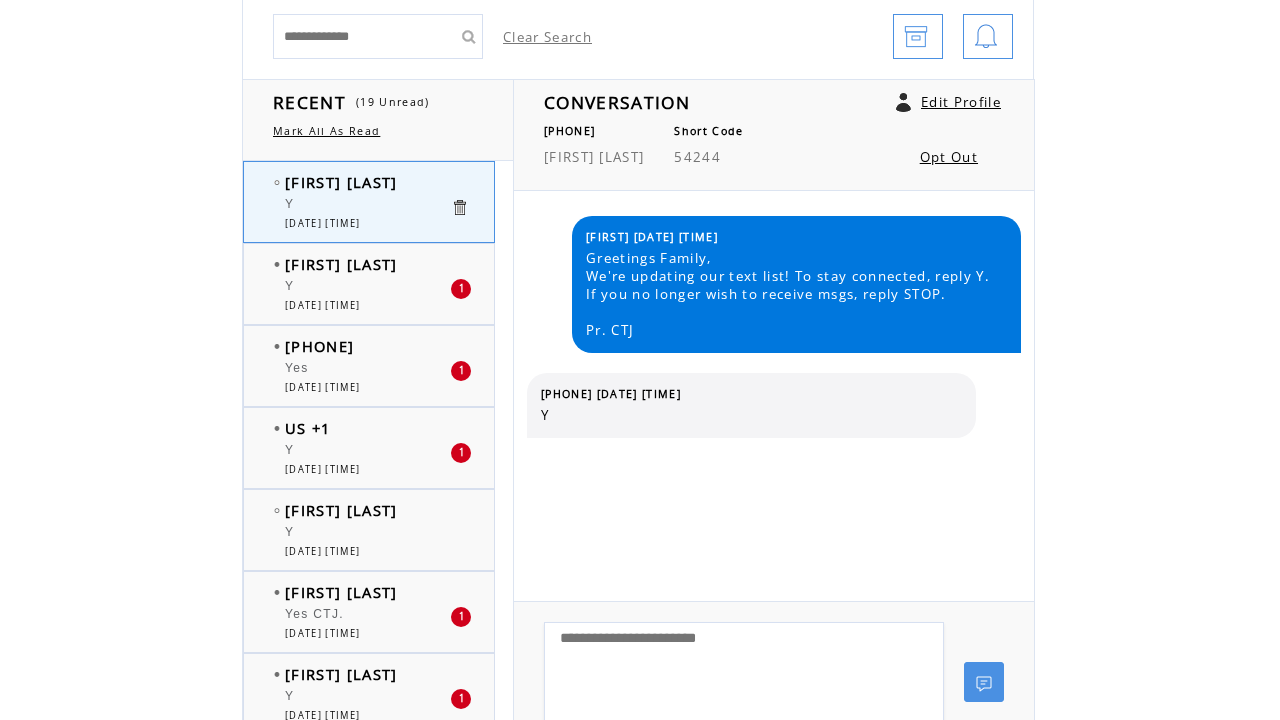 click at bounding box center [459, 207] 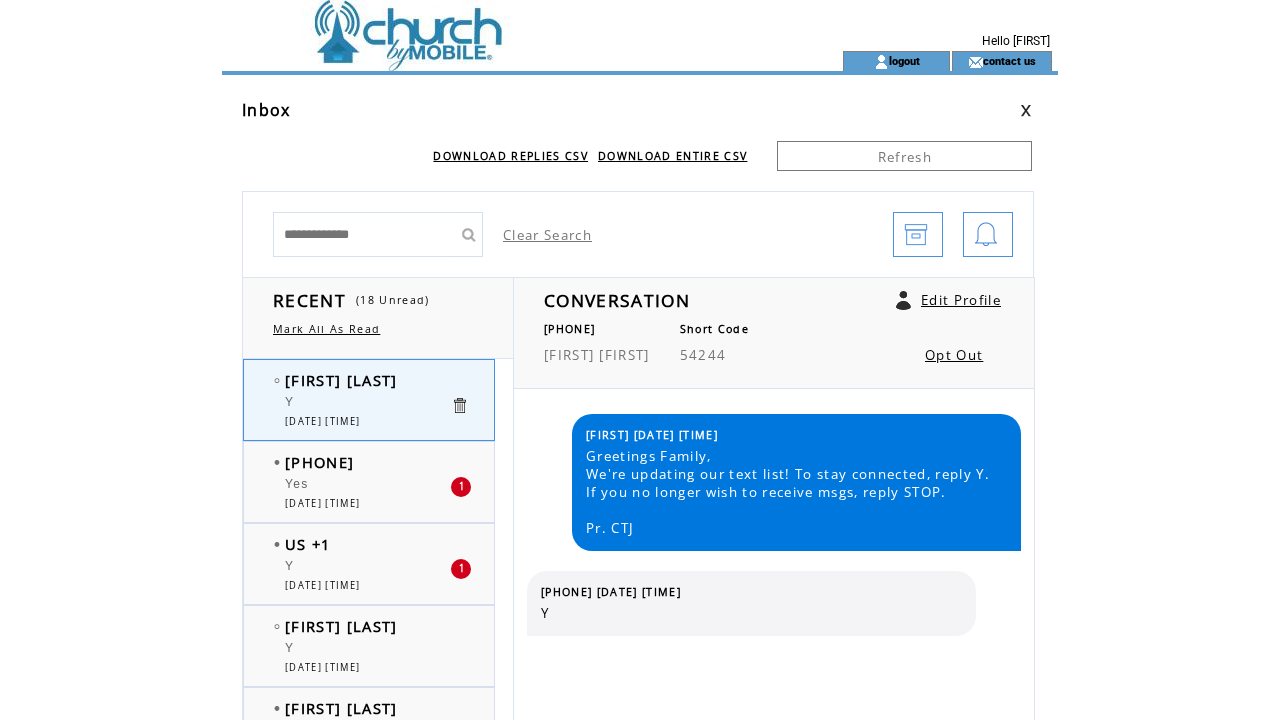 scroll, scrollTop: 0, scrollLeft: 0, axis: both 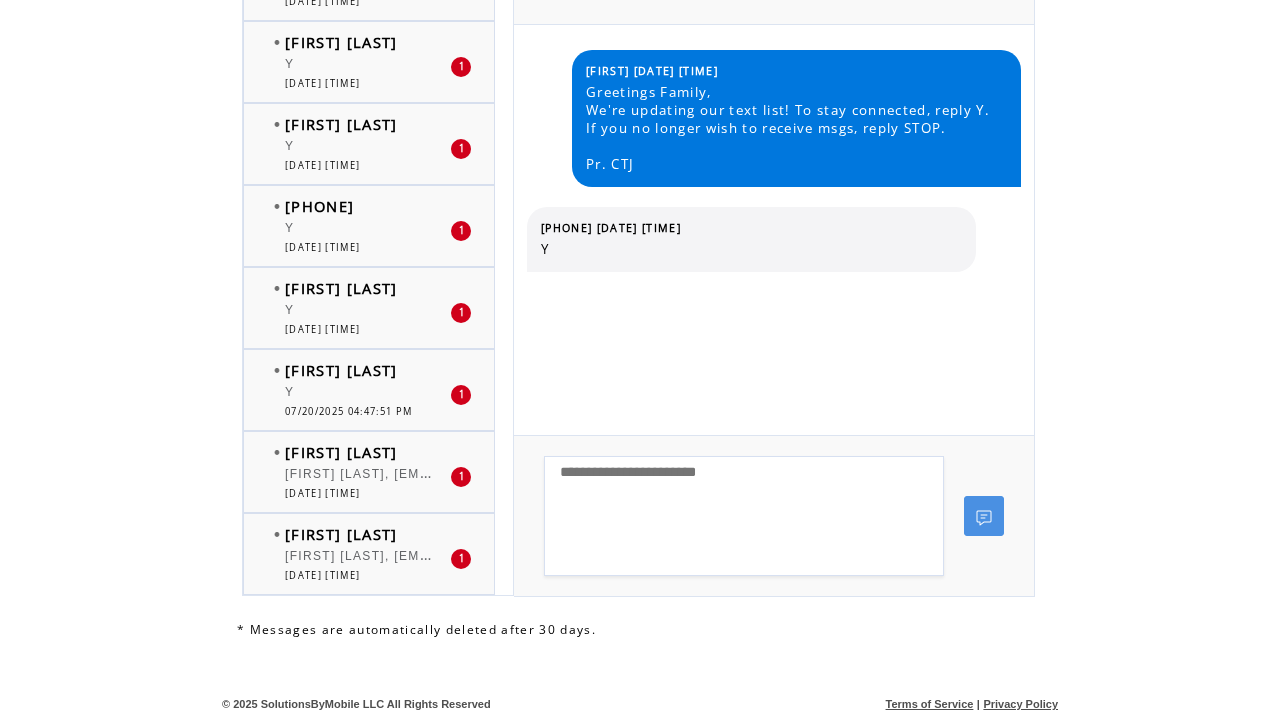 click on "Antonio Marino, ministrycalled1113@outlook.com" at bounding box center (367, 559) 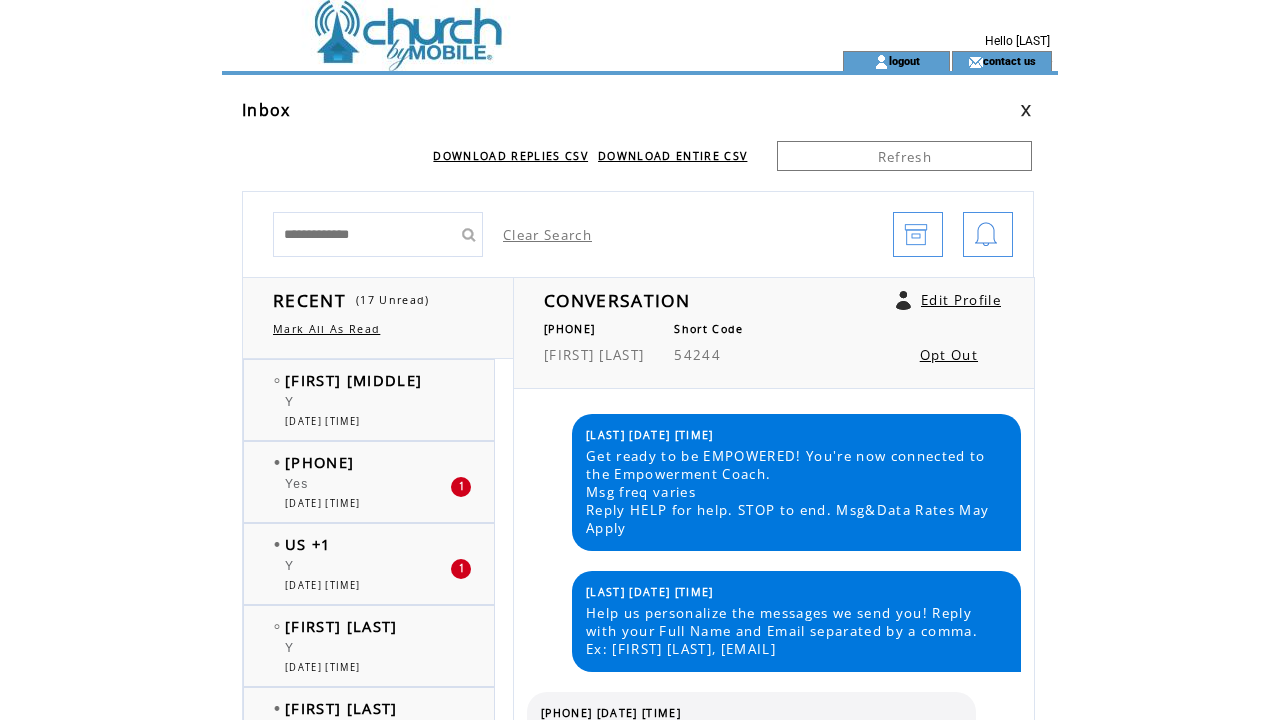 scroll, scrollTop: 0, scrollLeft: 0, axis: both 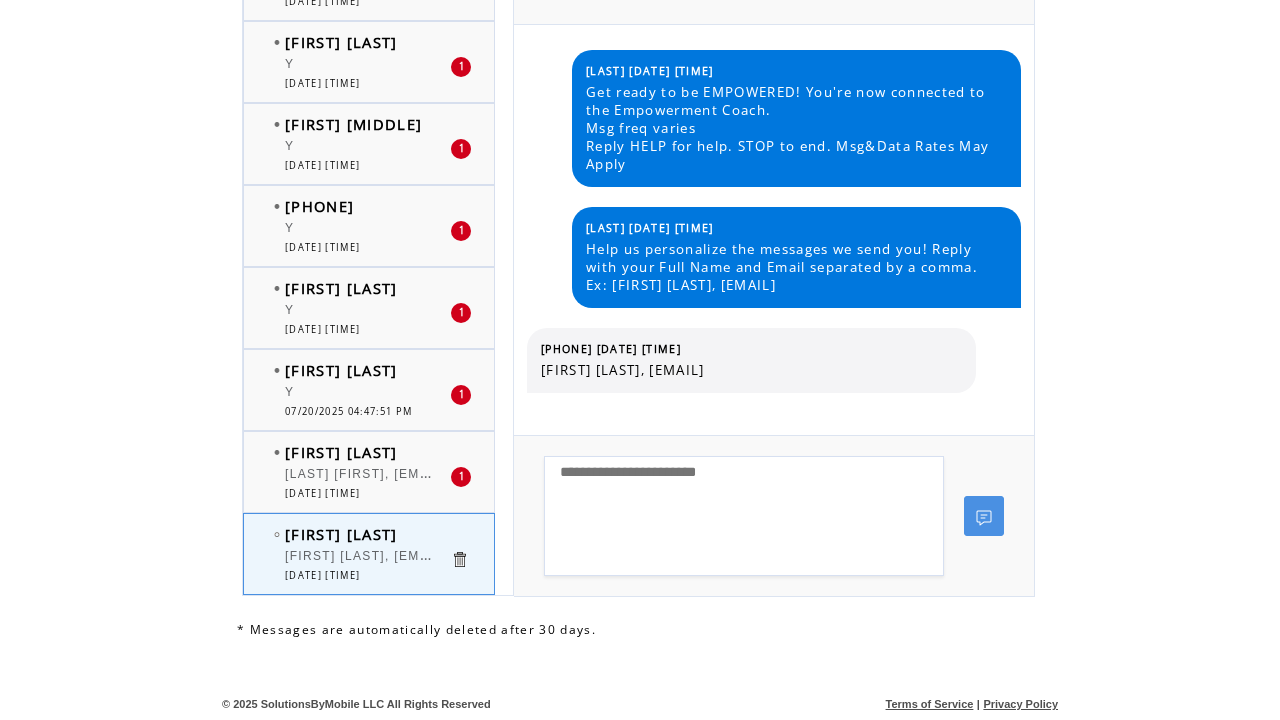 click at bounding box center (459, 559) 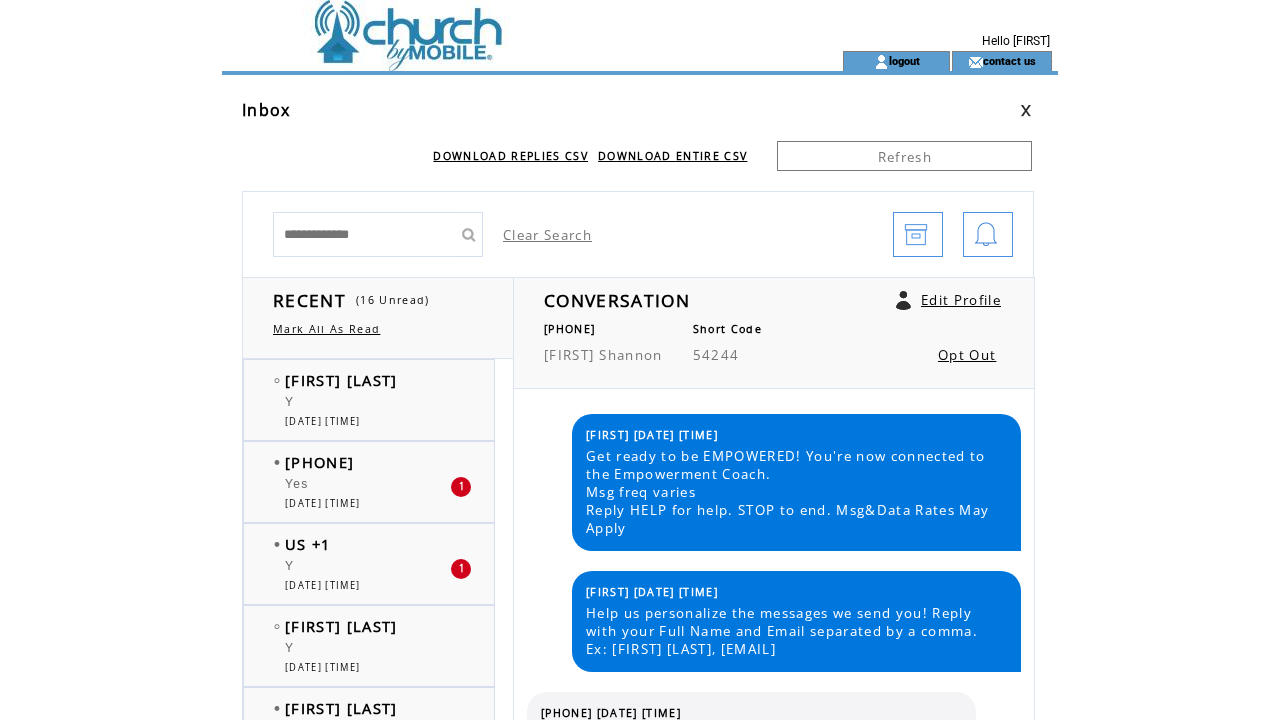 scroll, scrollTop: 0, scrollLeft: 0, axis: both 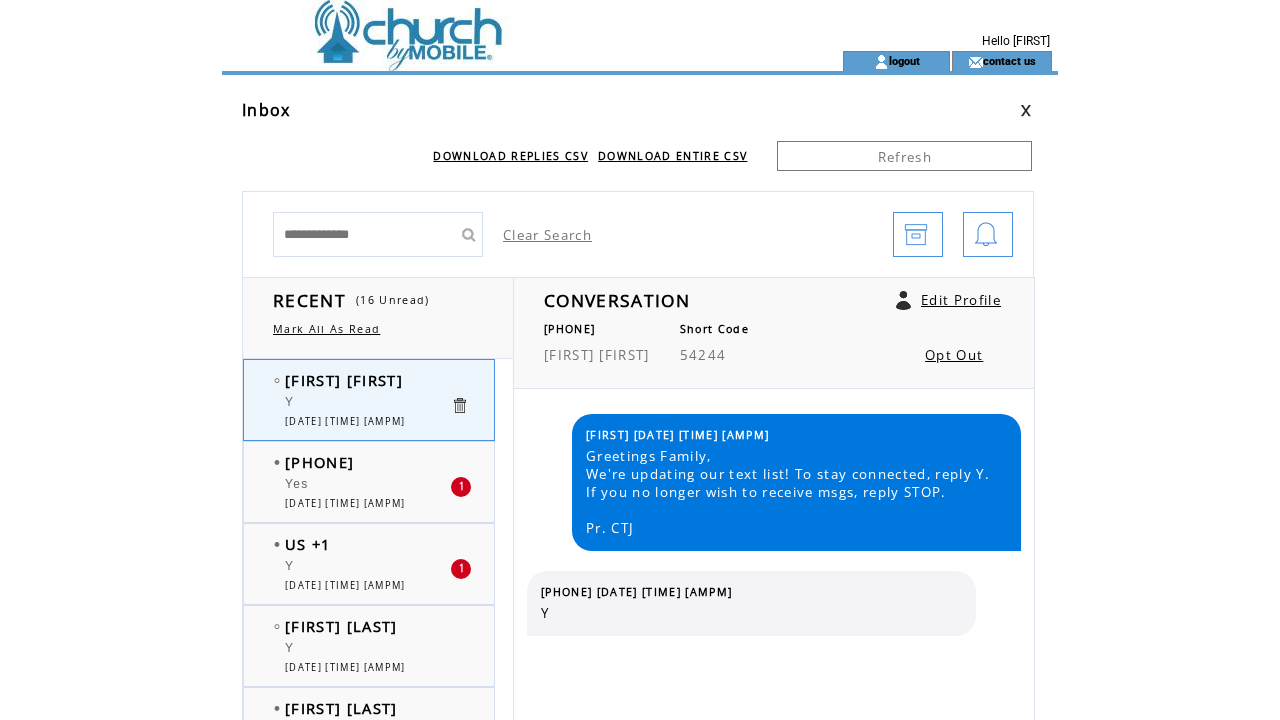 click at bounding box center [459, 405] 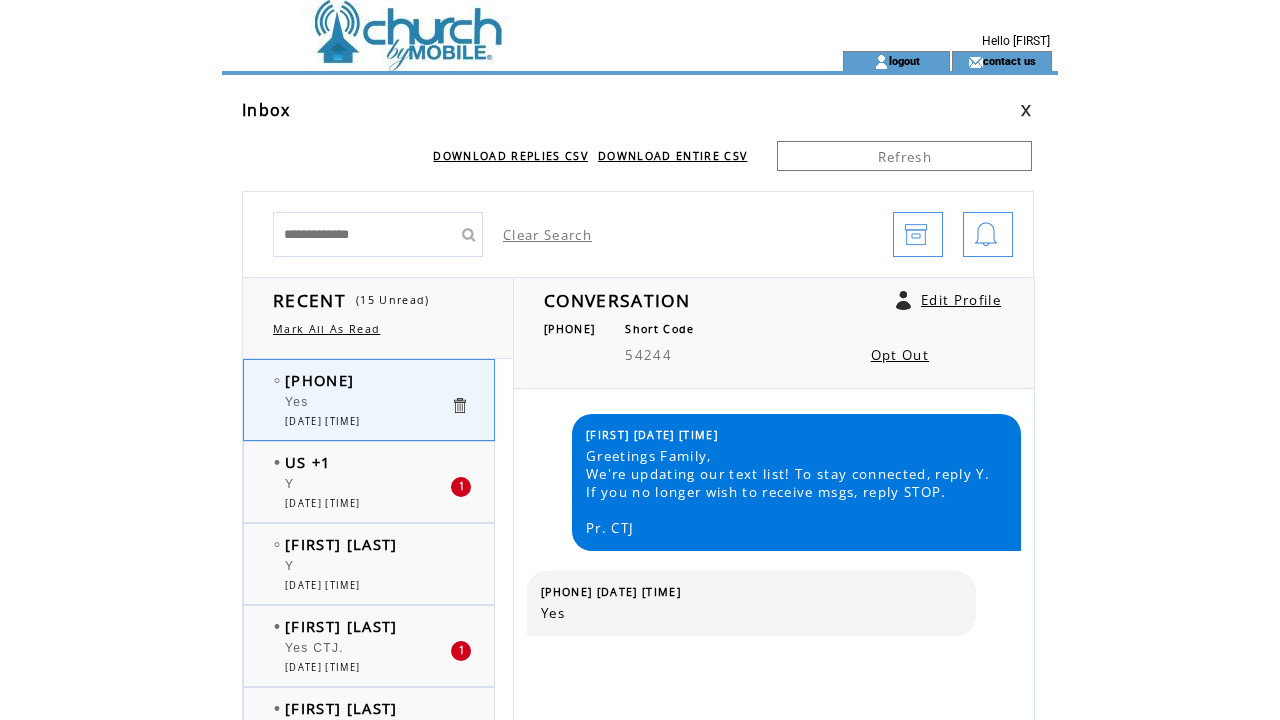 scroll, scrollTop: 0, scrollLeft: 0, axis: both 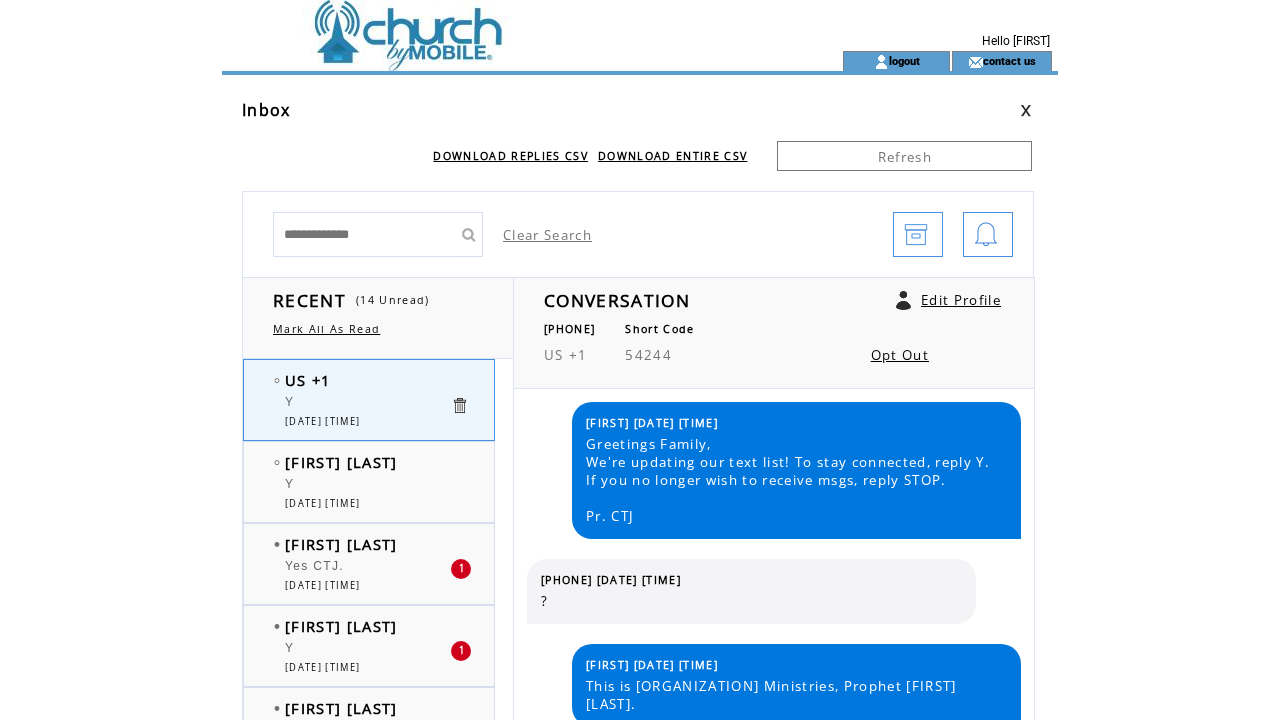 click at bounding box center (459, 405) 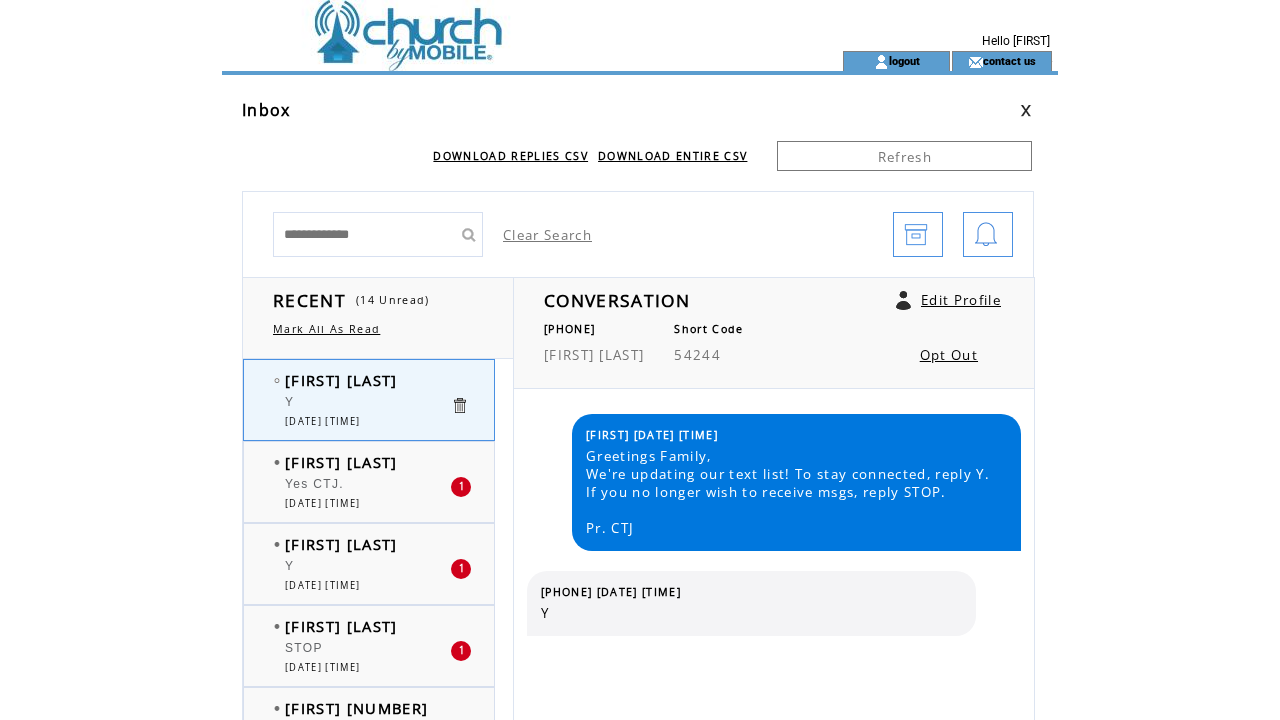 scroll, scrollTop: 0, scrollLeft: 0, axis: both 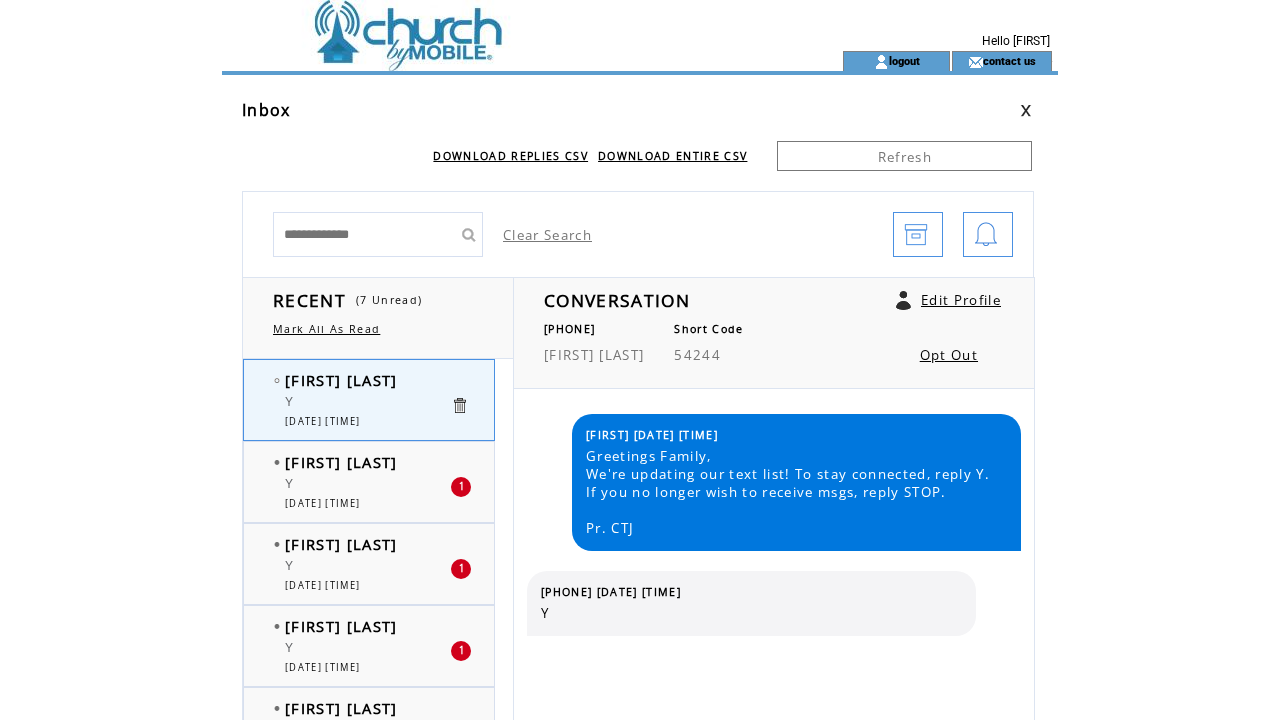 click at bounding box center [459, 405] 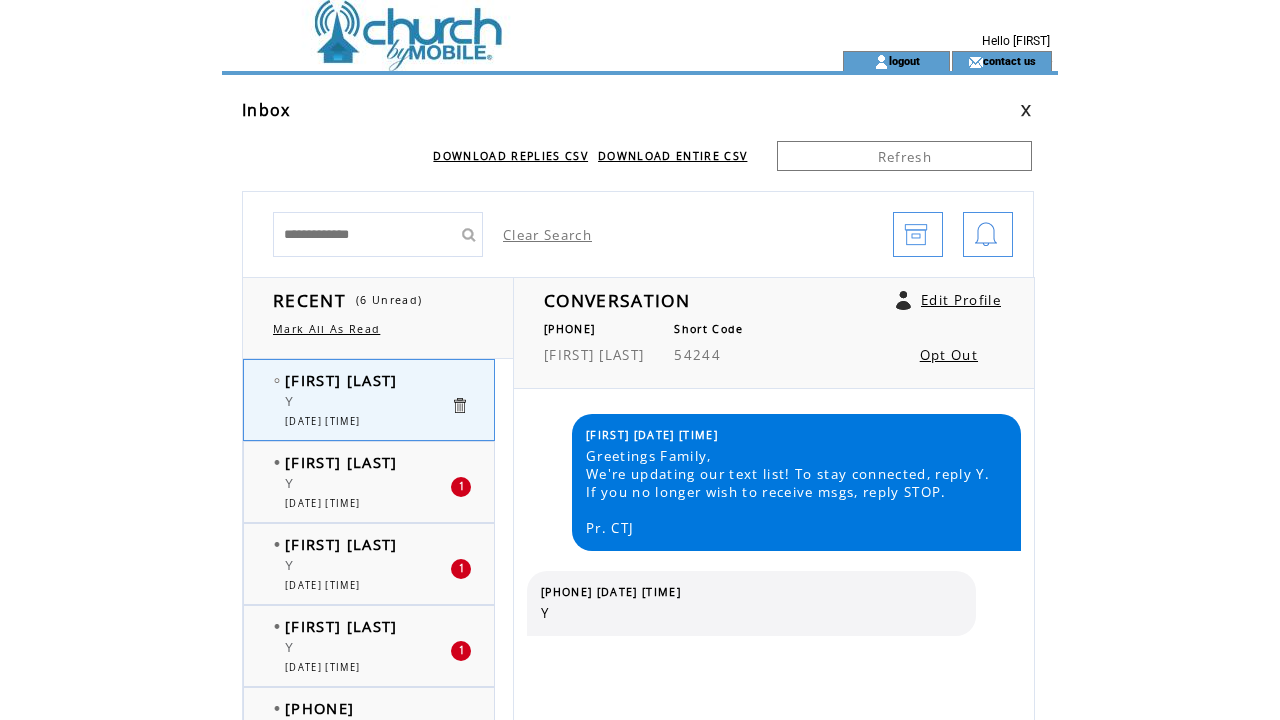 scroll, scrollTop: 0, scrollLeft: 0, axis: both 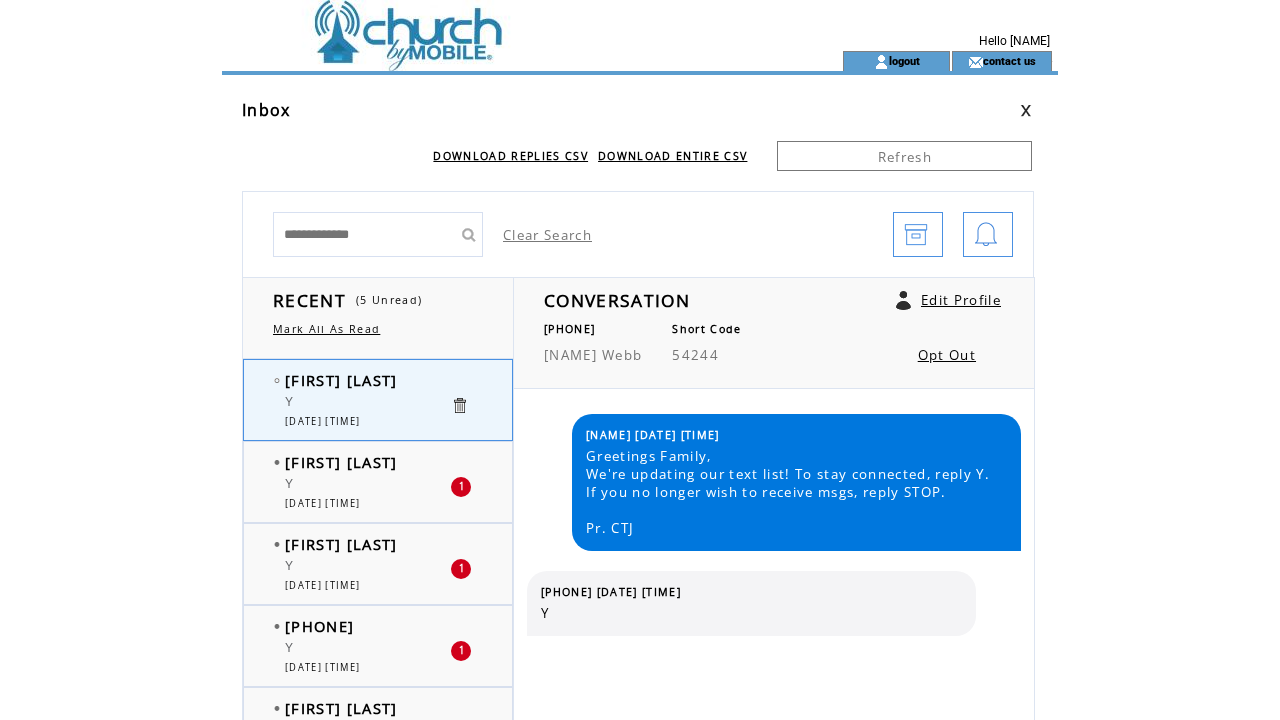click at bounding box center [459, 405] 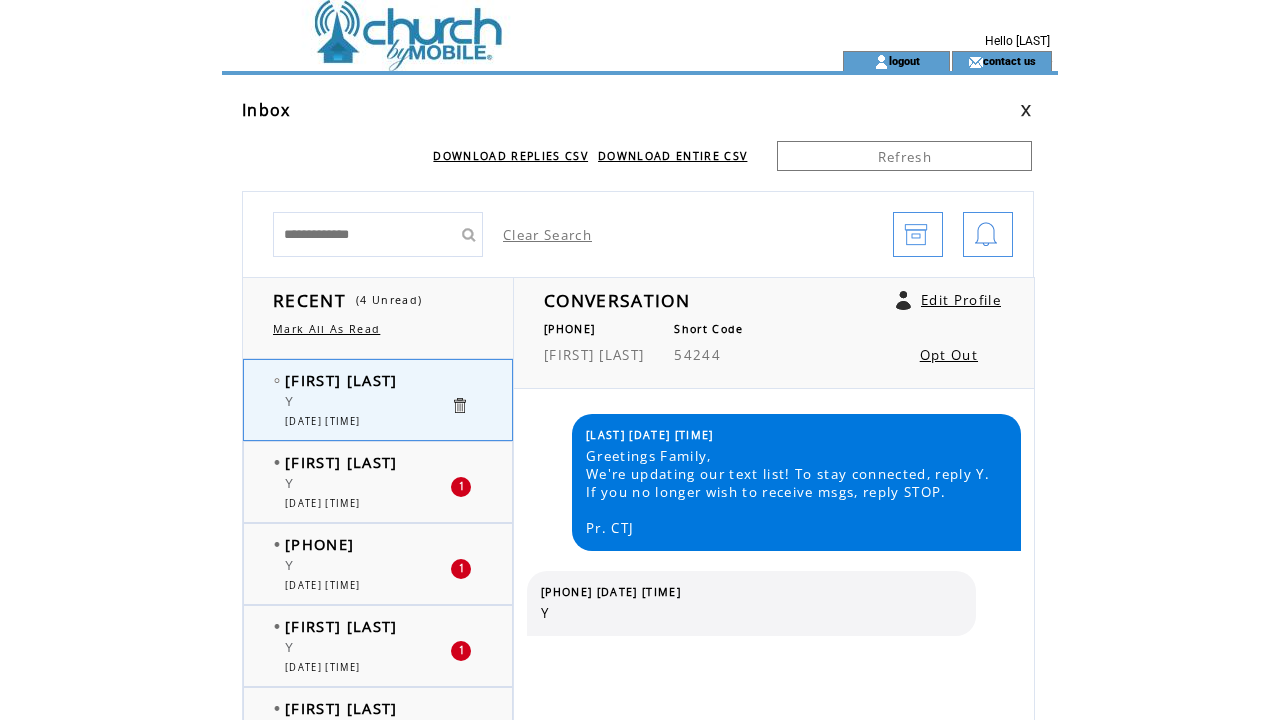scroll, scrollTop: 0, scrollLeft: 0, axis: both 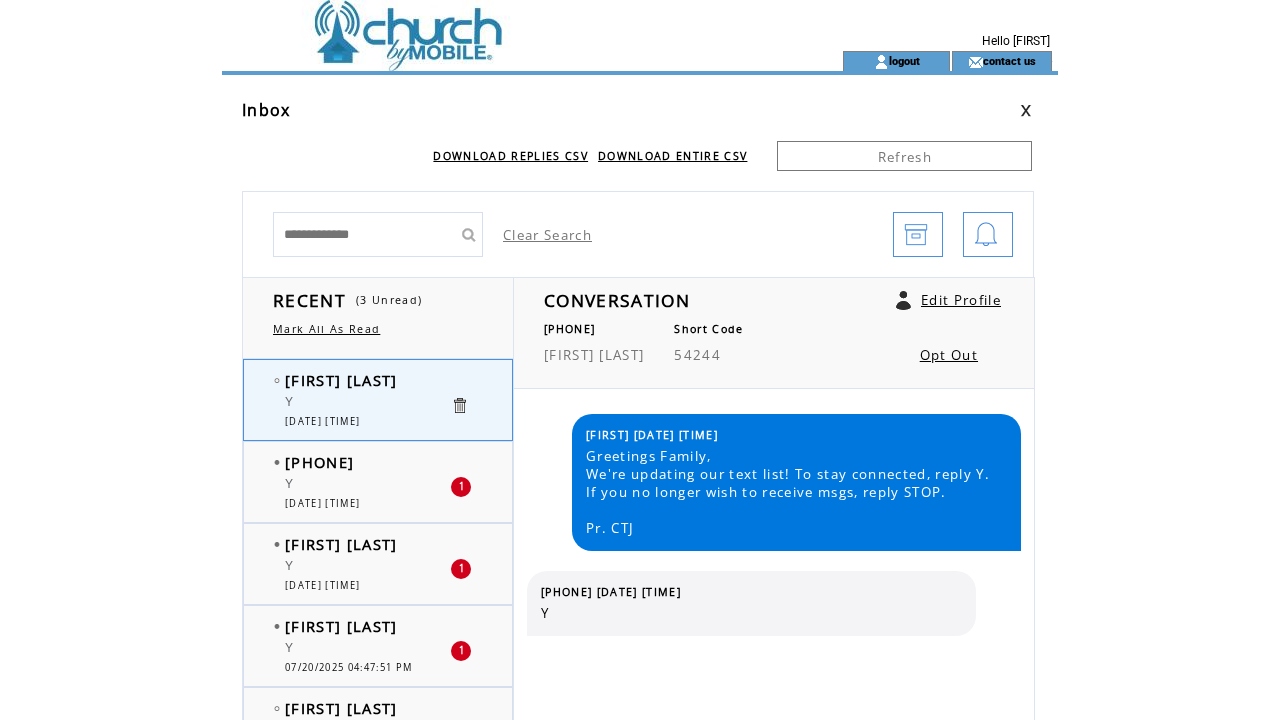 click at bounding box center (459, 405) 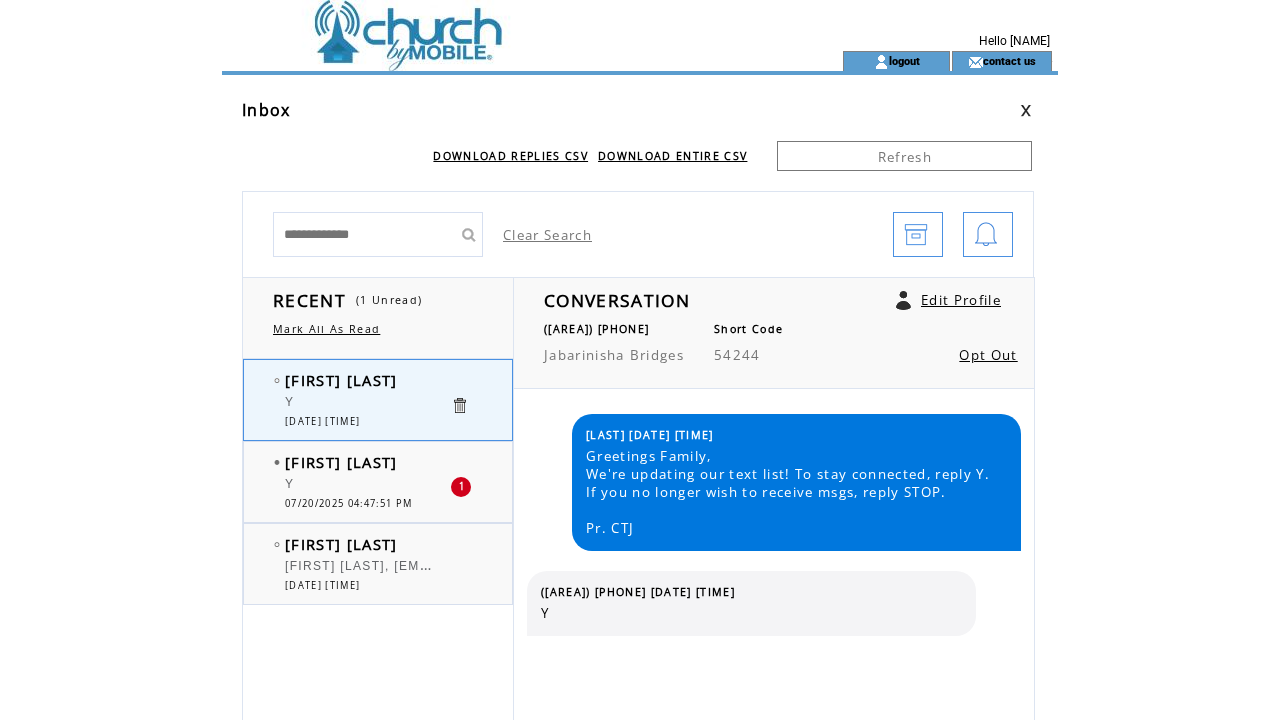 scroll, scrollTop: 0, scrollLeft: 0, axis: both 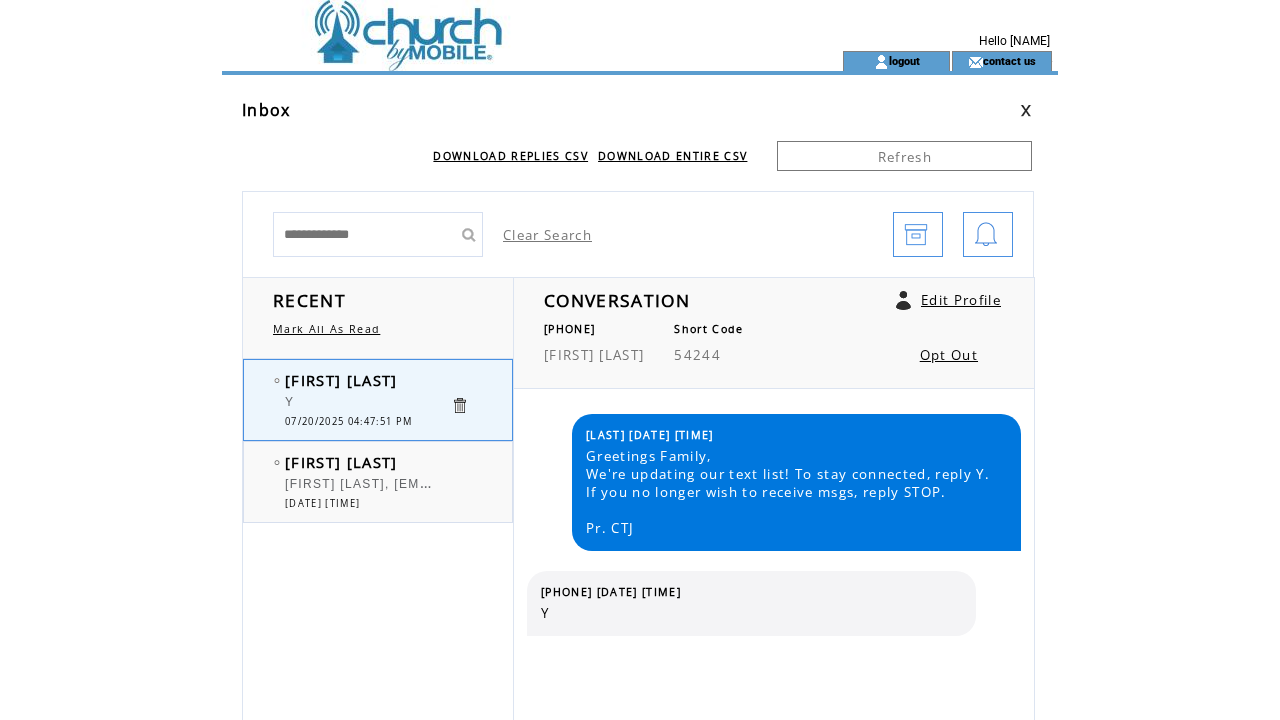 click at bounding box center [459, 405] 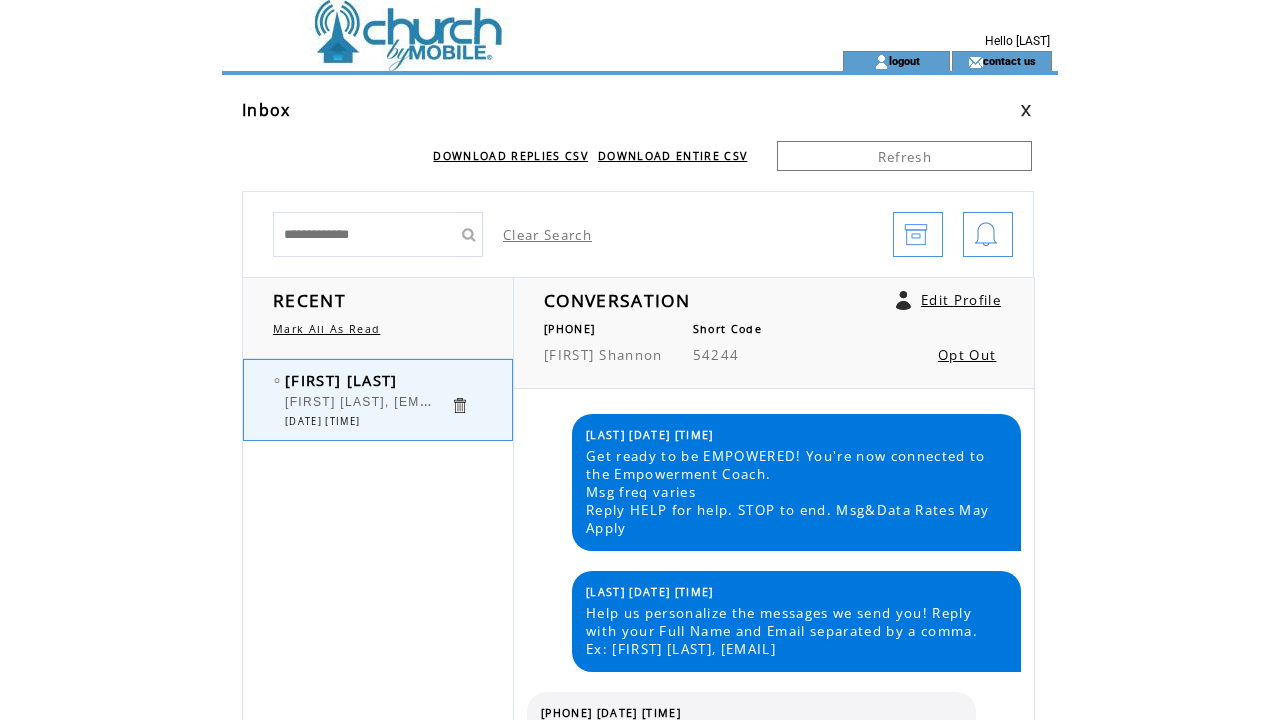 scroll, scrollTop: 0, scrollLeft: 0, axis: both 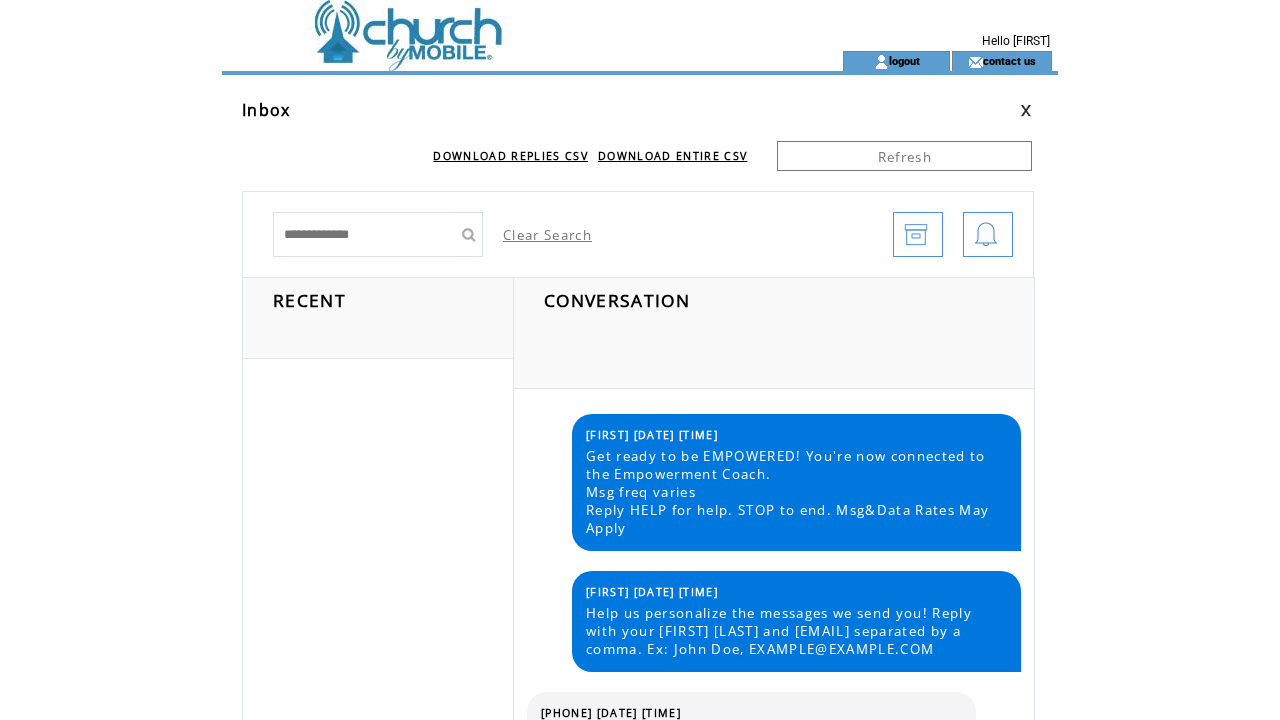 click at bounding box center [496, 25] 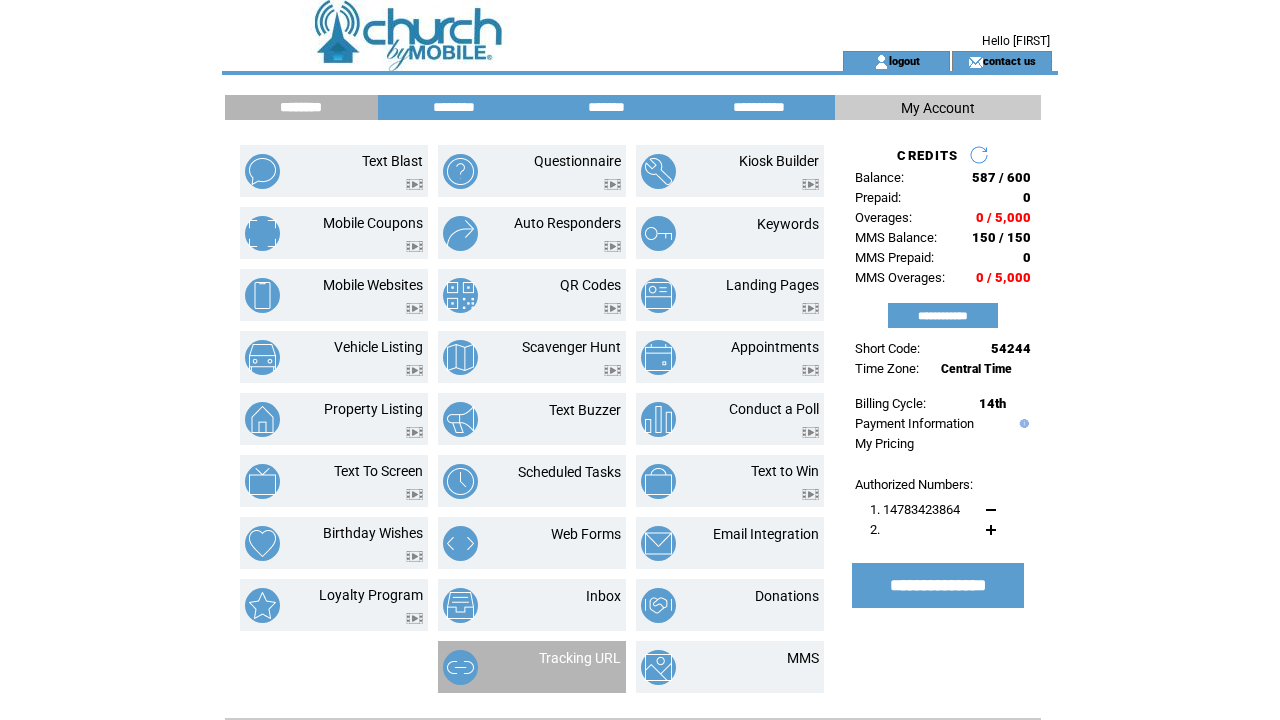 scroll, scrollTop: 0, scrollLeft: 0, axis: both 